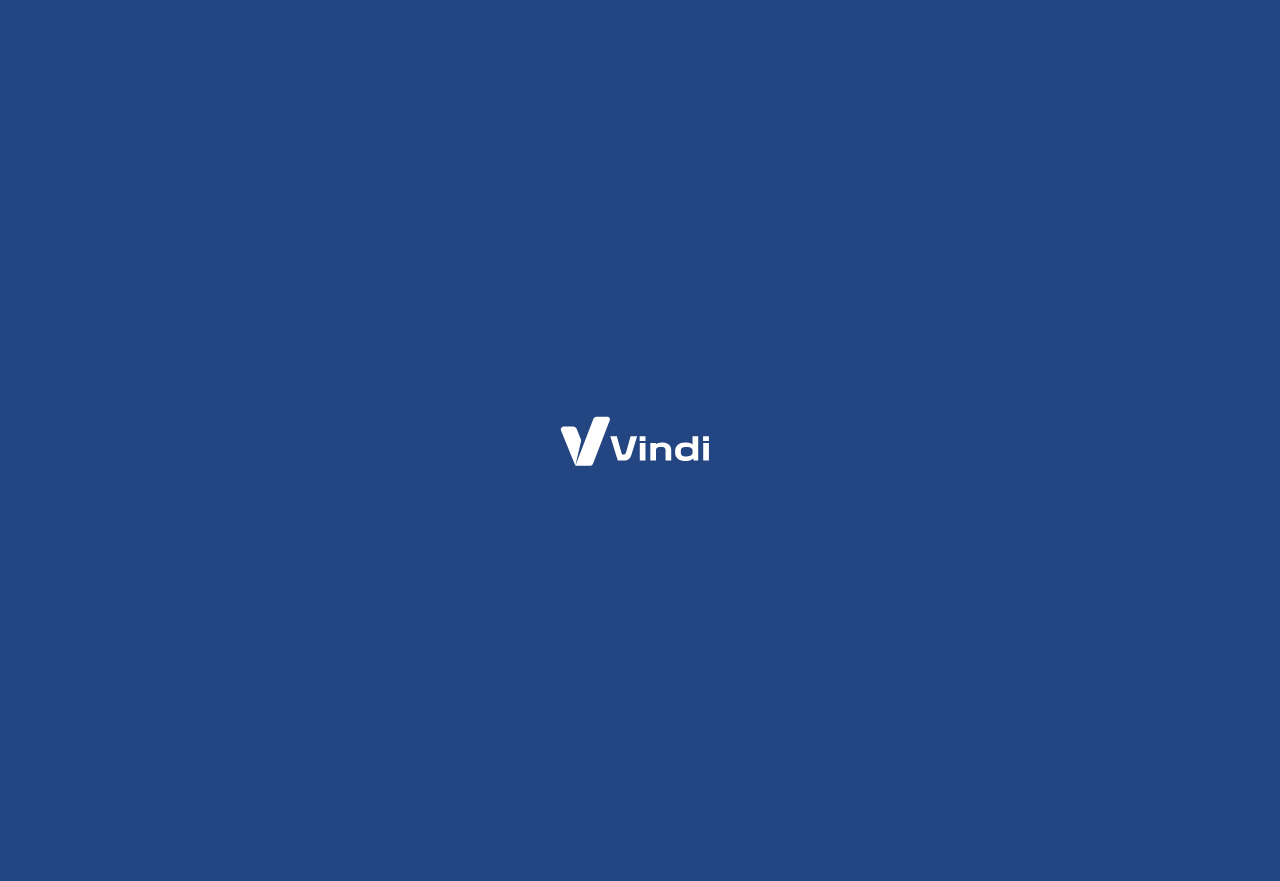 scroll, scrollTop: 0, scrollLeft: 0, axis: both 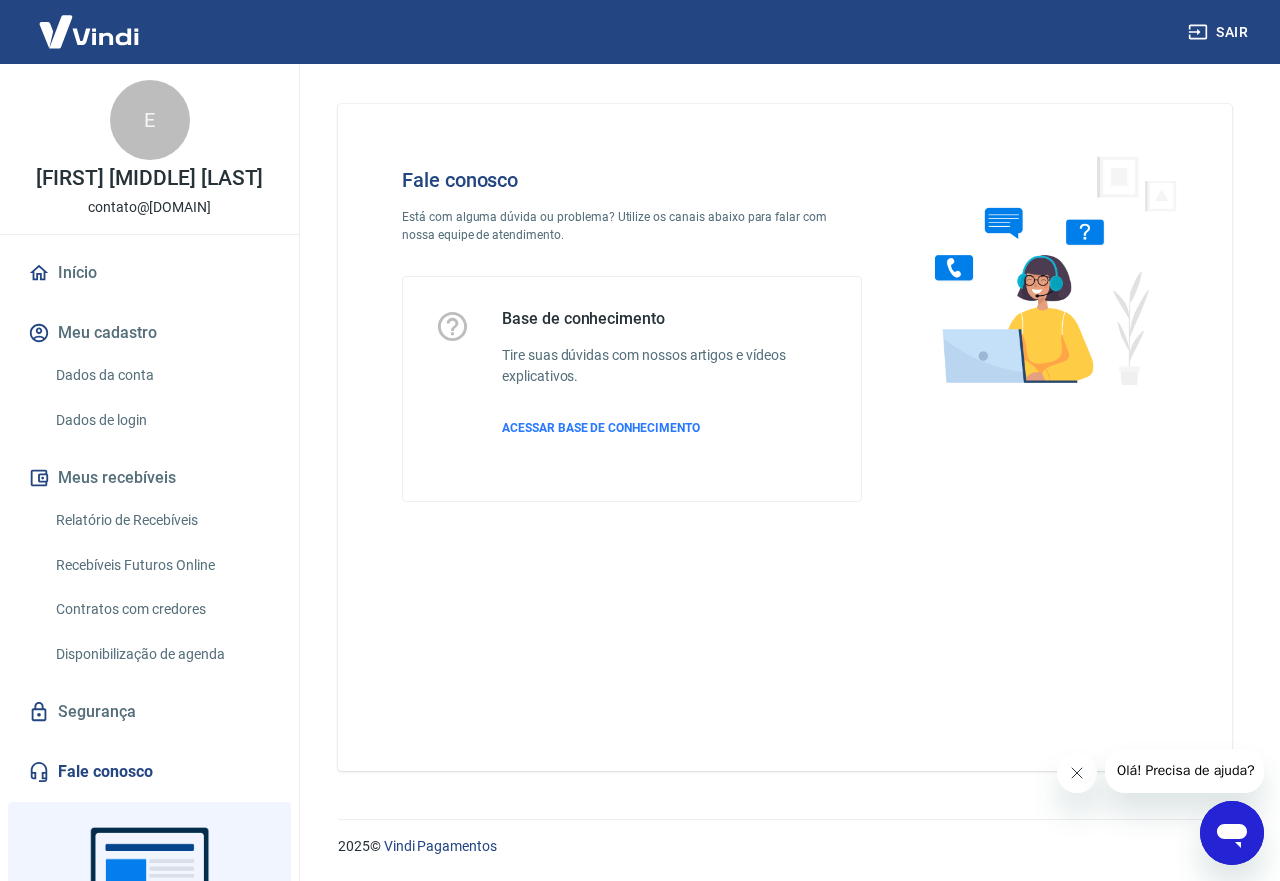 click 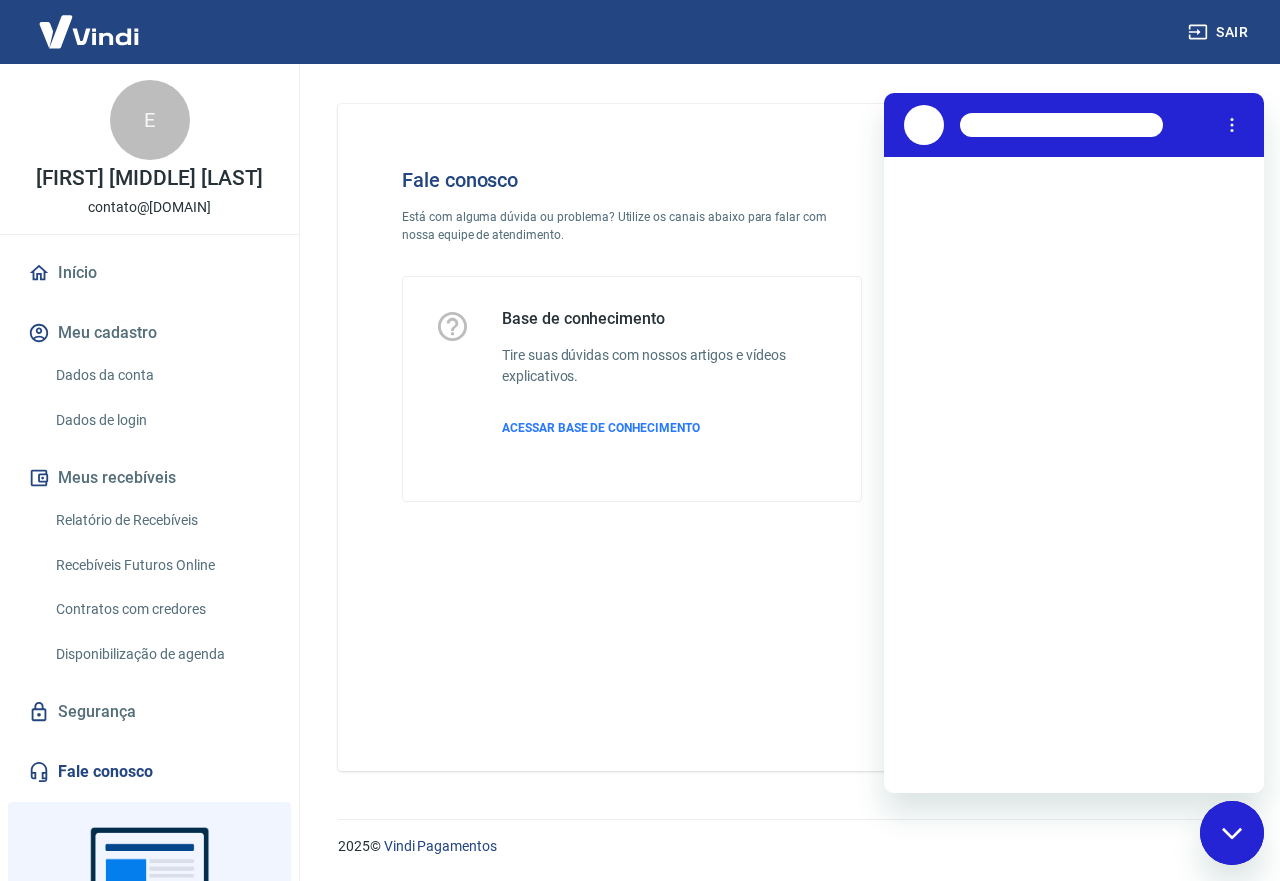 scroll, scrollTop: 0, scrollLeft: 0, axis: both 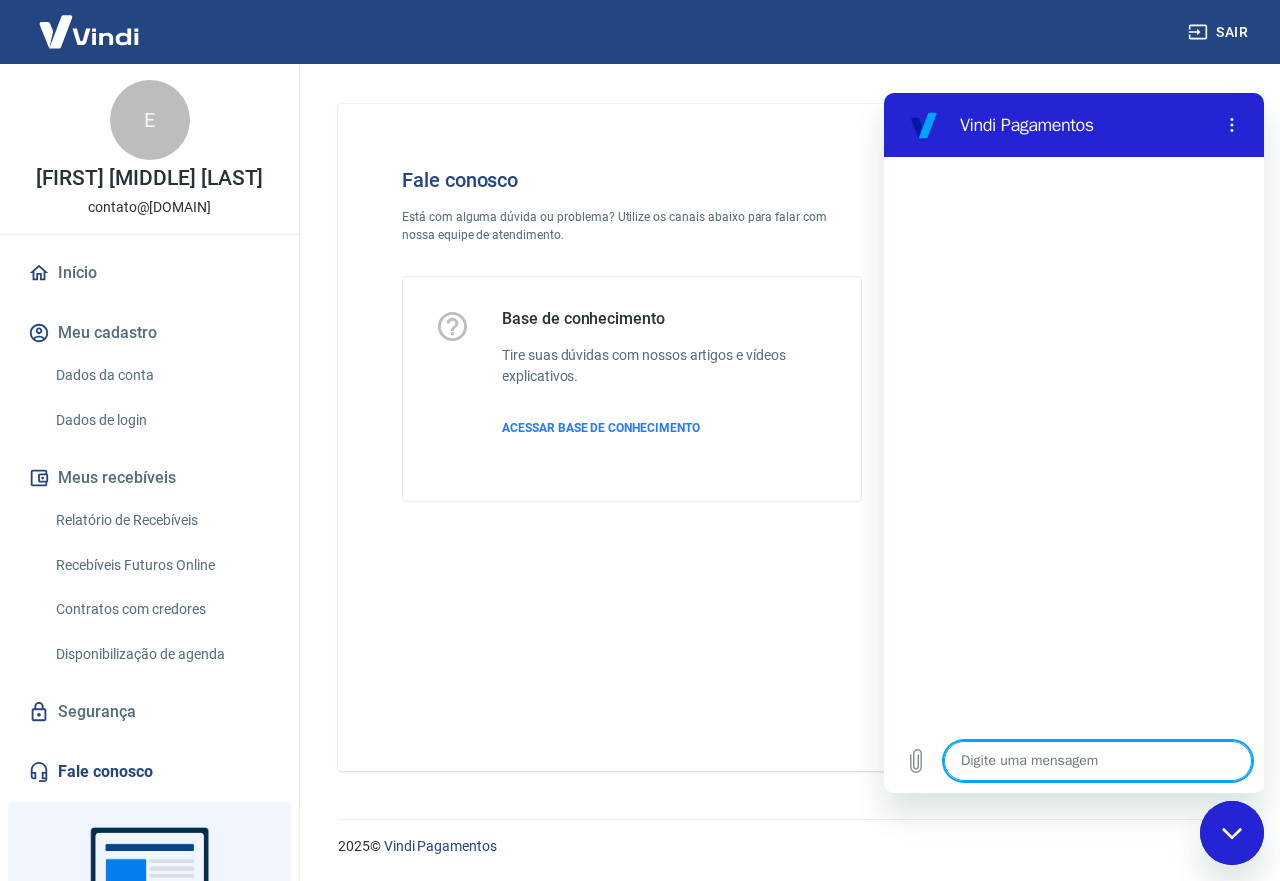 type on "O" 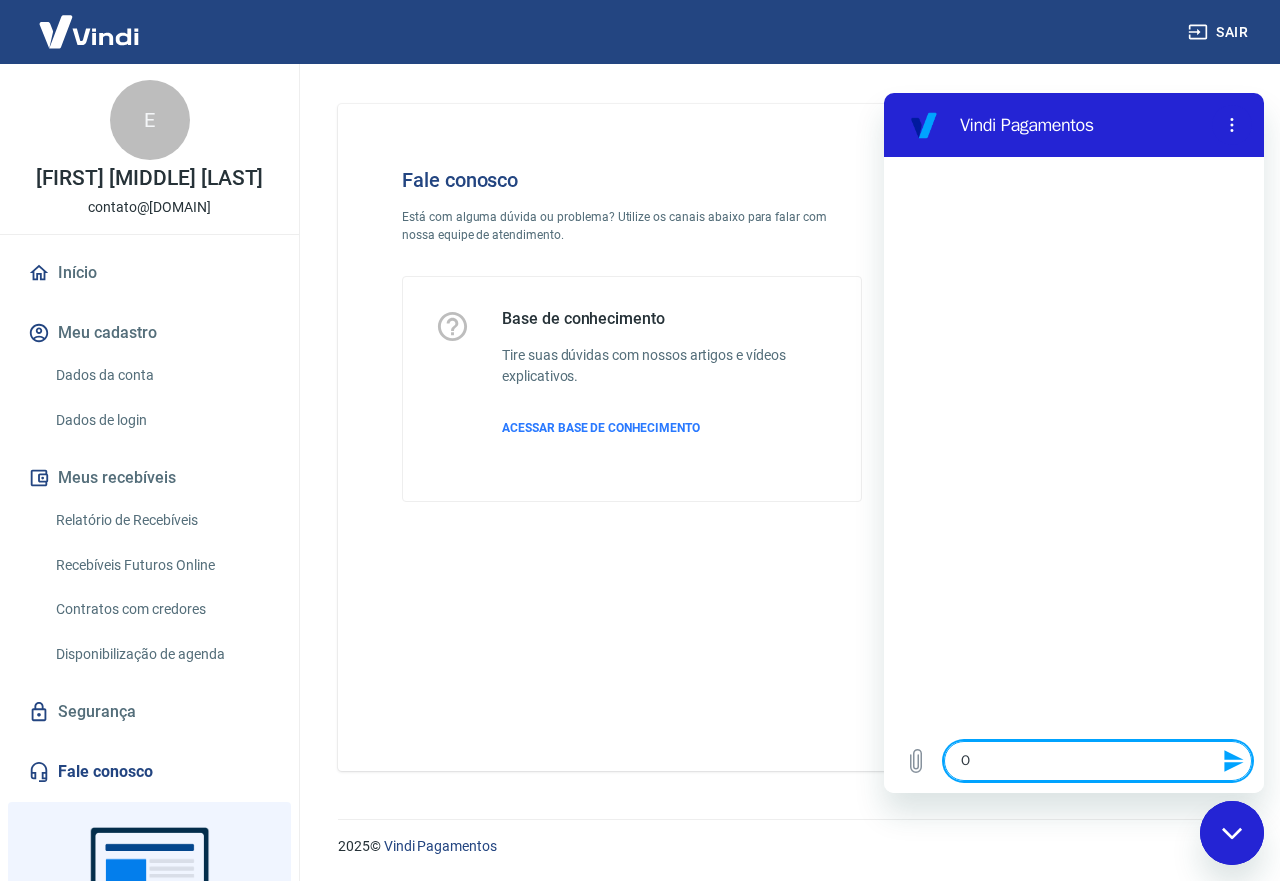 type on "Ol" 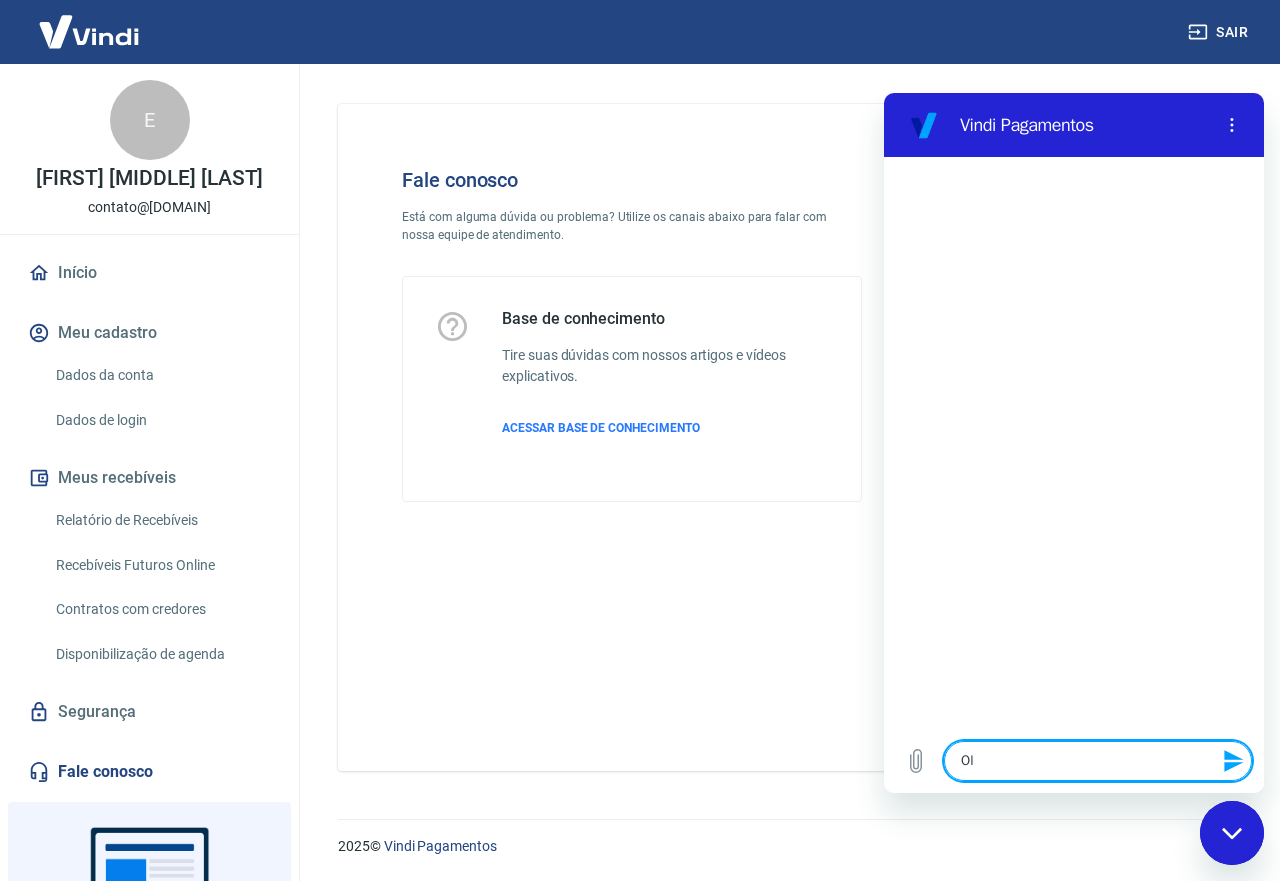 type on "Olá" 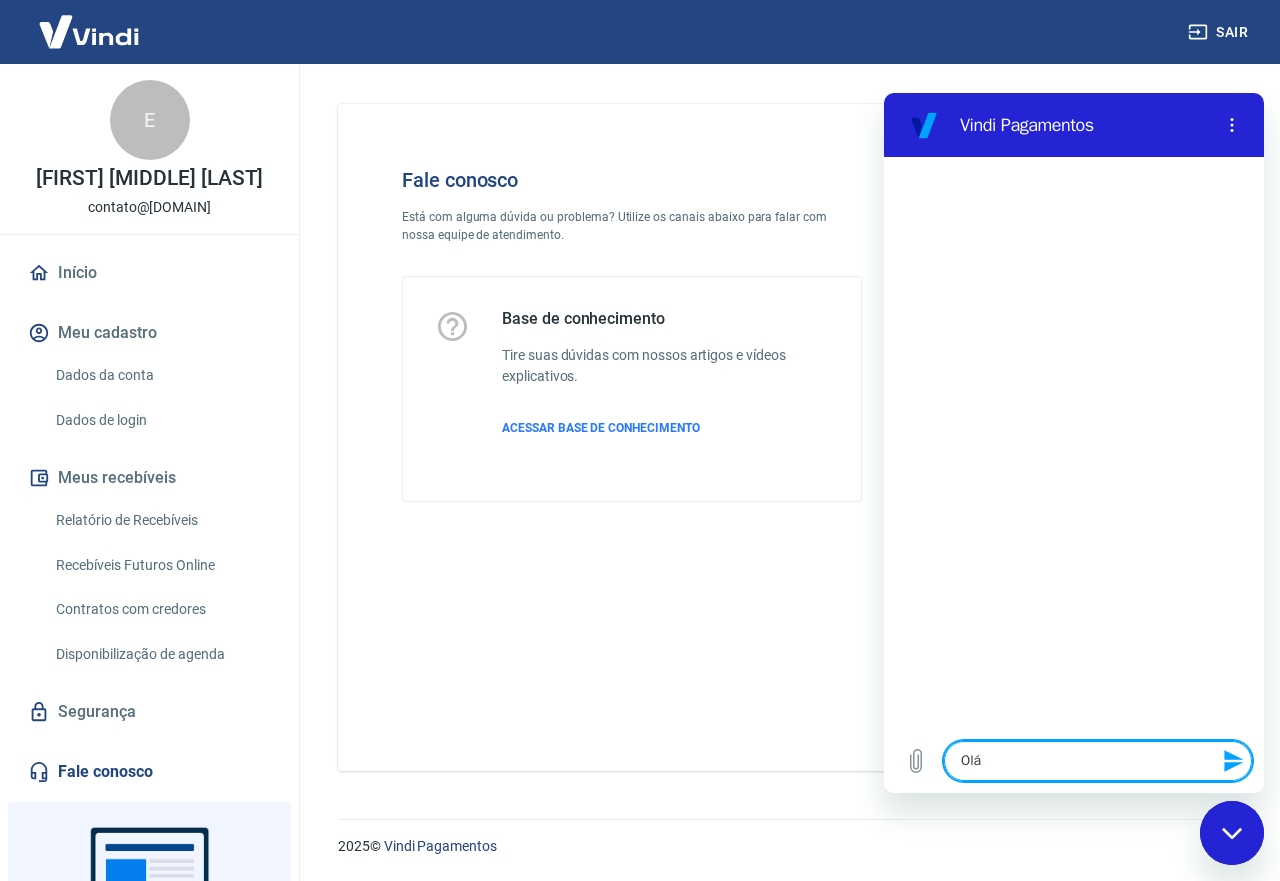 type 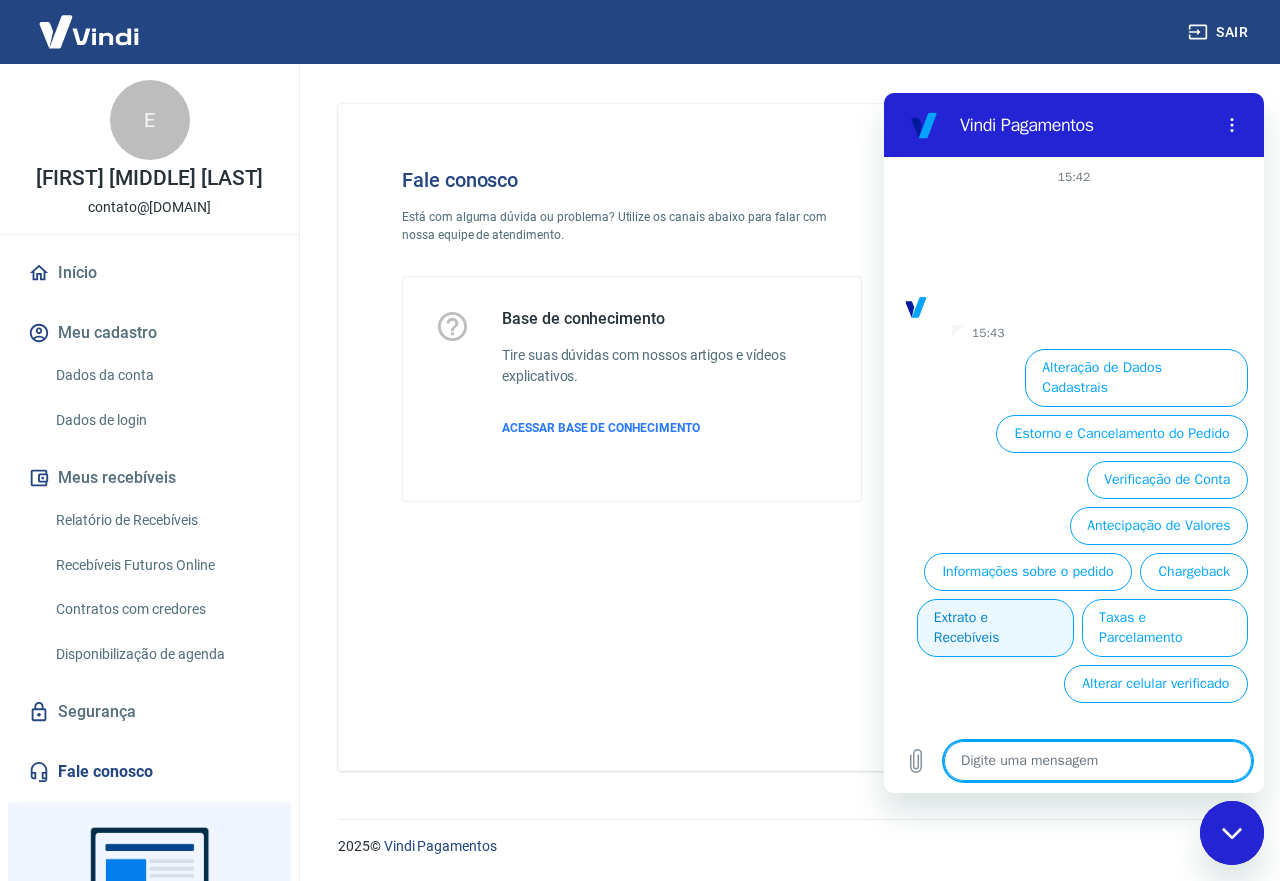 click on "Extrato e Recebíveis" at bounding box center (995, 628) 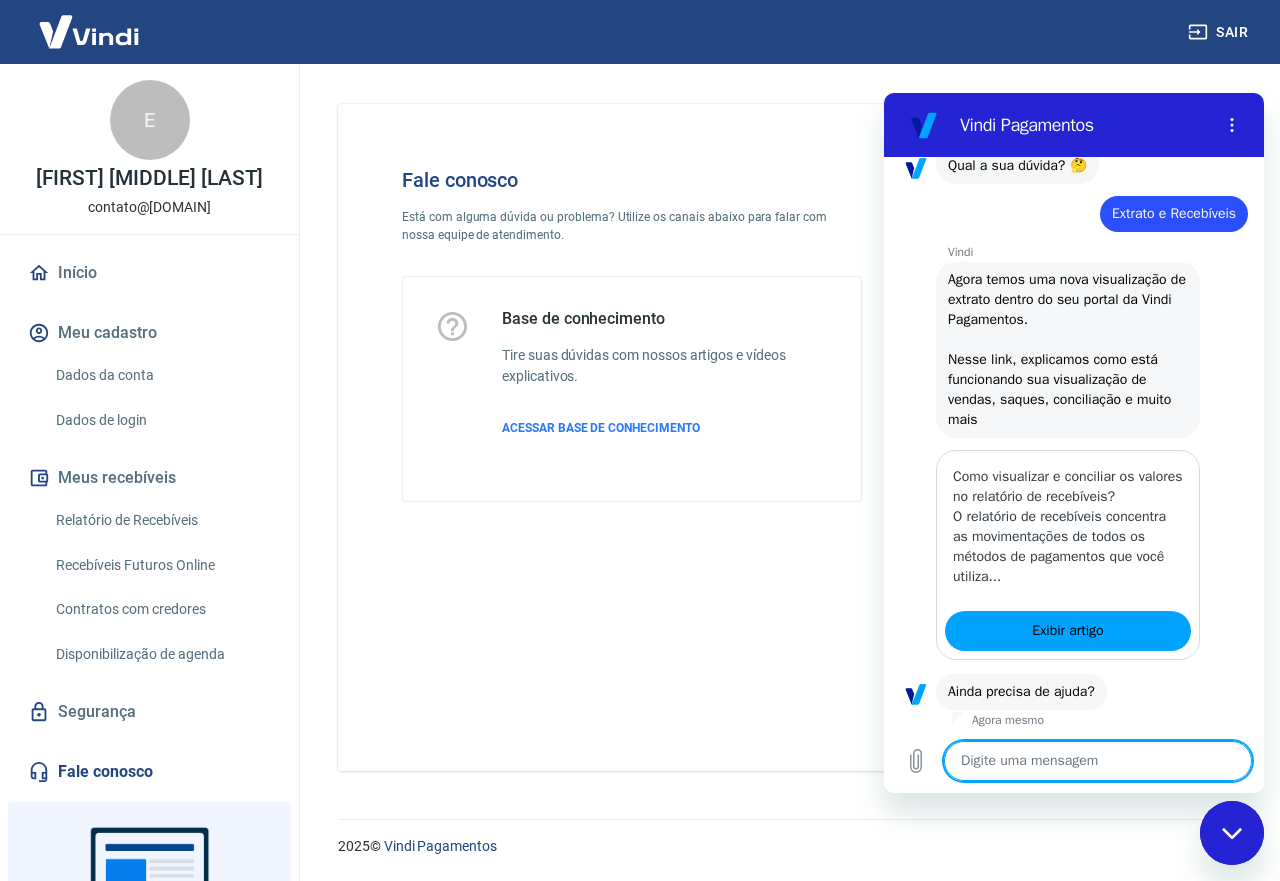 scroll, scrollTop: 209, scrollLeft: 0, axis: vertical 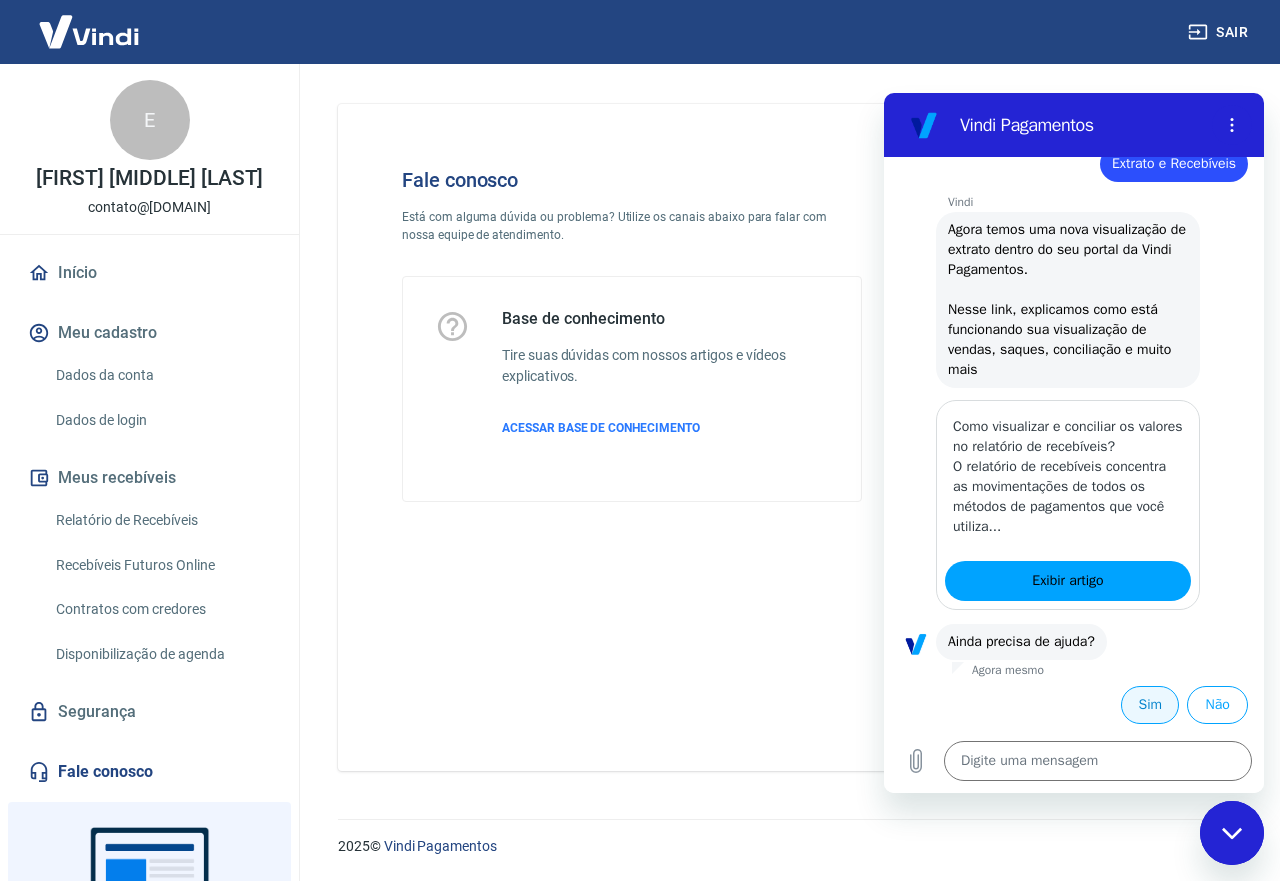 click on "Sim" at bounding box center (1150, 705) 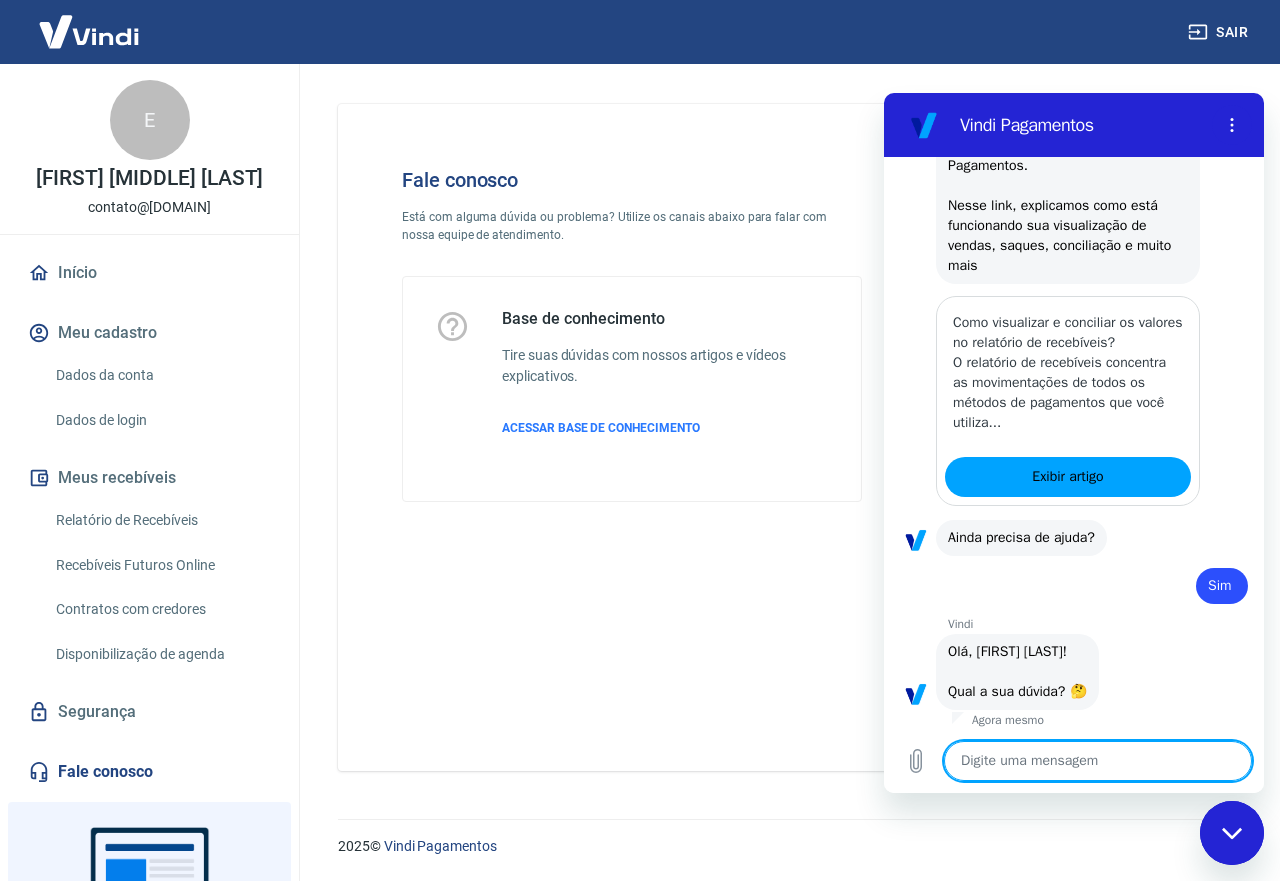 scroll, scrollTop: 685, scrollLeft: 0, axis: vertical 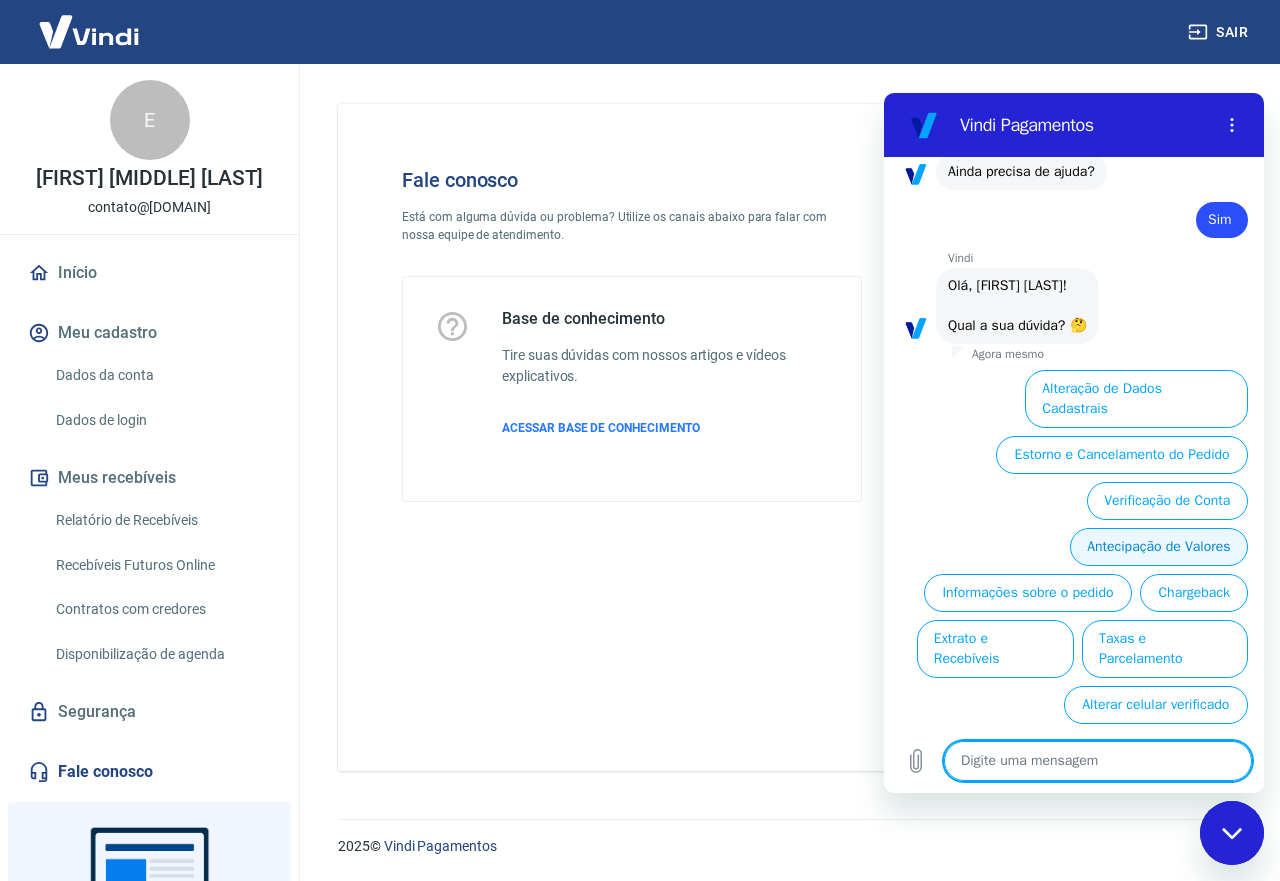 click on "Antecipação de Valores" at bounding box center (1159, 547) 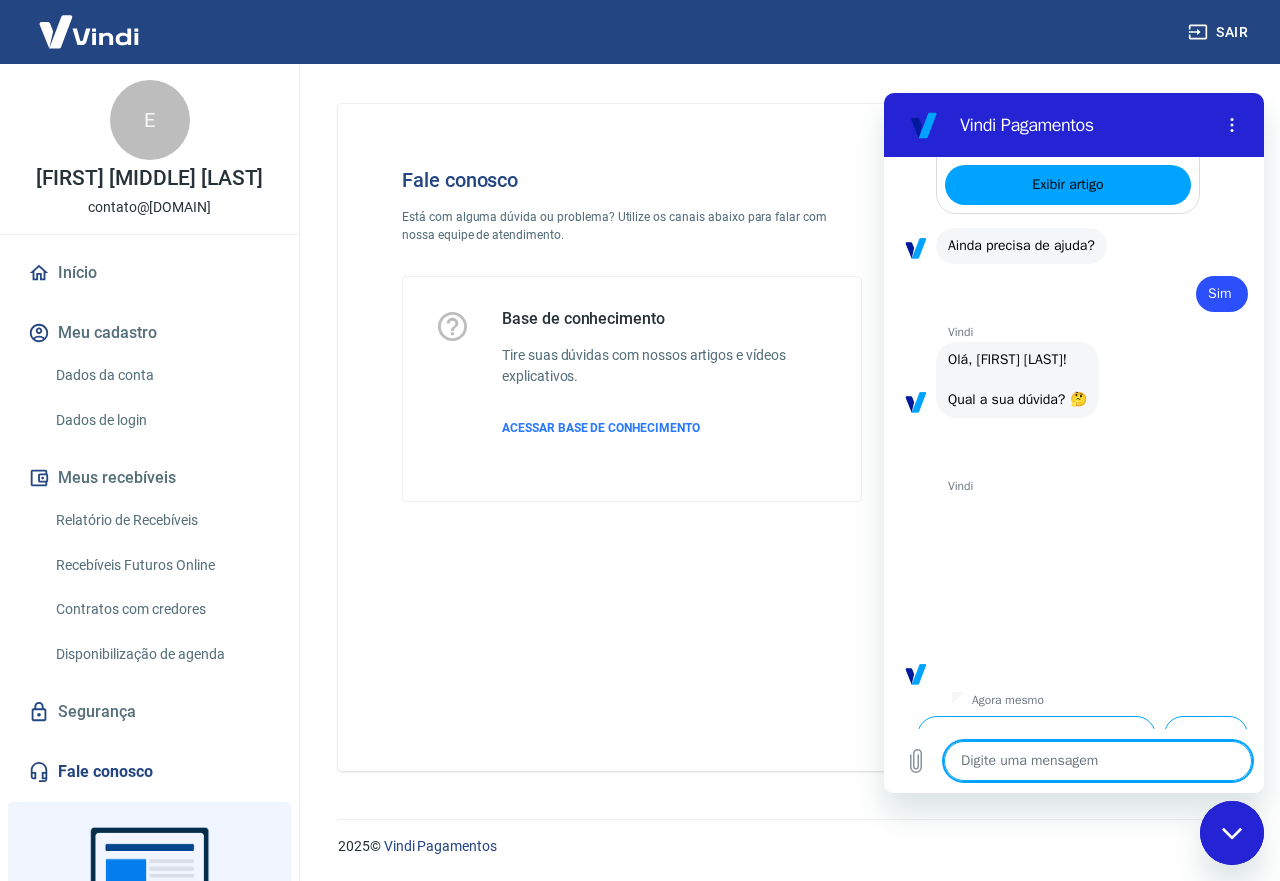 scroll, scrollTop: 681, scrollLeft: 0, axis: vertical 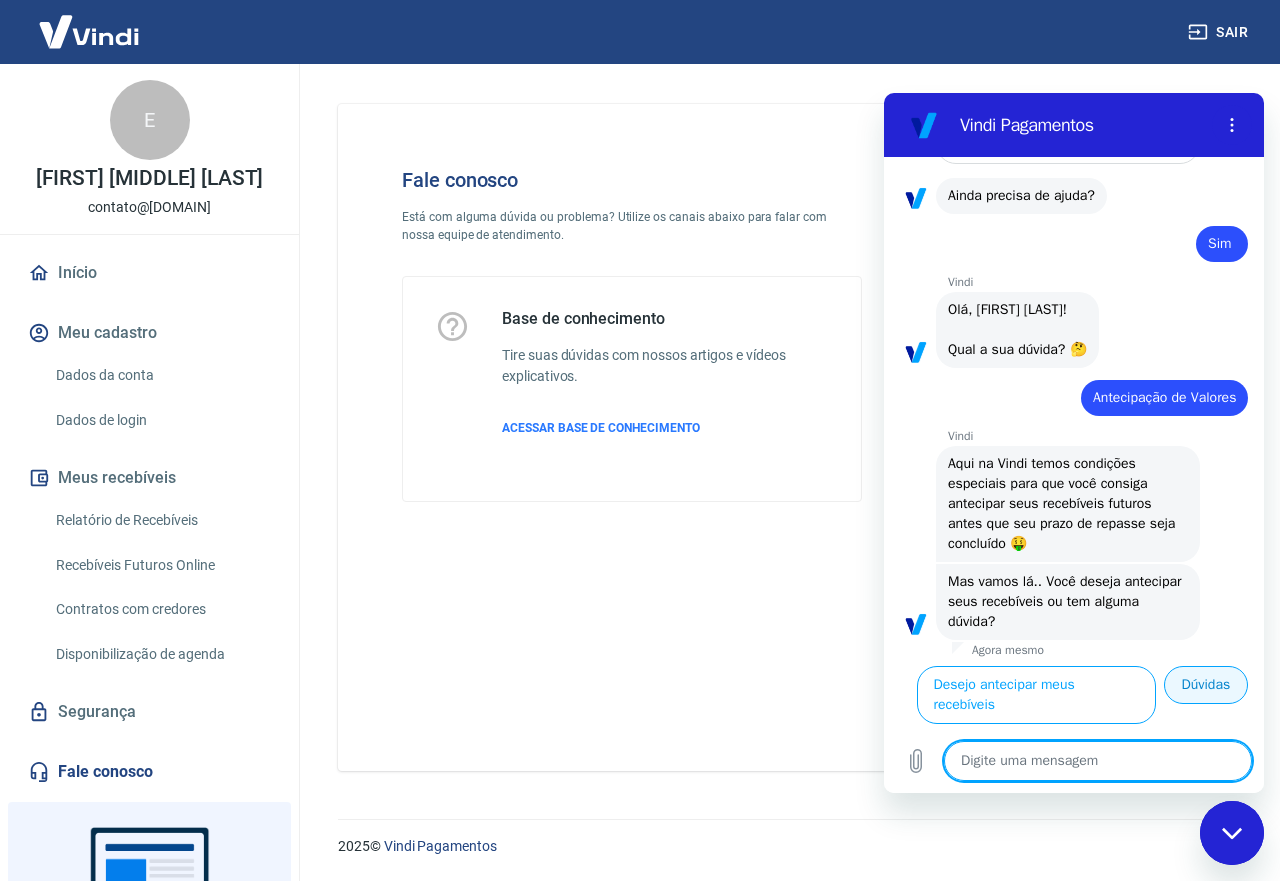 click on "Dúvidas" at bounding box center (1206, 685) 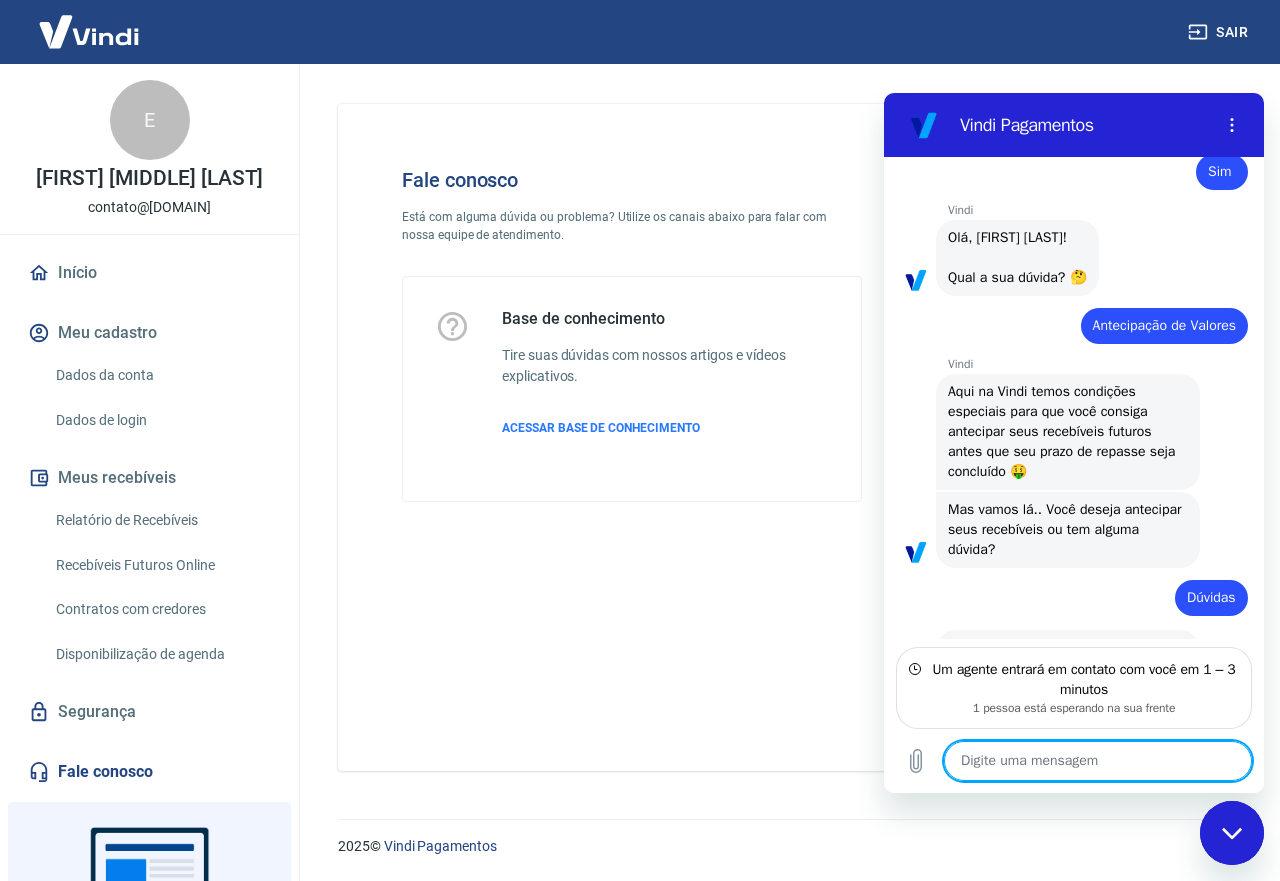scroll, scrollTop: 797, scrollLeft: 0, axis: vertical 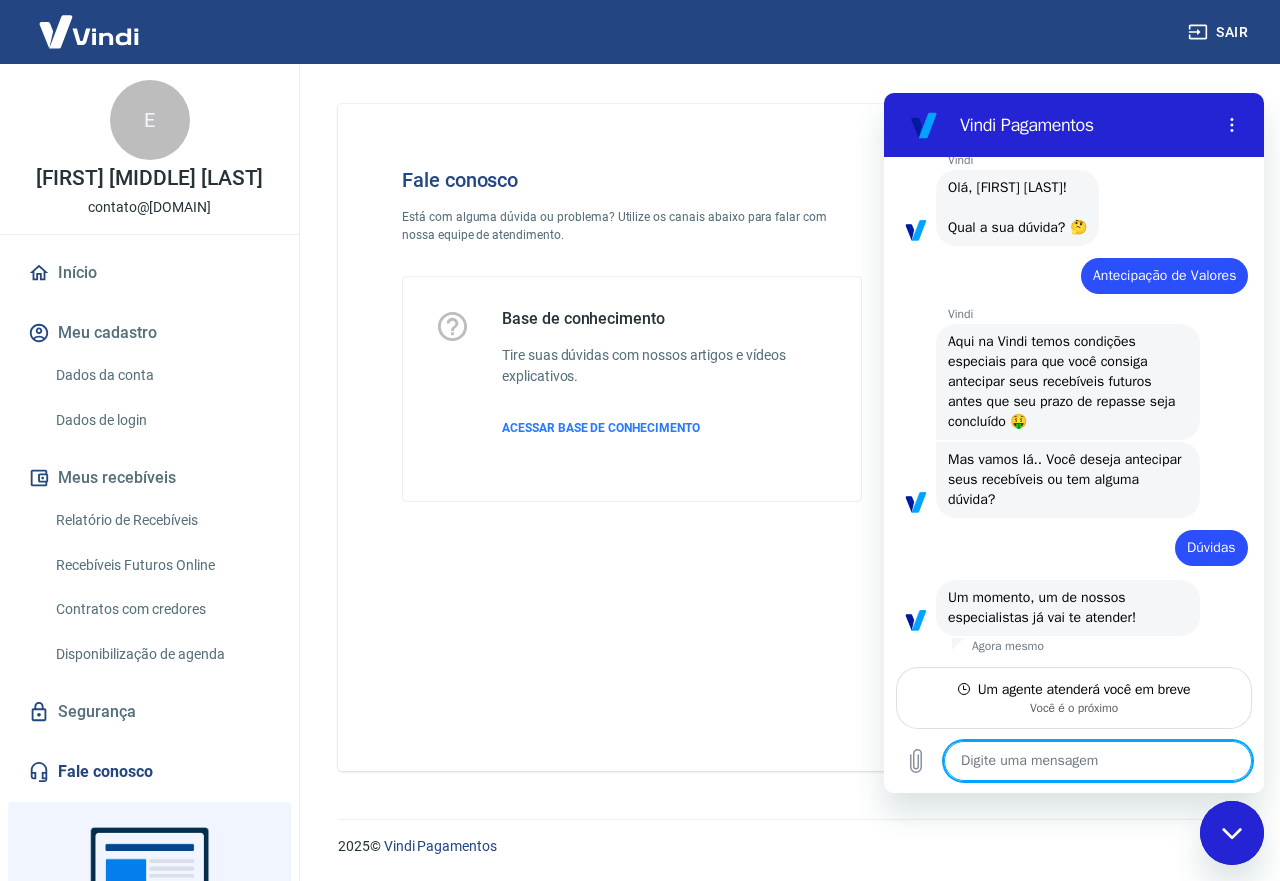 type on "x" 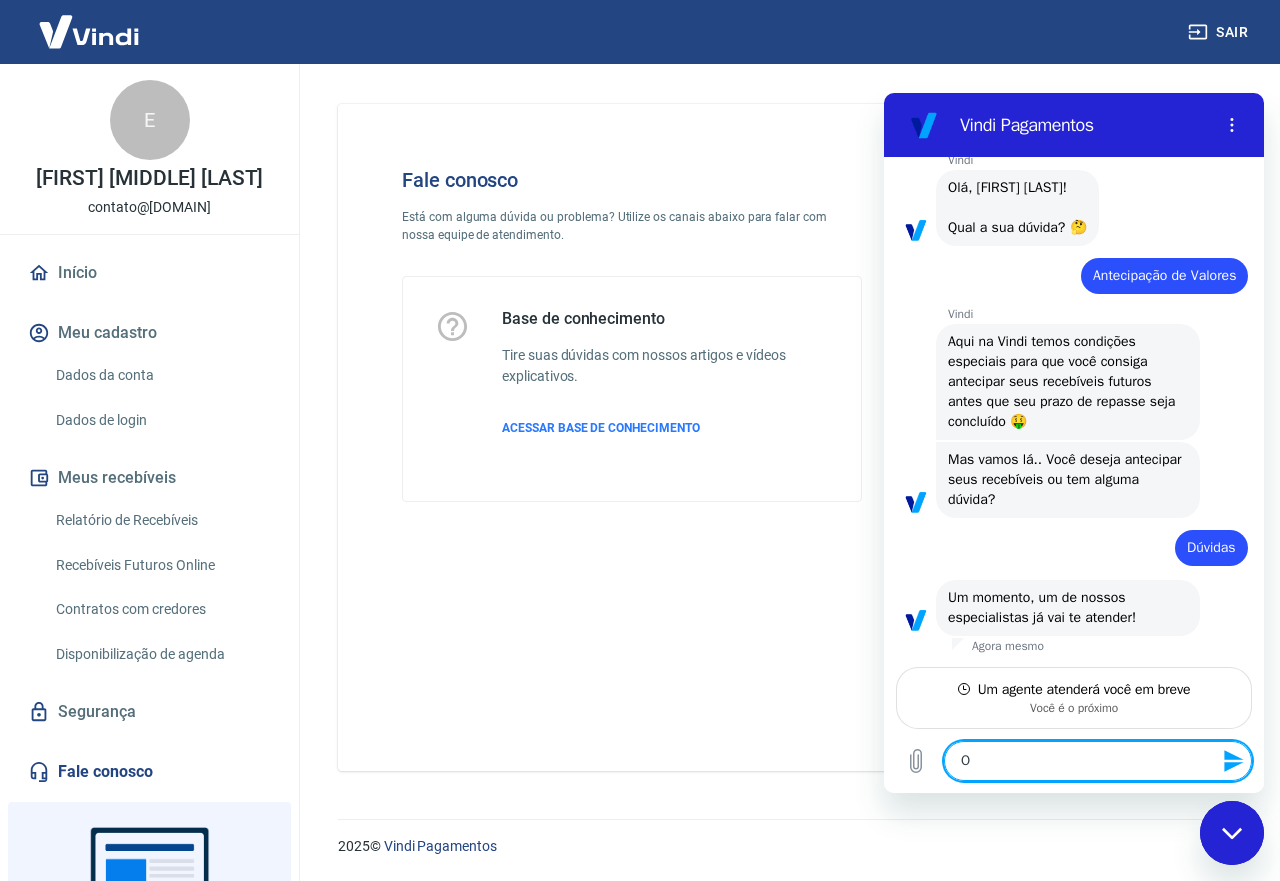 type on "Ol" 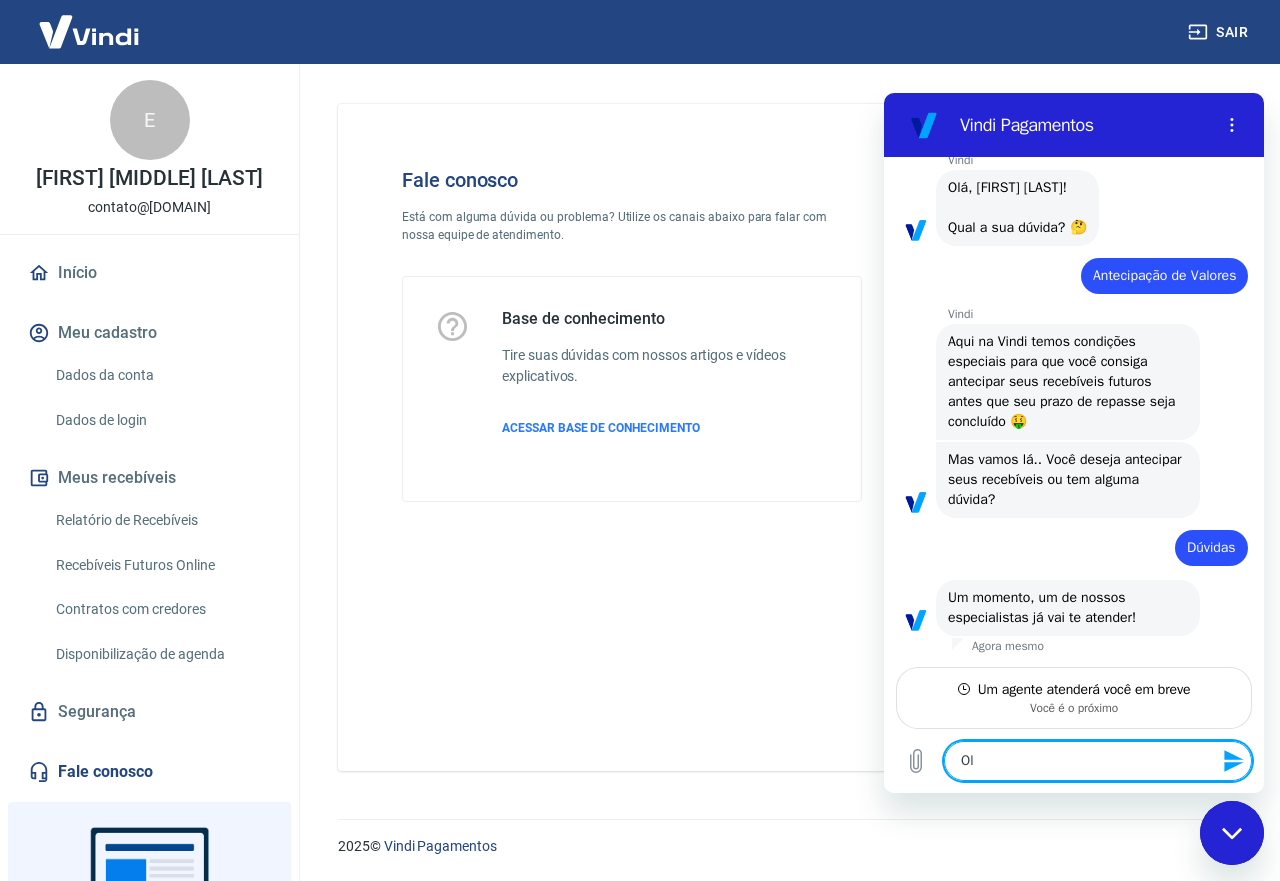 type on "Olá" 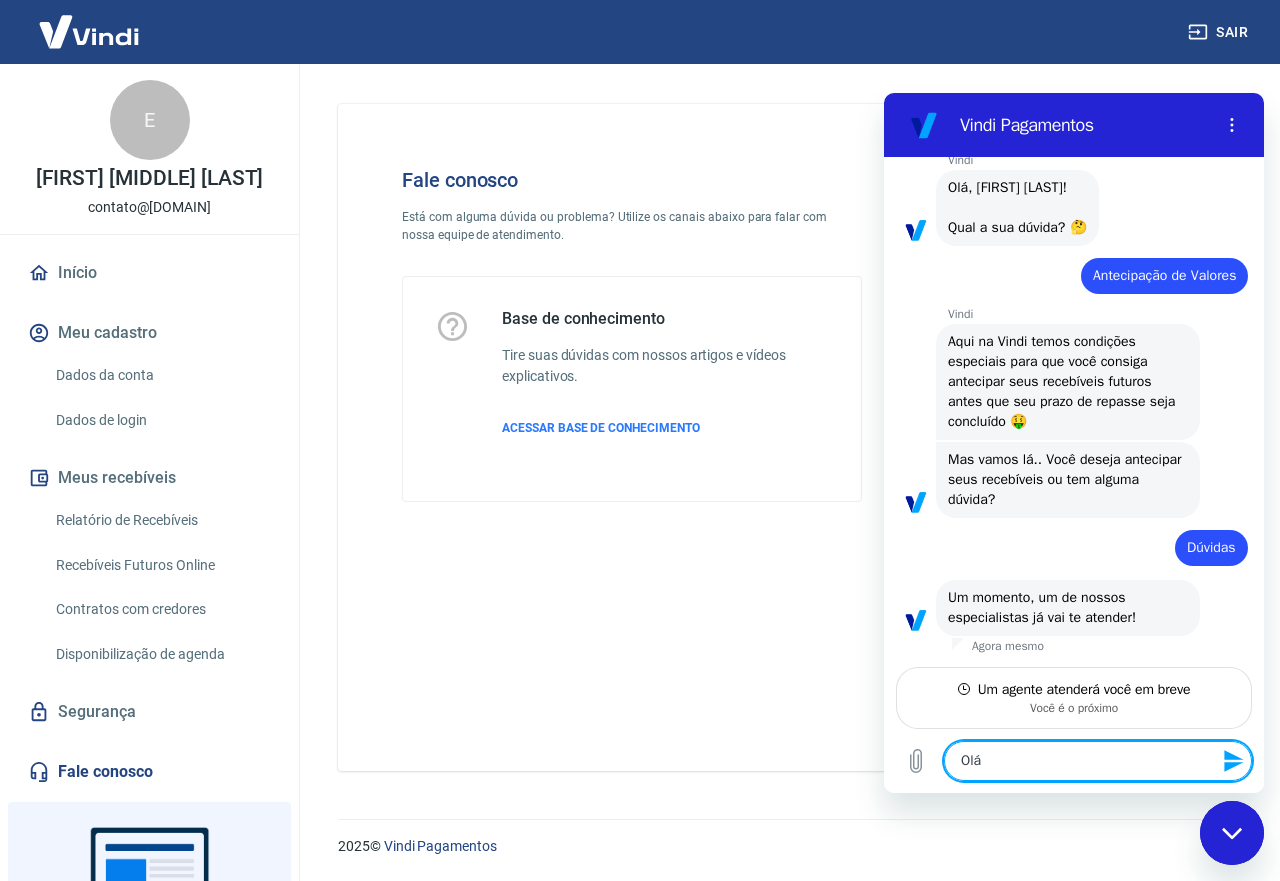 type on "Olá," 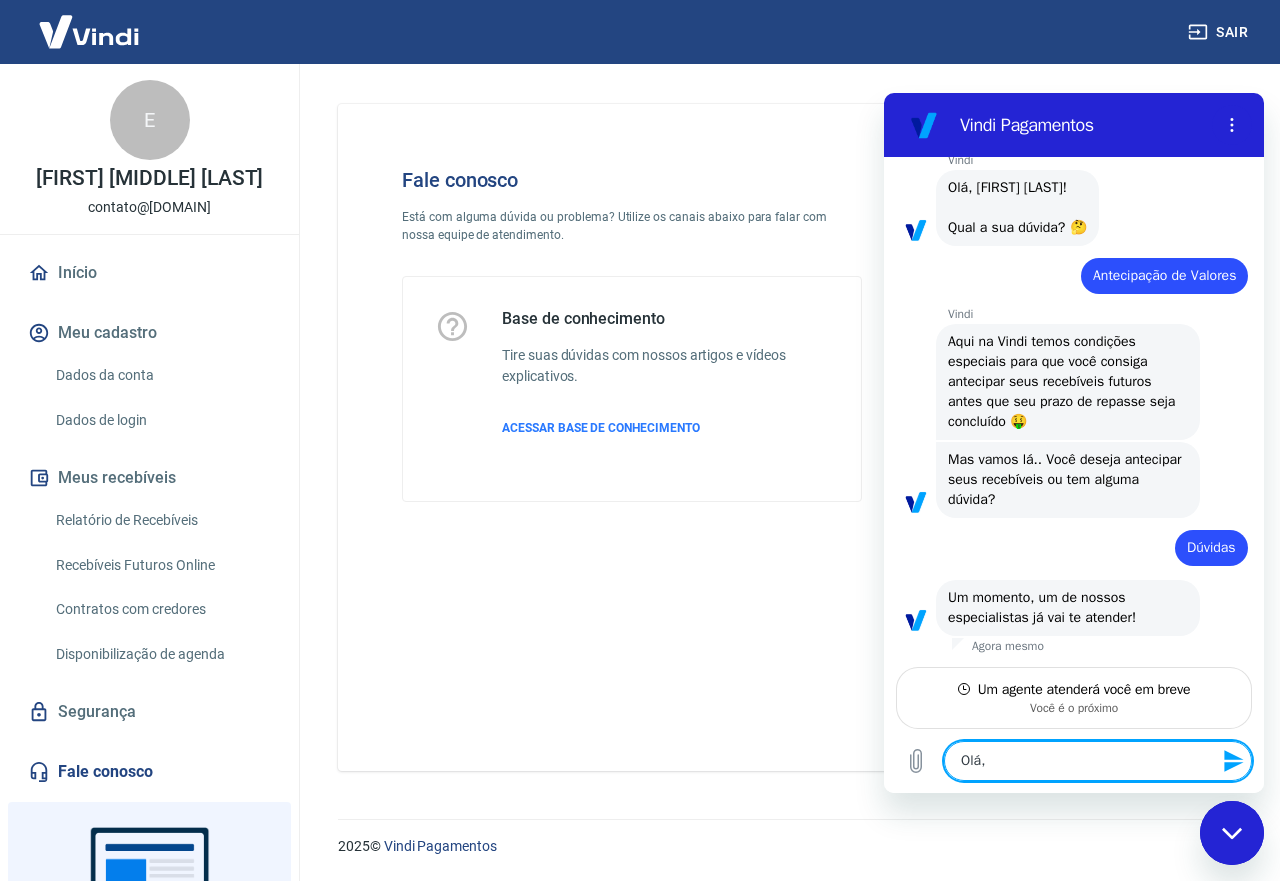 type on "Olá," 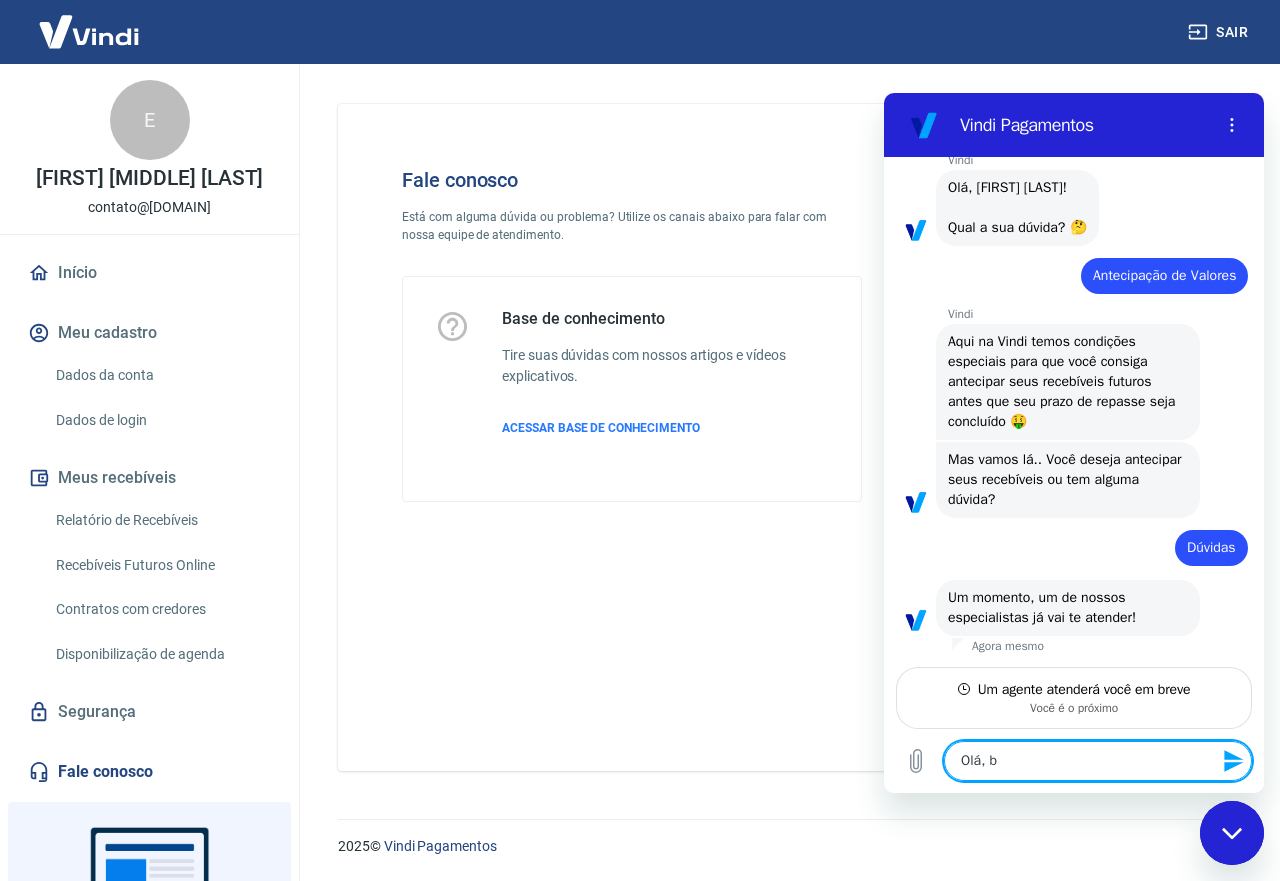 type on "x" 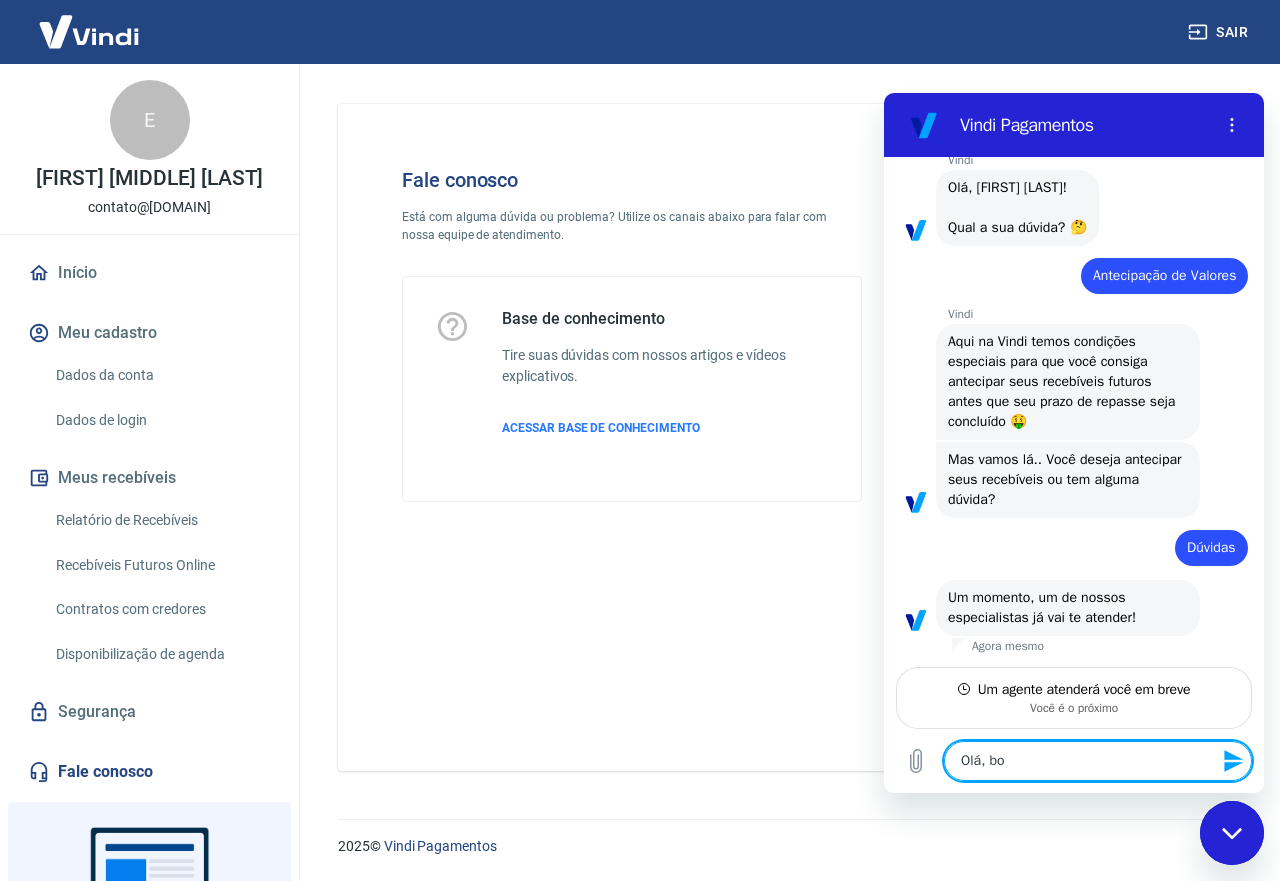 type on "Olá, boa" 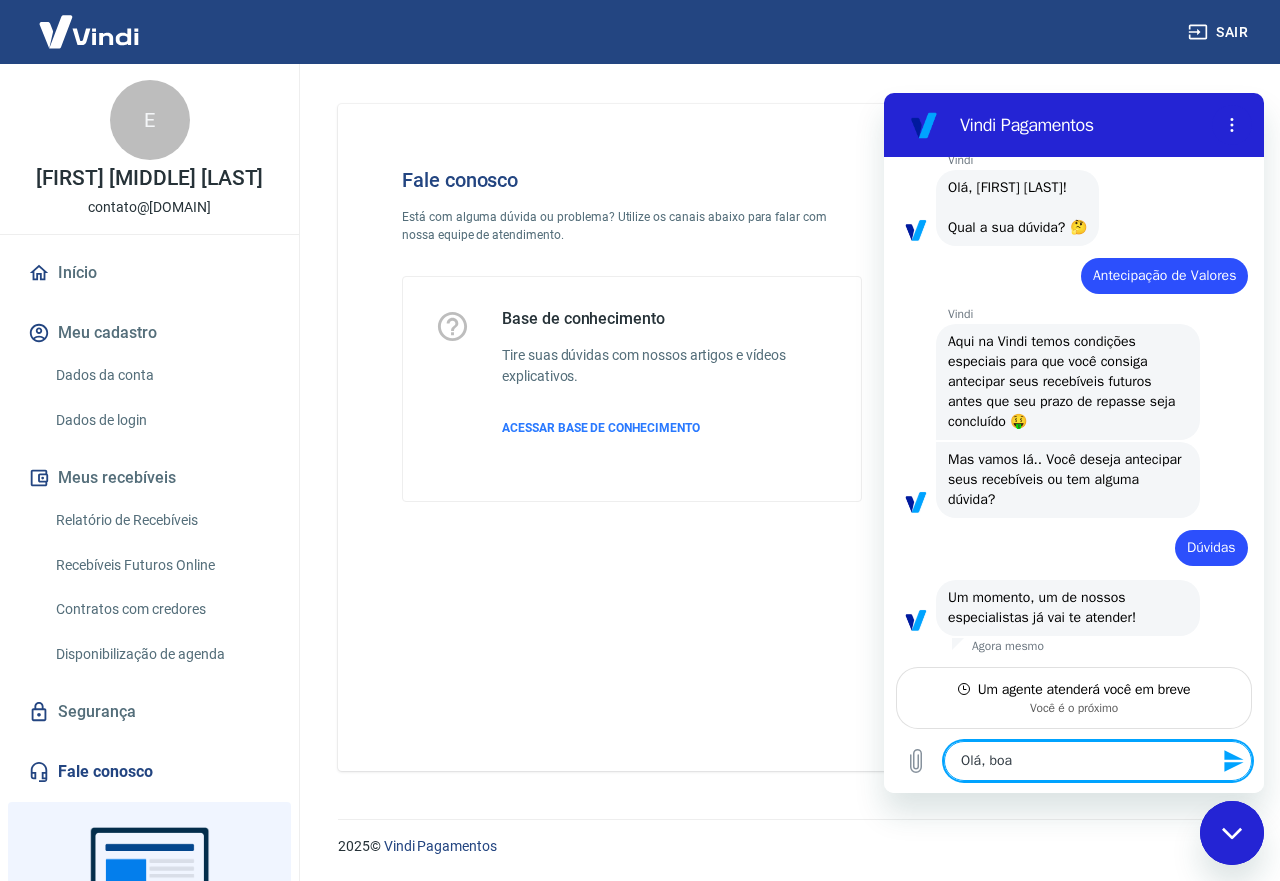 type on "Olá, boa" 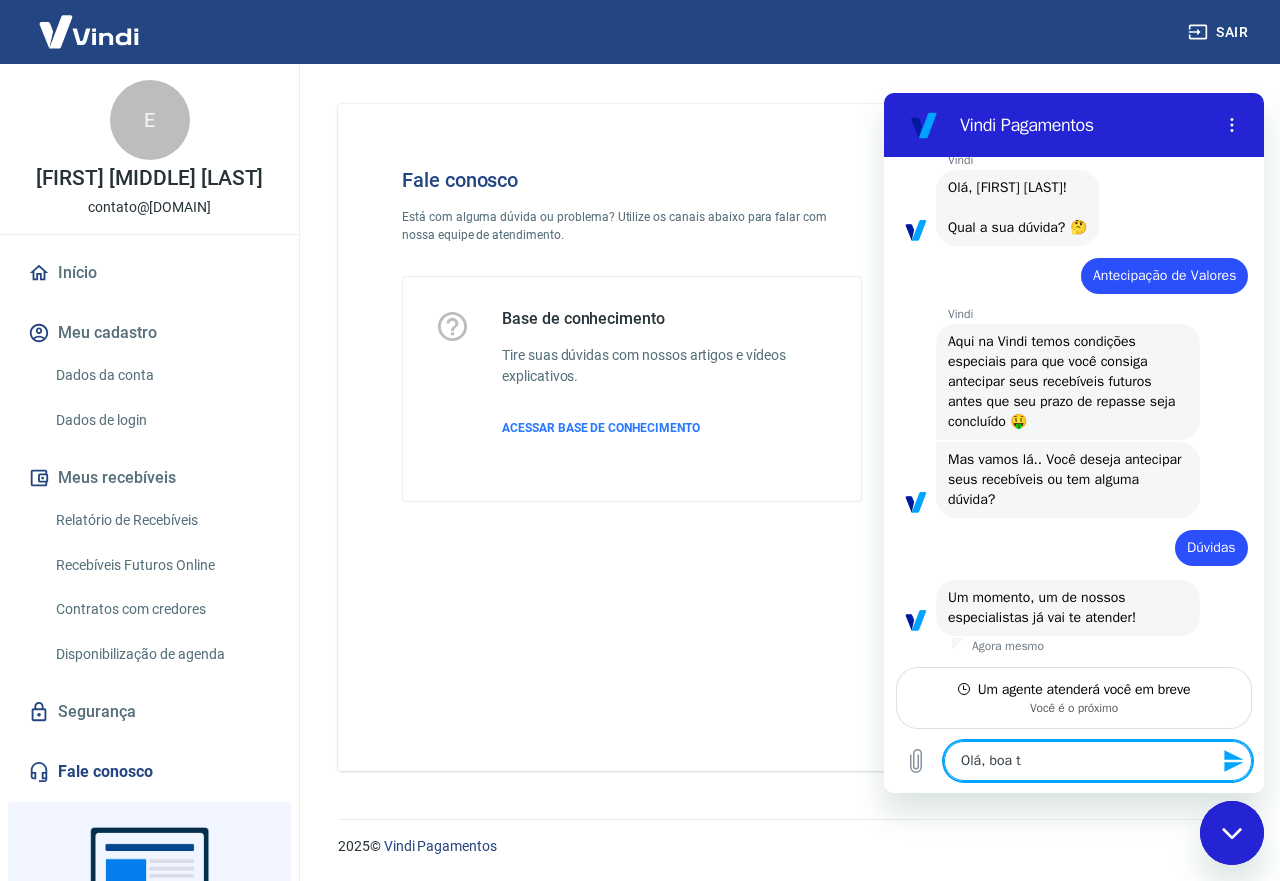 type on "Olá, boa ta" 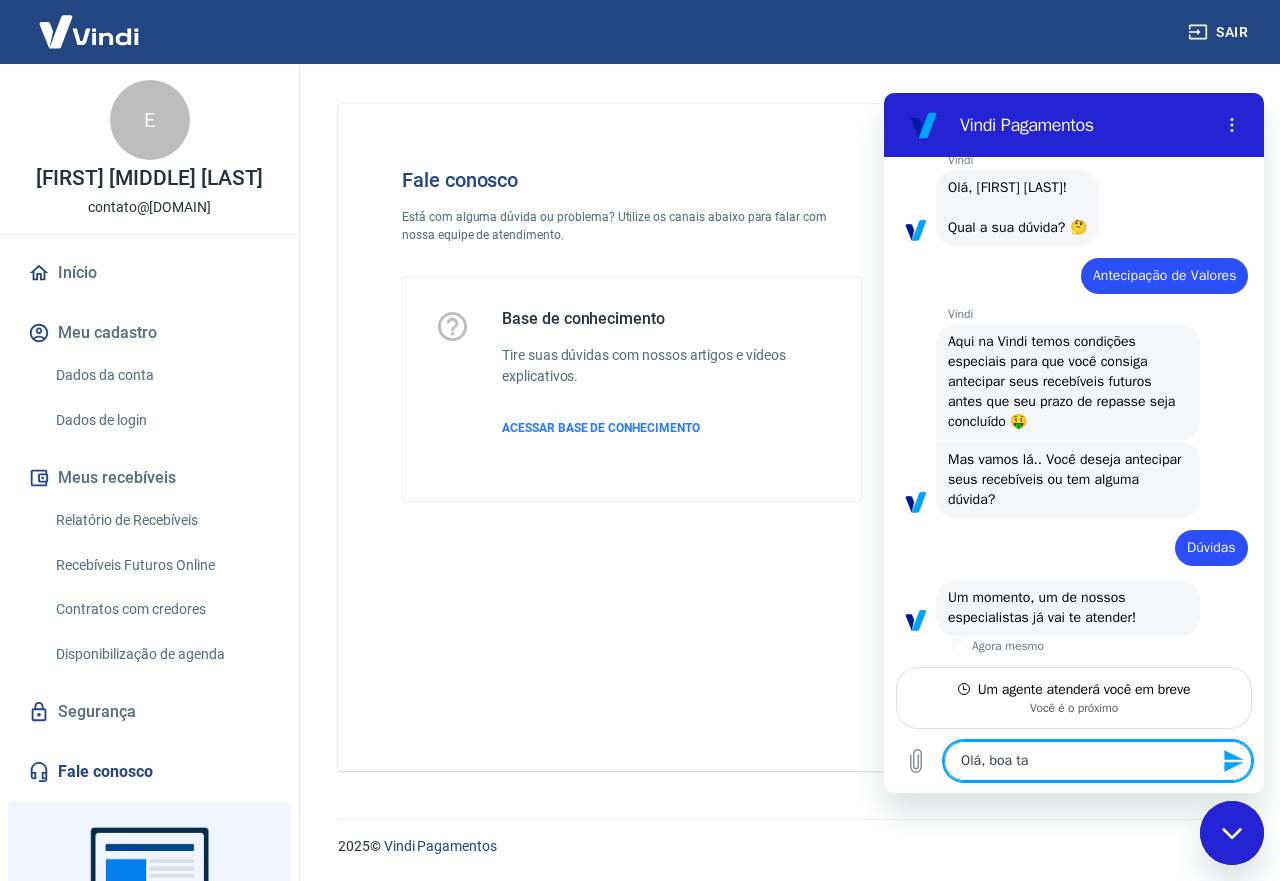 type on "Olá, boa tar" 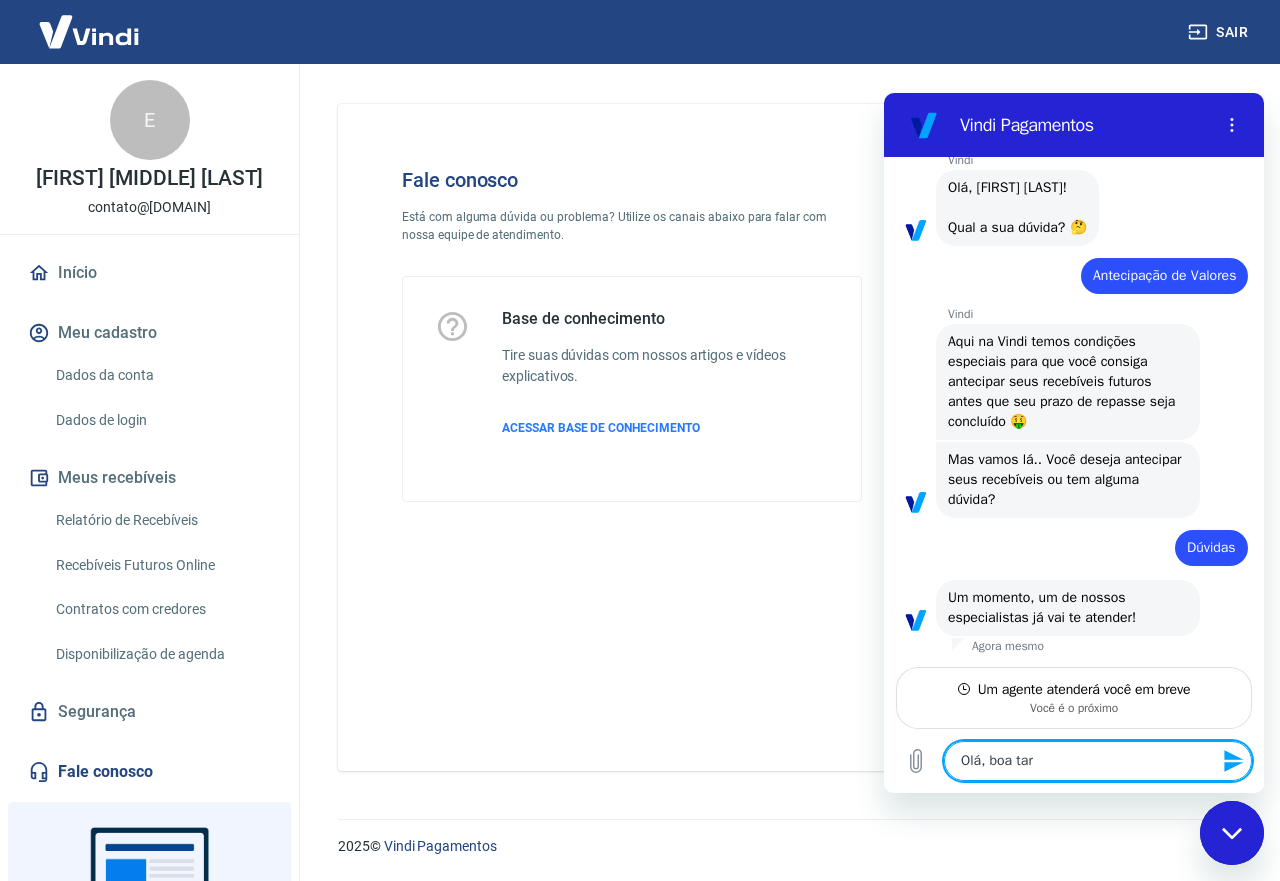 type on "Olá, boa tard" 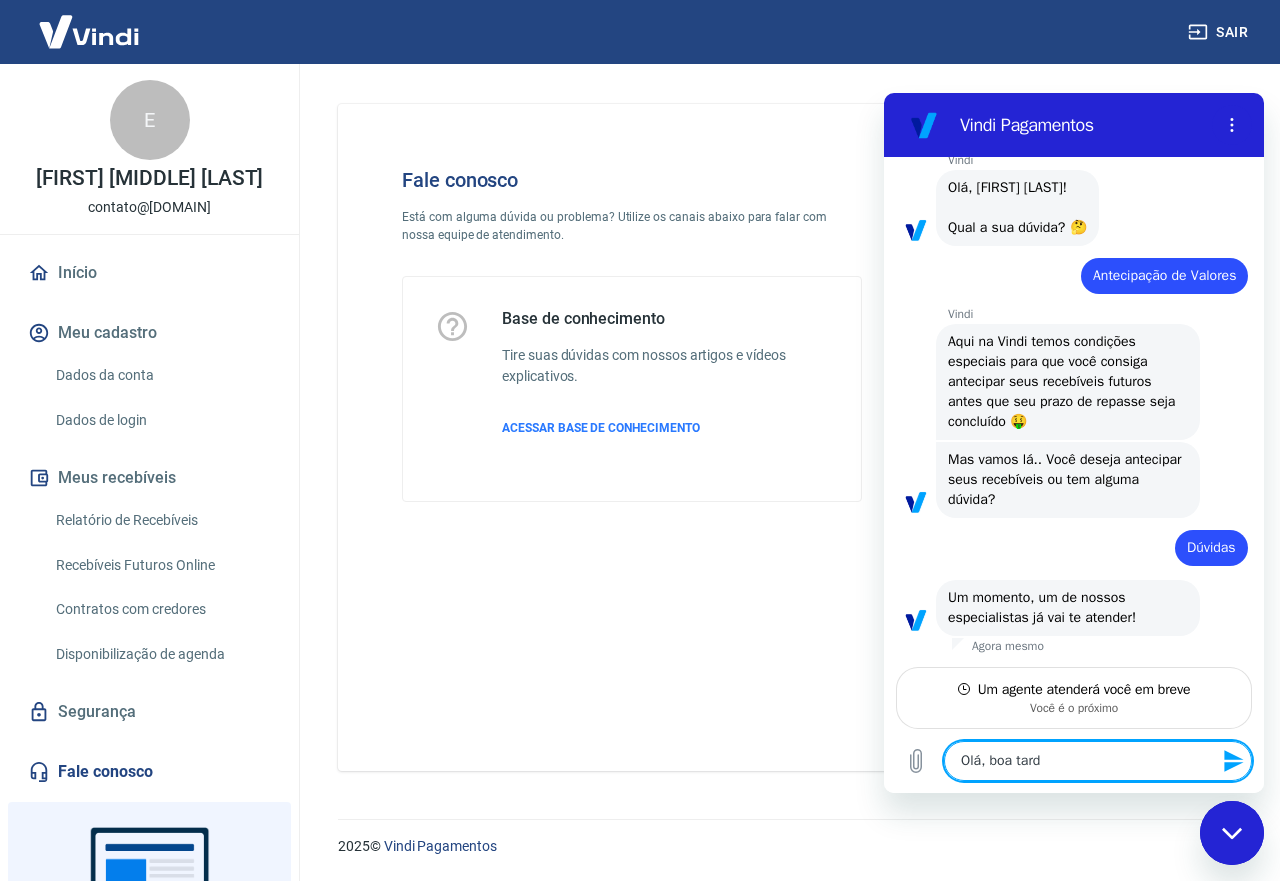 type on "Olá, boa tarde" 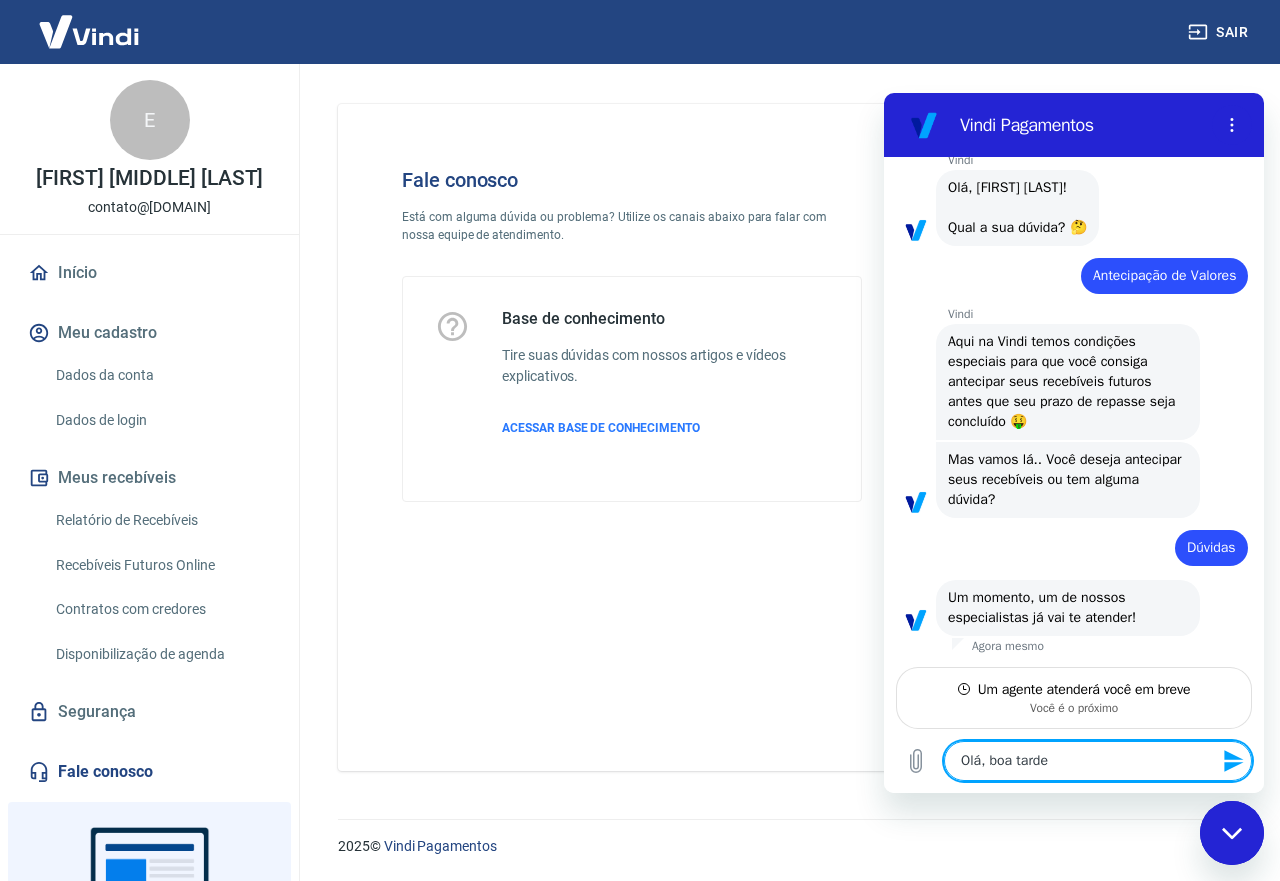 type on "Olá, boa tarde," 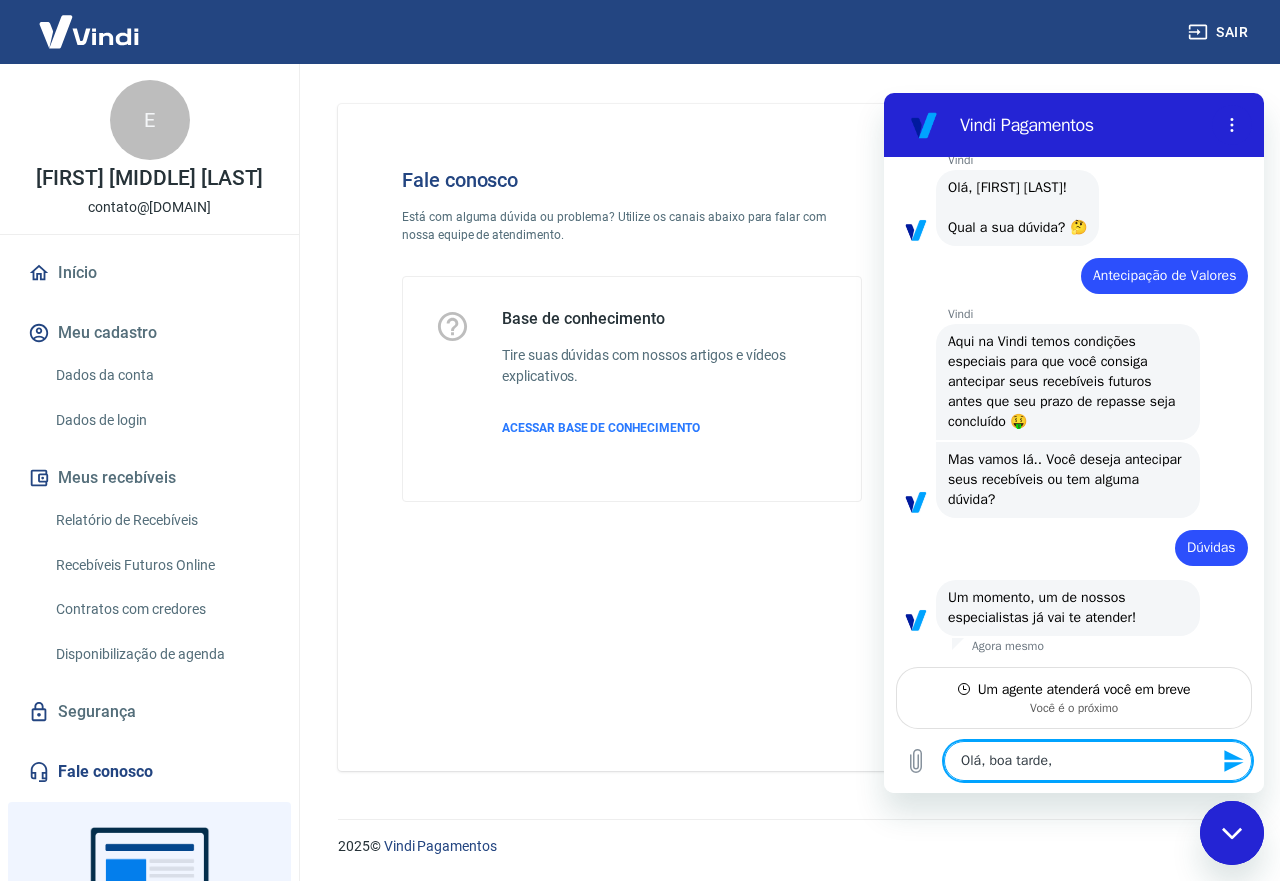 type on "Olá, boa tarde," 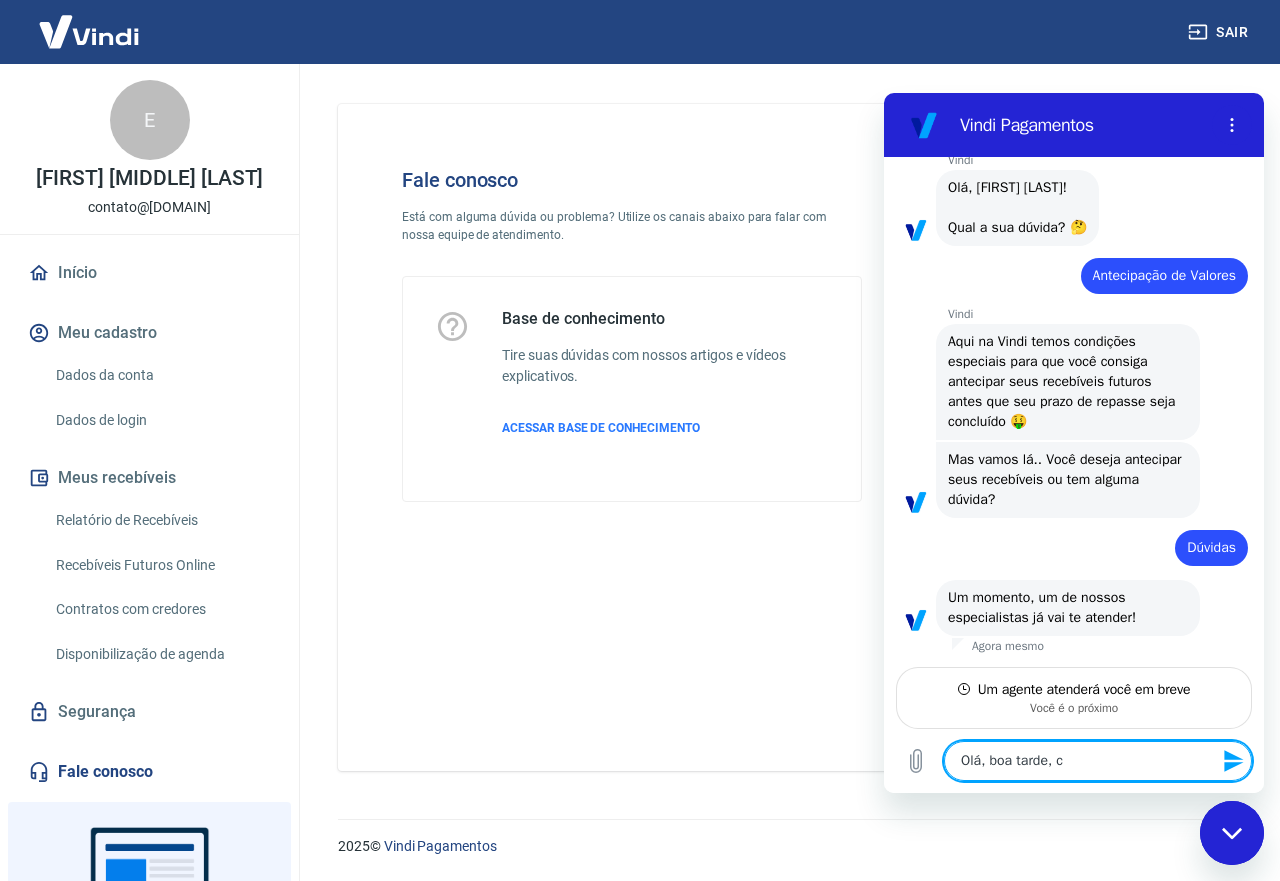 type on "x" 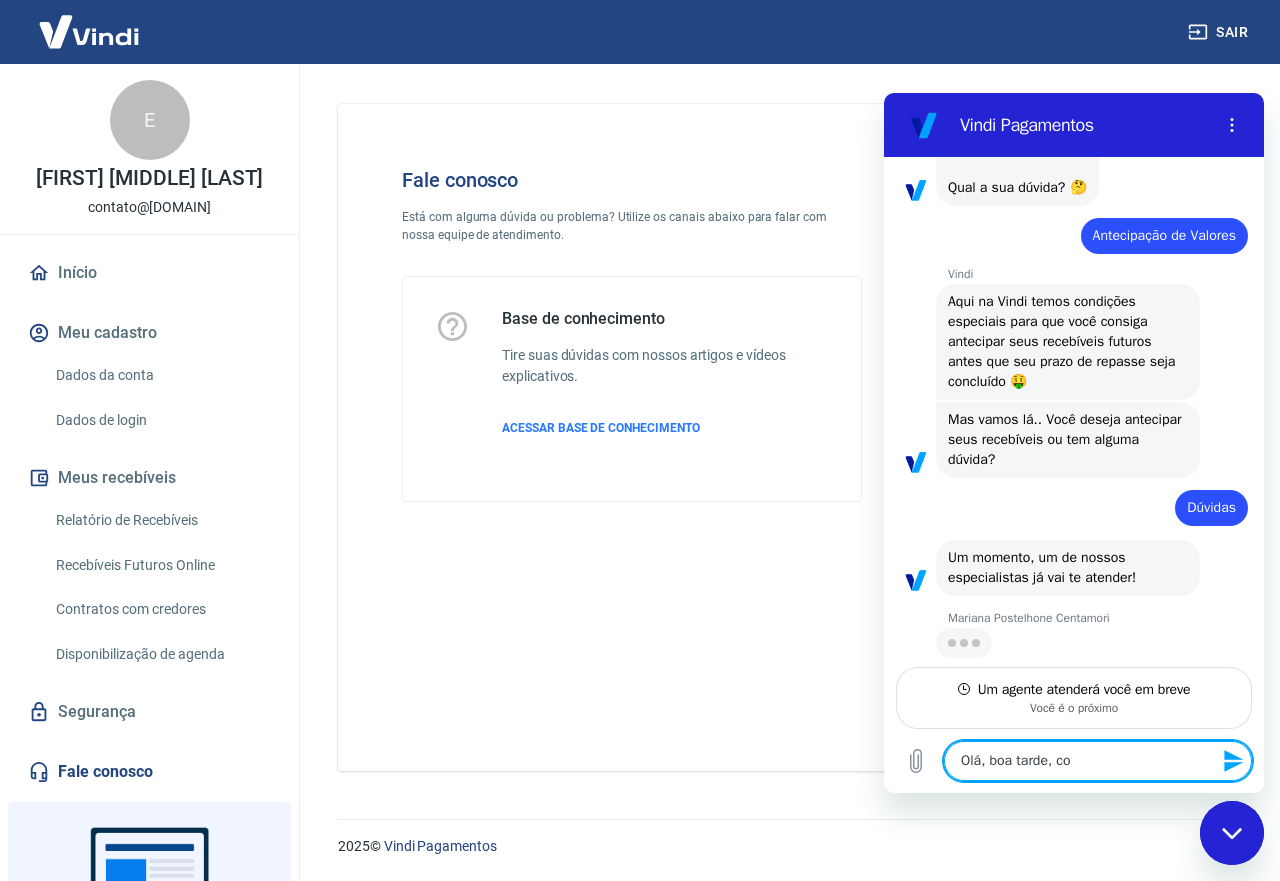 type on "Olá, boa tarde, com" 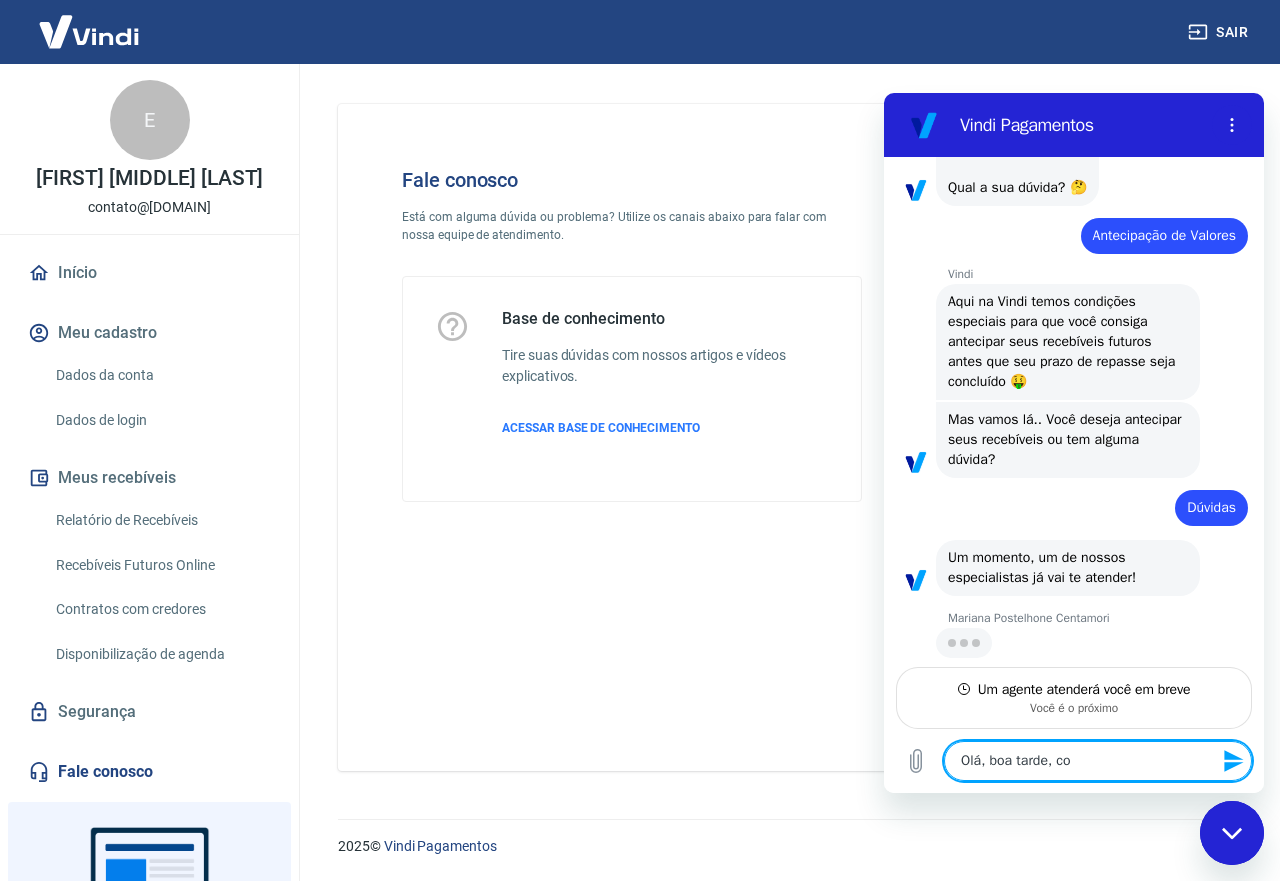 type on "x" 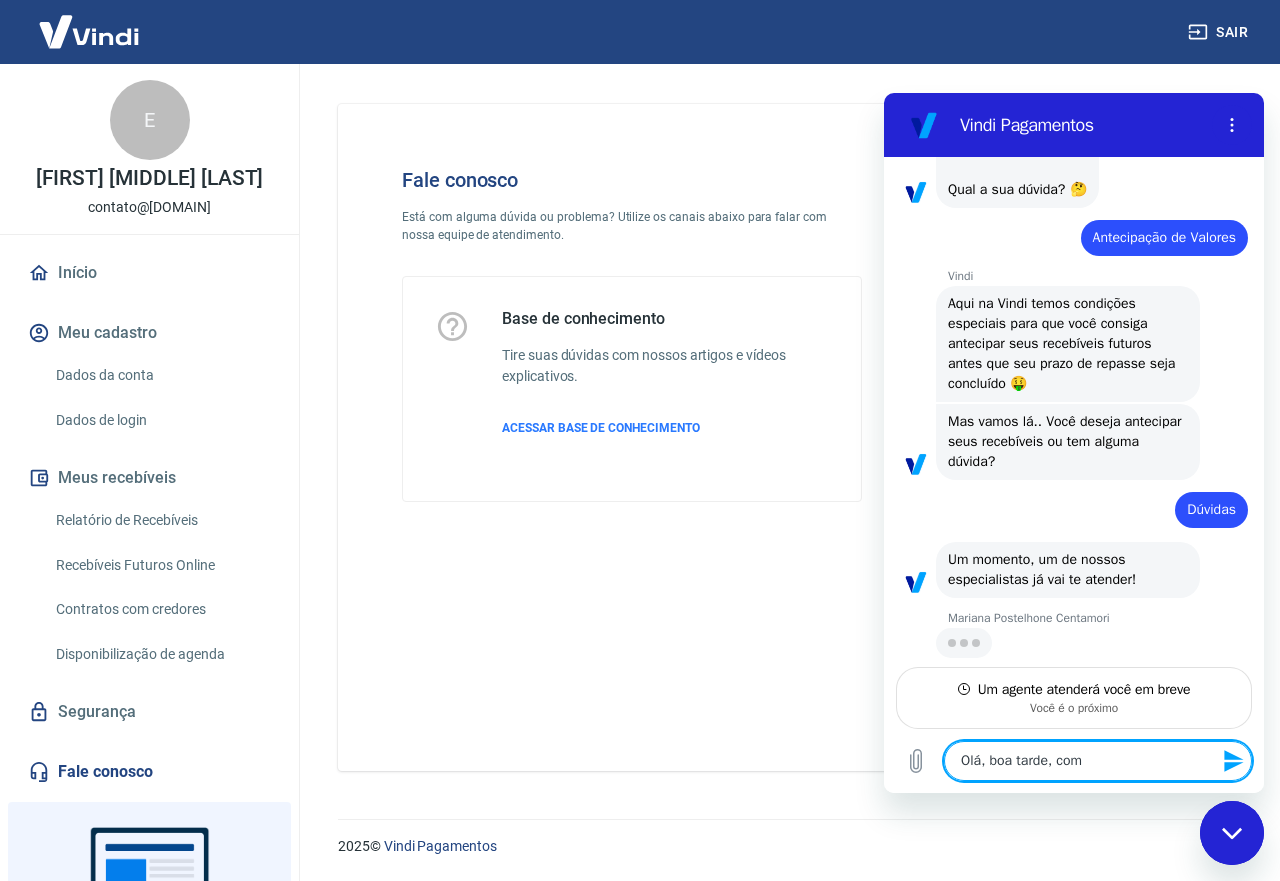 scroll, scrollTop: 815, scrollLeft: 0, axis: vertical 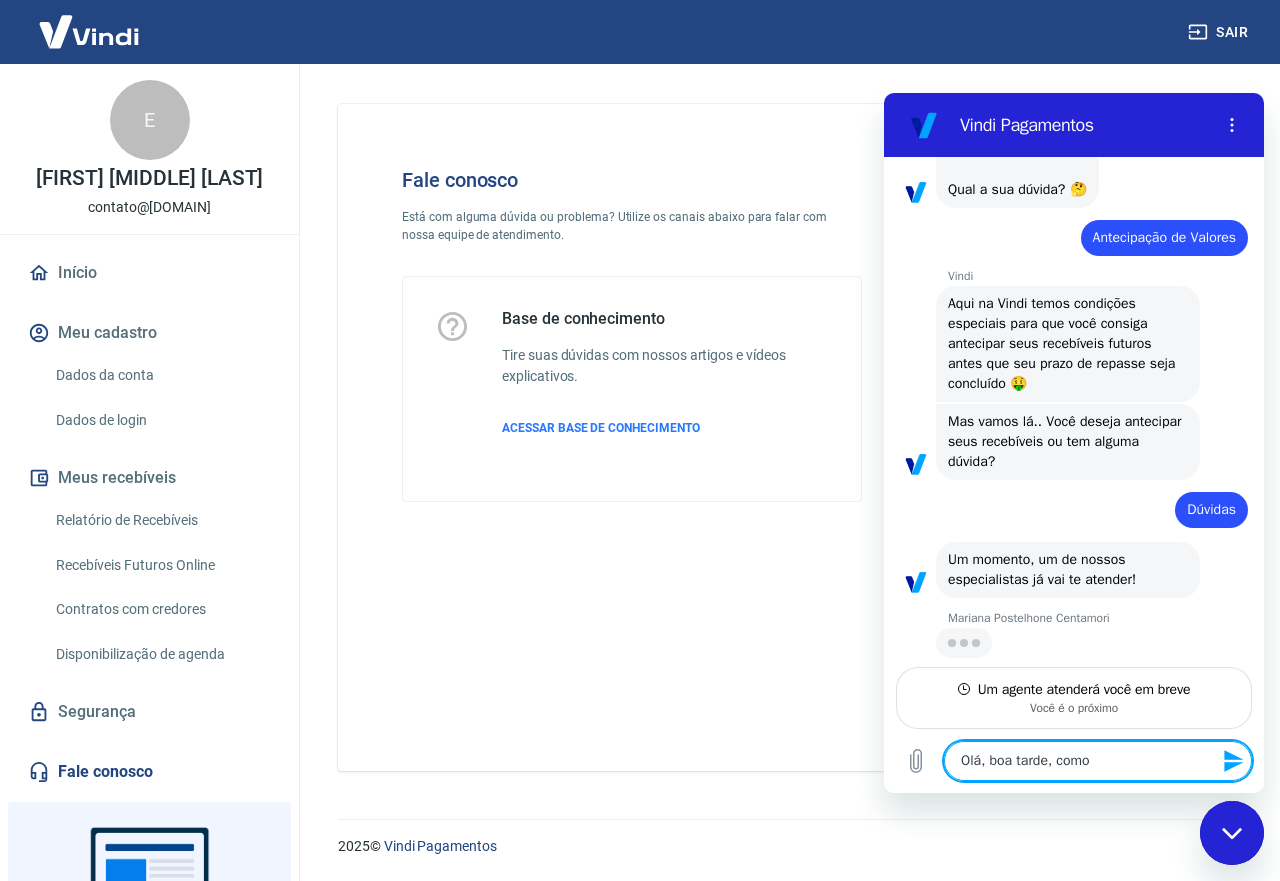 type on "Olá, boa tarde, como" 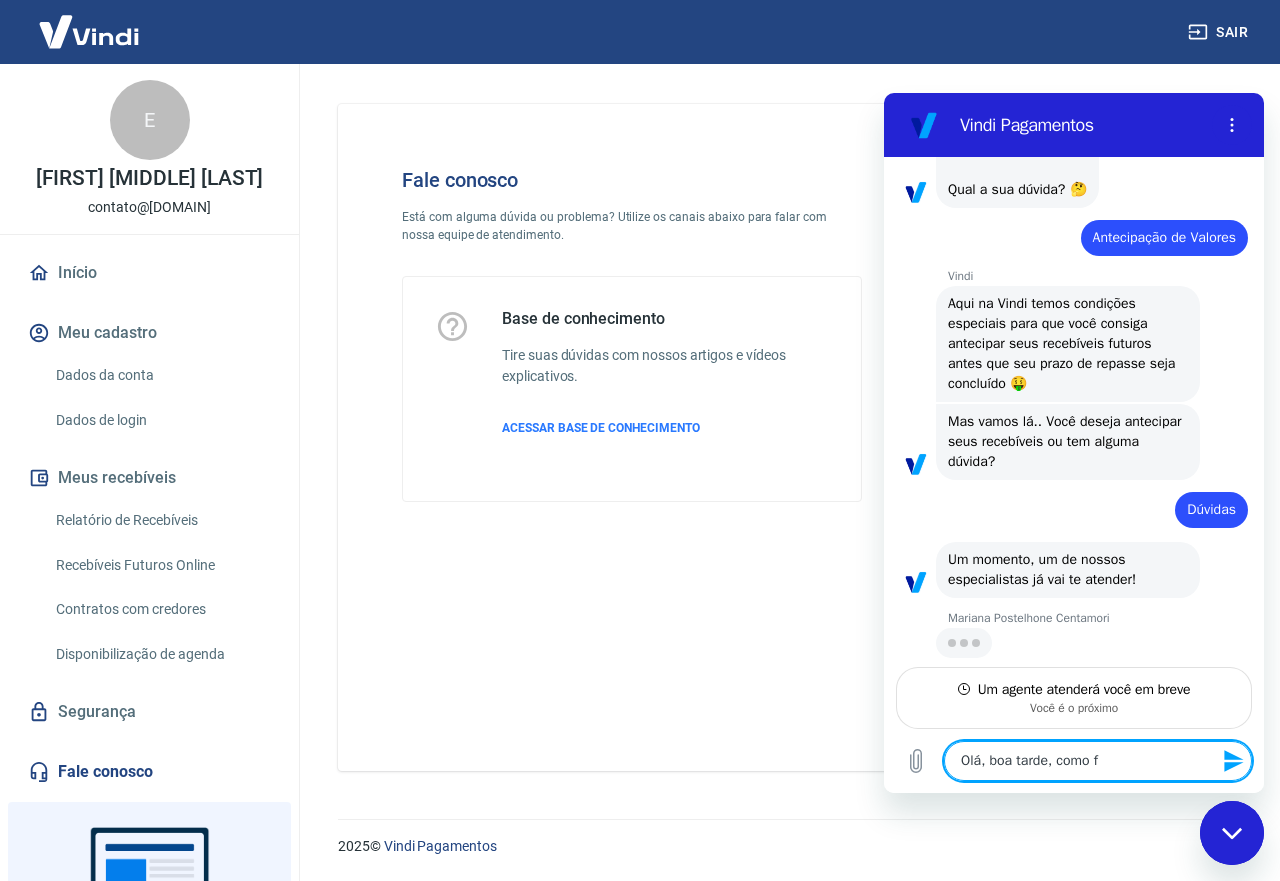 type on "Olá, boa tarde, como fa" 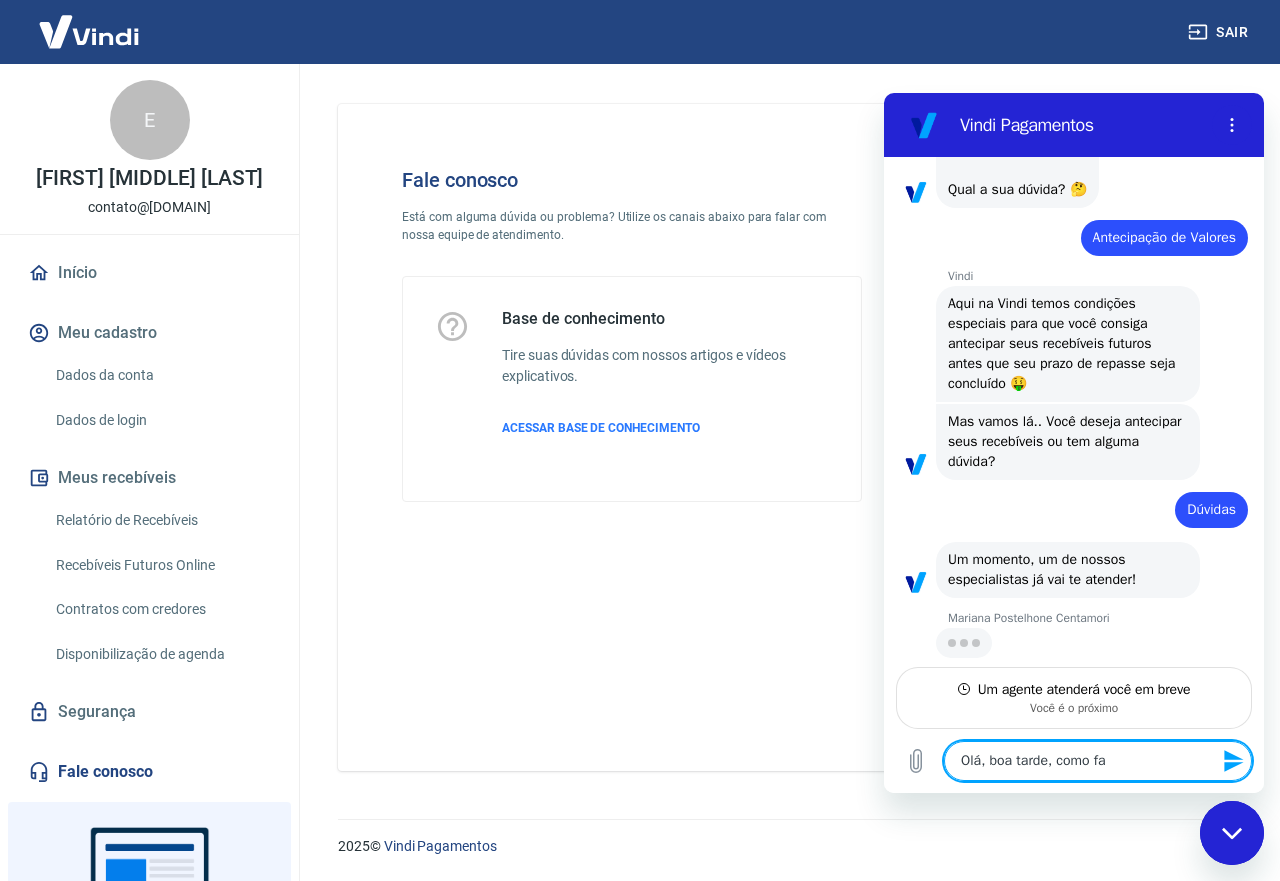 type on "Olá, boa tarde, como faç" 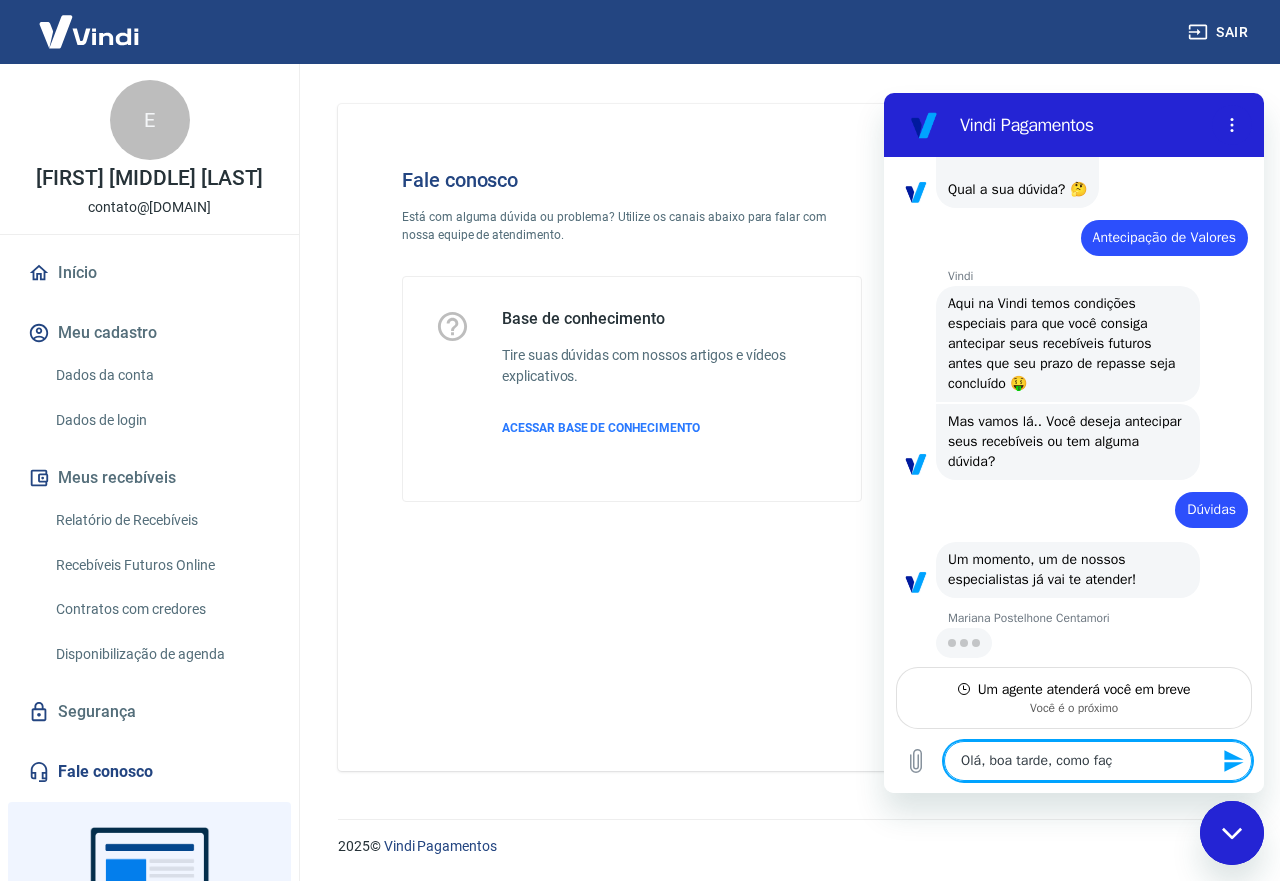 type on "Olá, boa tarde, como faço" 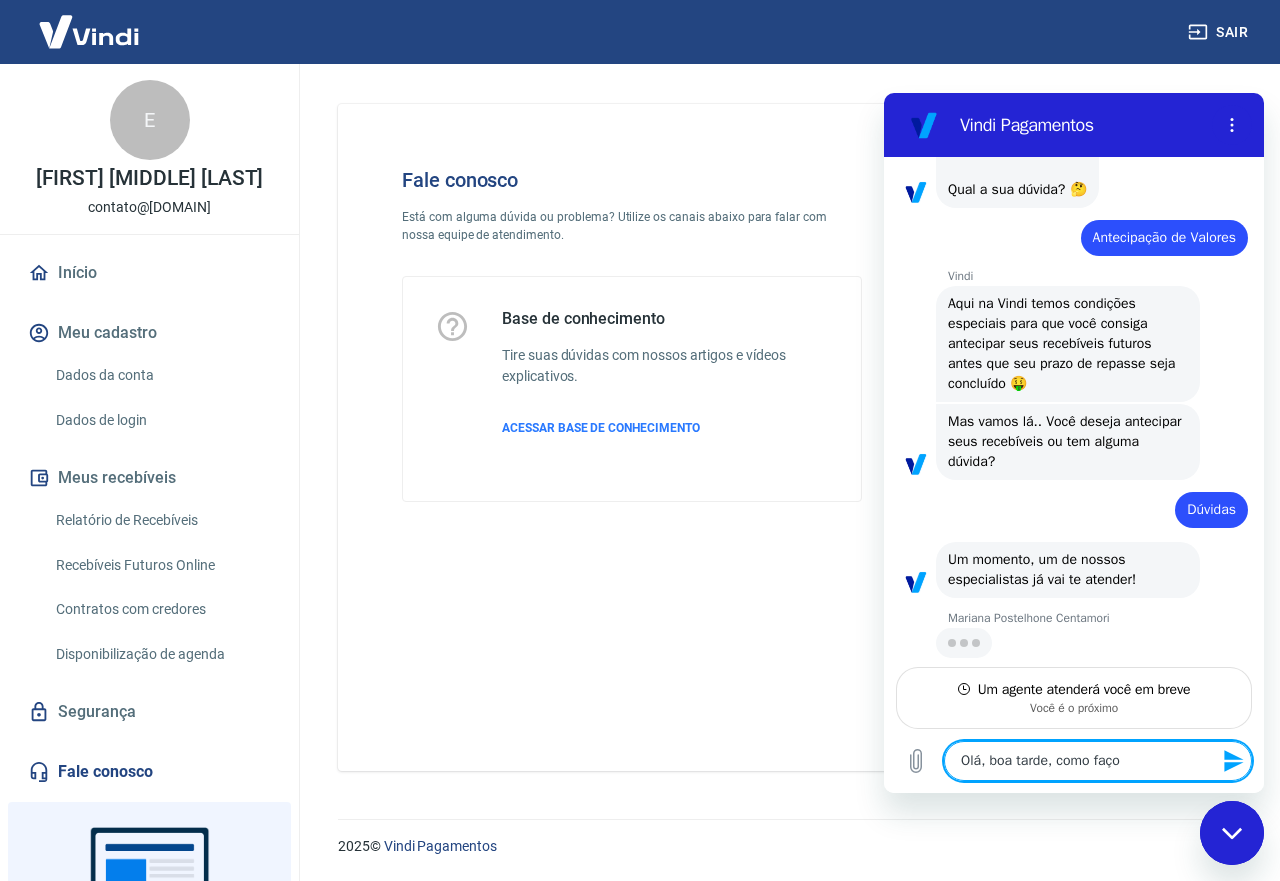 type on "Olá, boa tarde, como faço" 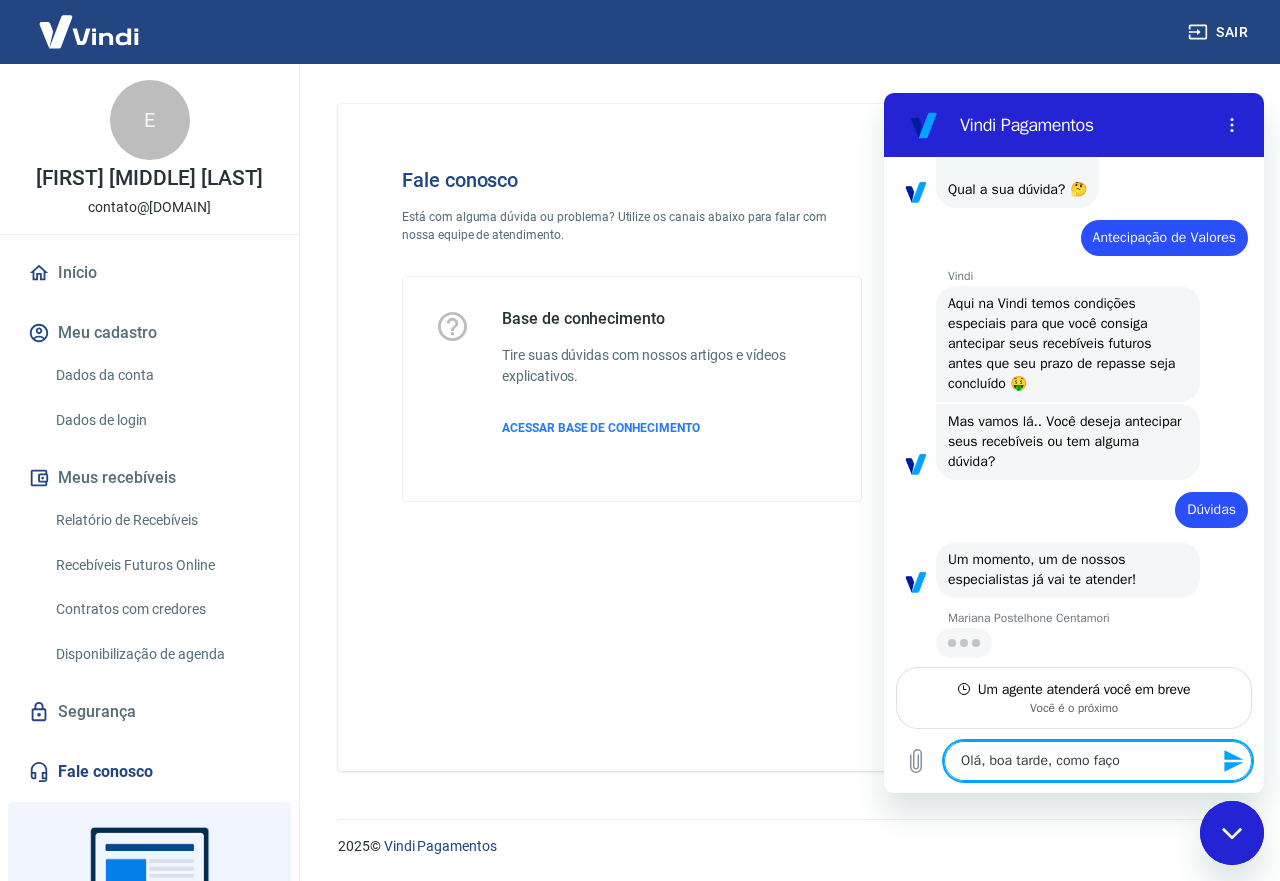 type on "x" 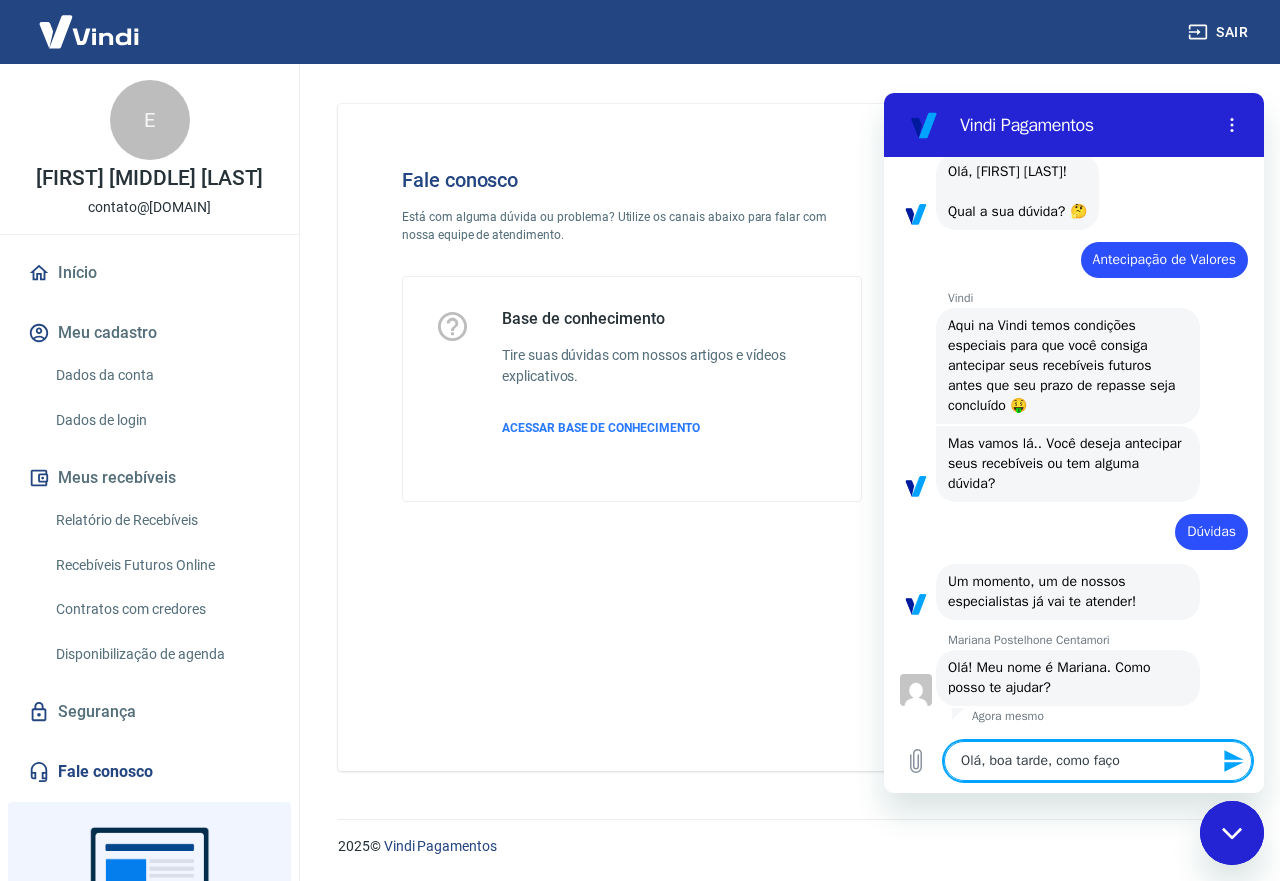 scroll, scrollTop: 793, scrollLeft: 0, axis: vertical 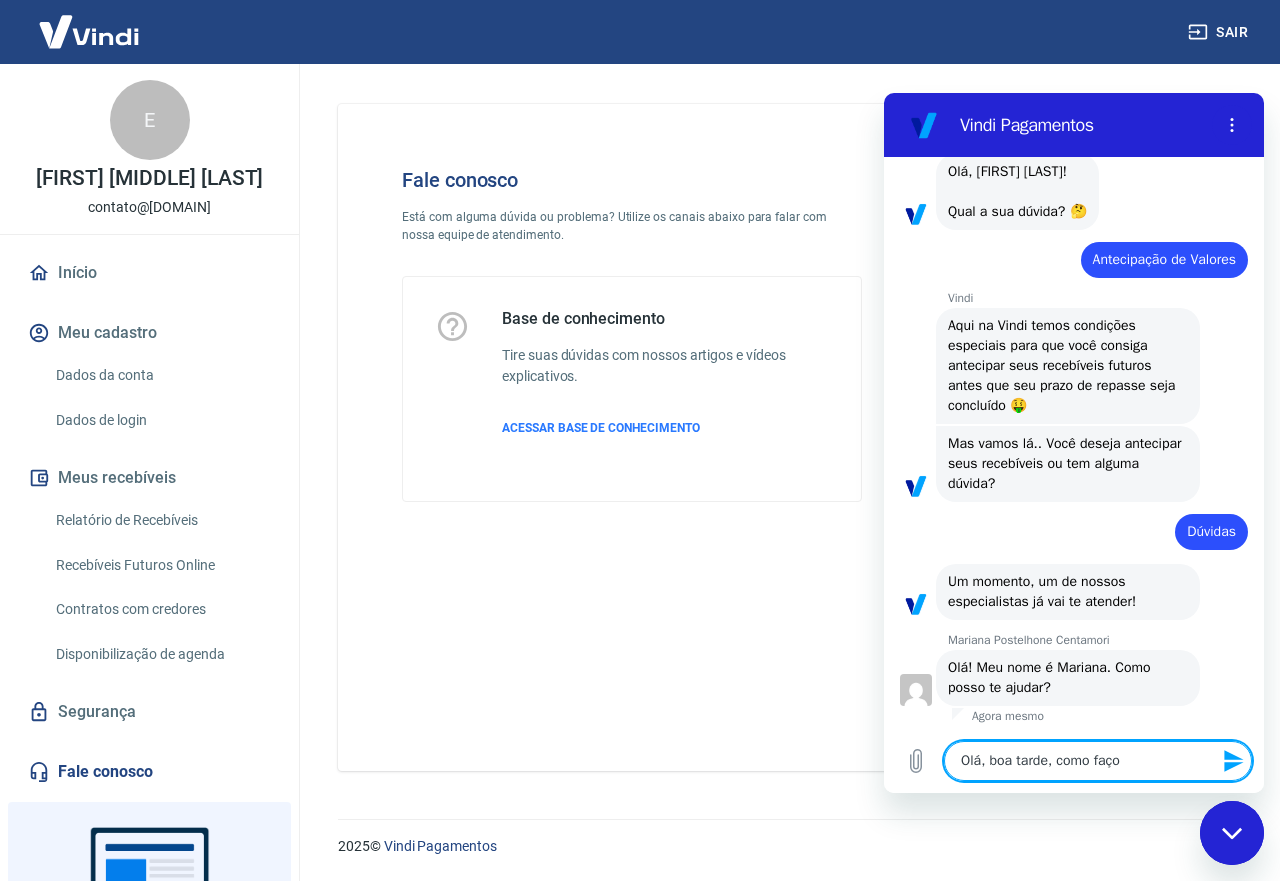type on "Olá, boa tarde, como faço p" 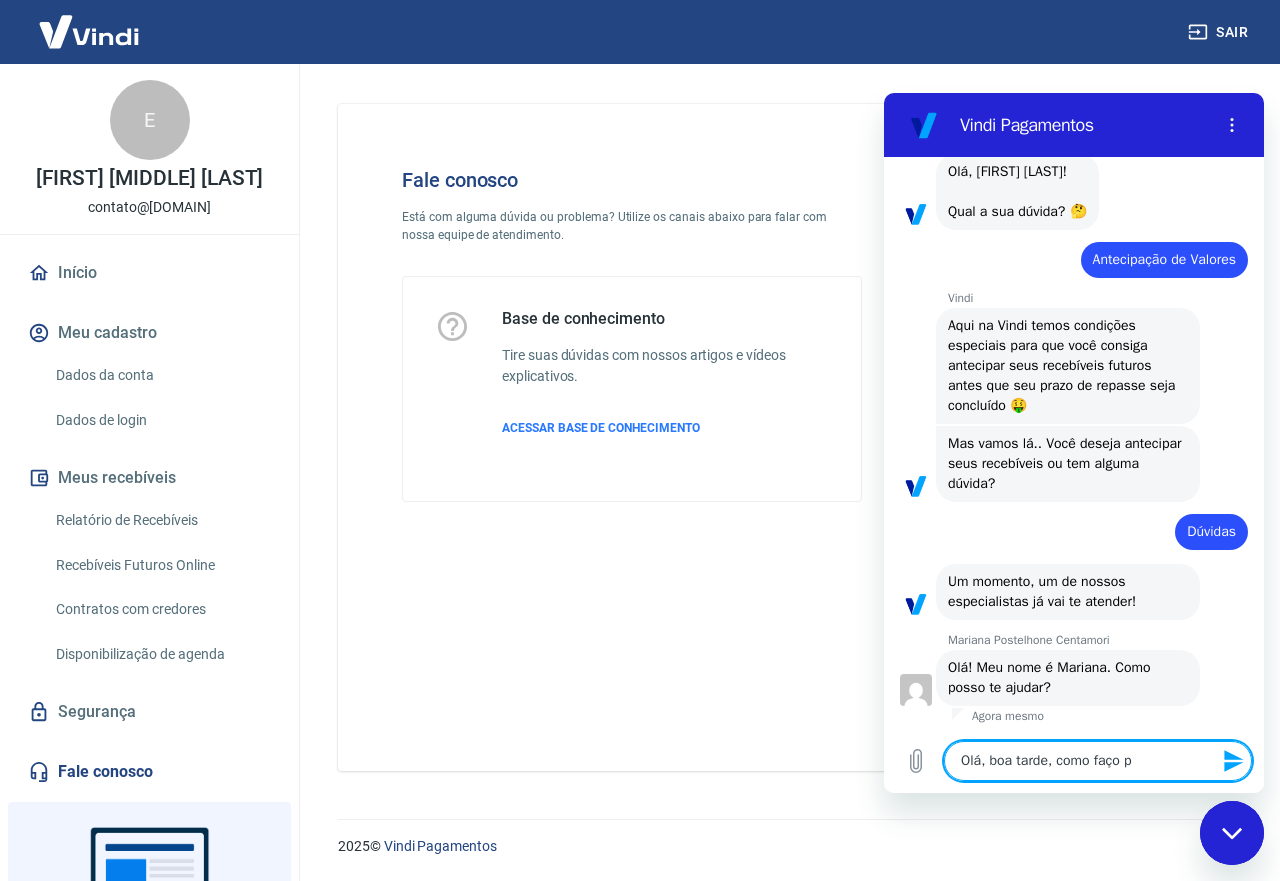 type on "Olá, boa tarde, como faço pa" 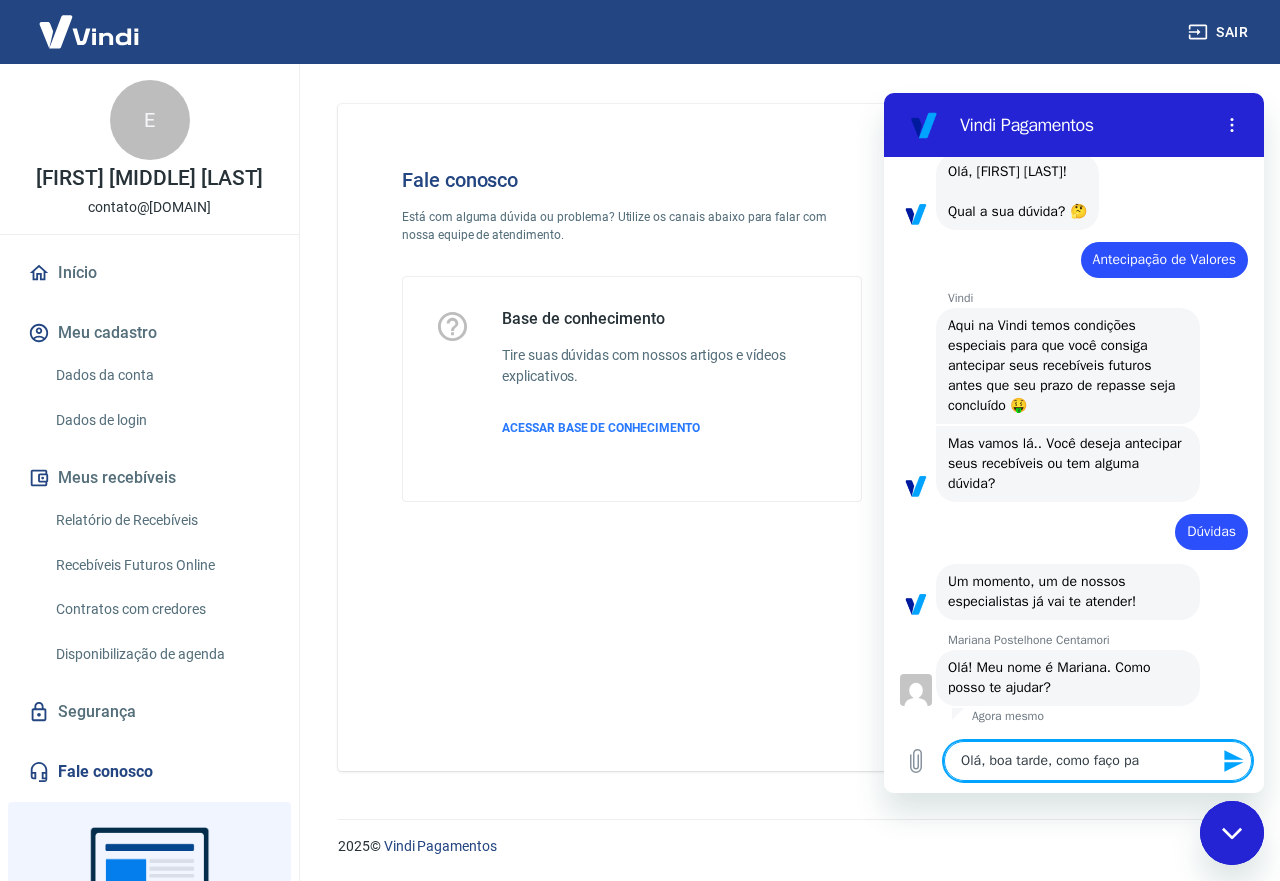 type on "Olá, boa tarde, como faço par" 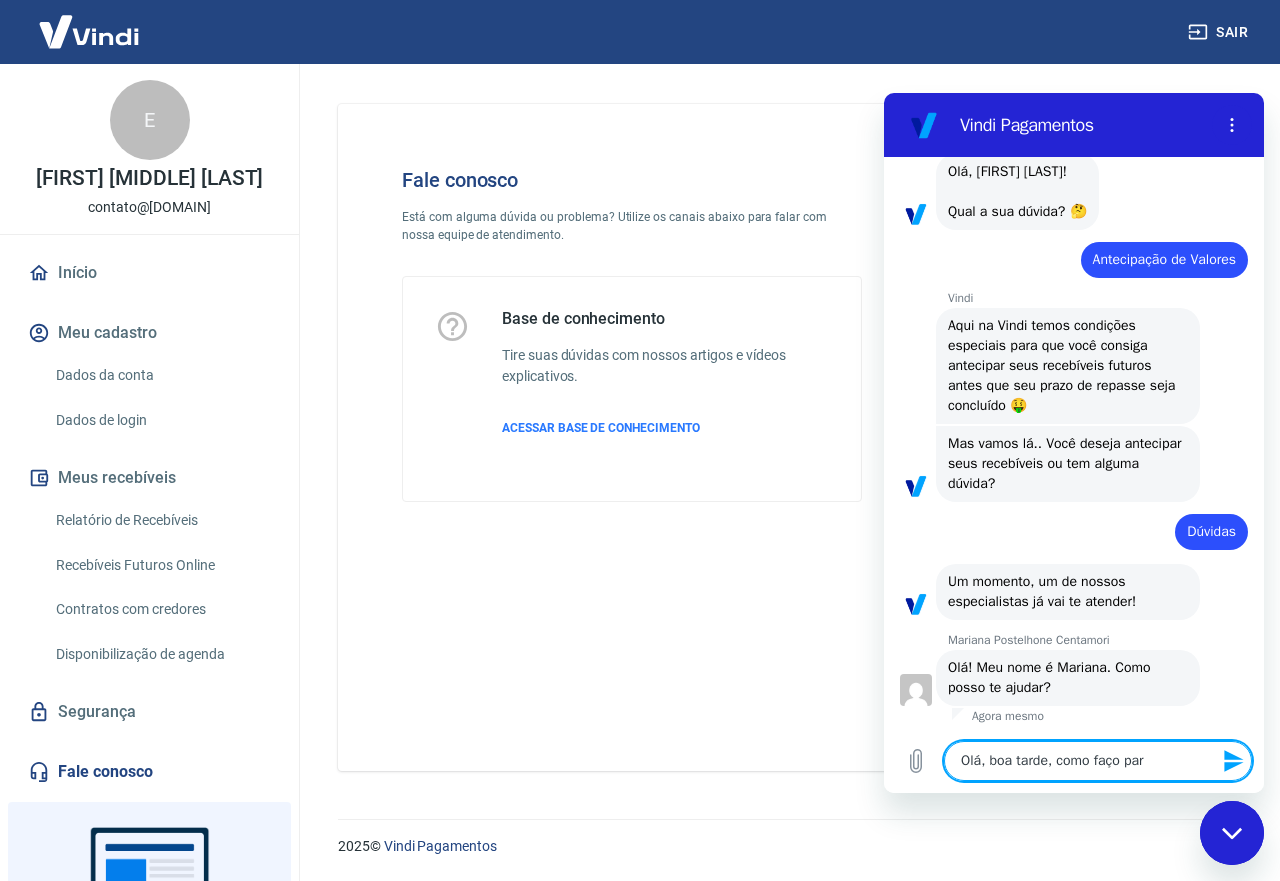type on "Olá, boa tarde, como faço para" 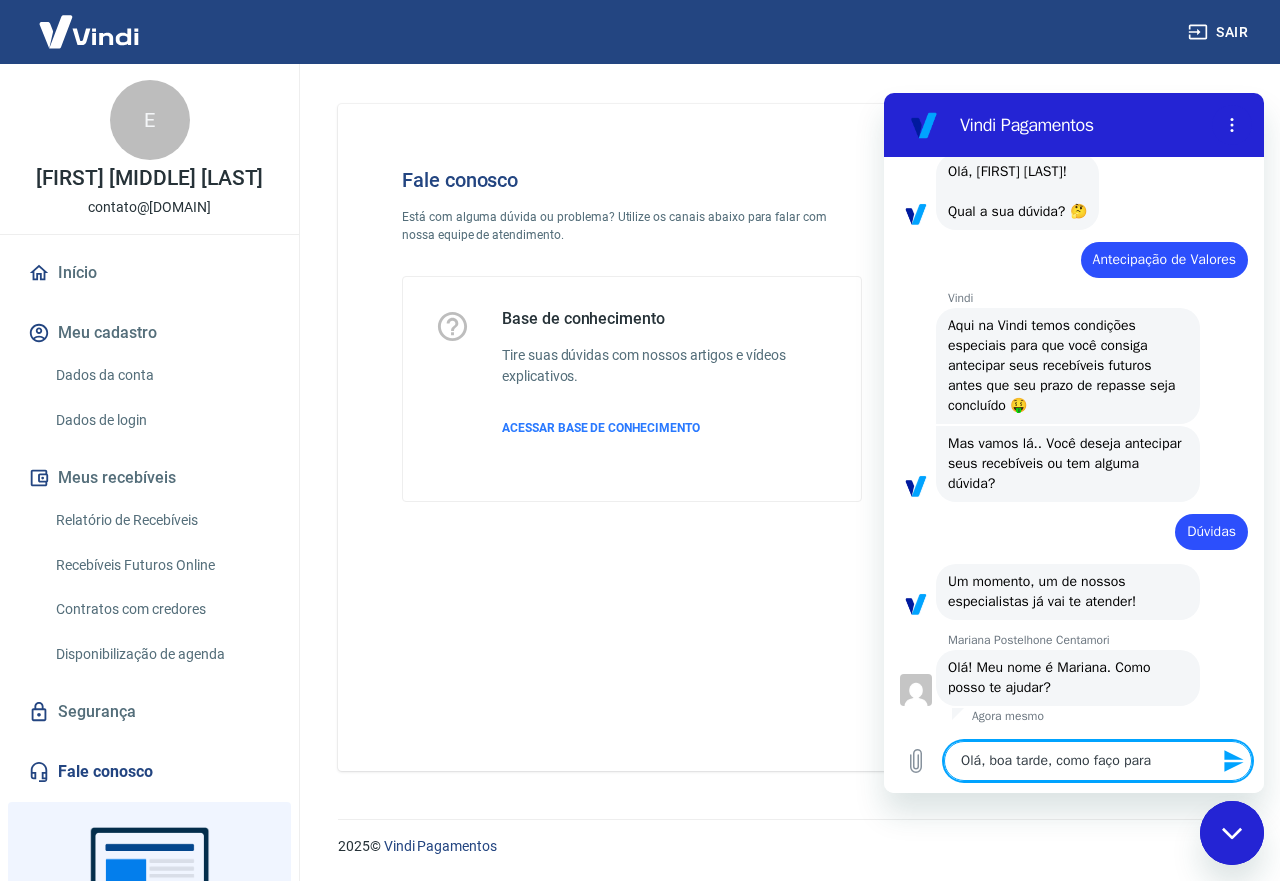 type on "Olá, boa tarde, como faço para" 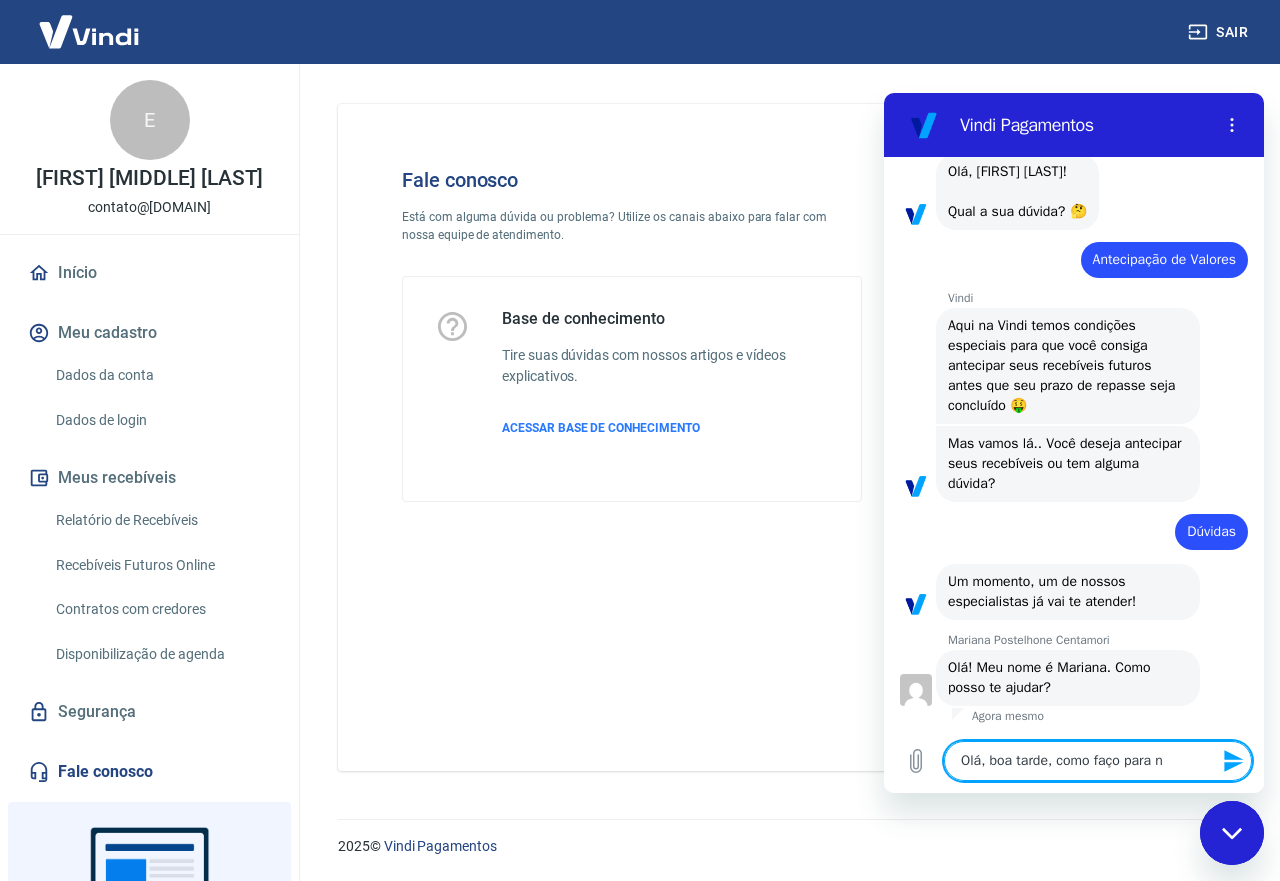 type on "Olá, boa tarde, como faço para nã" 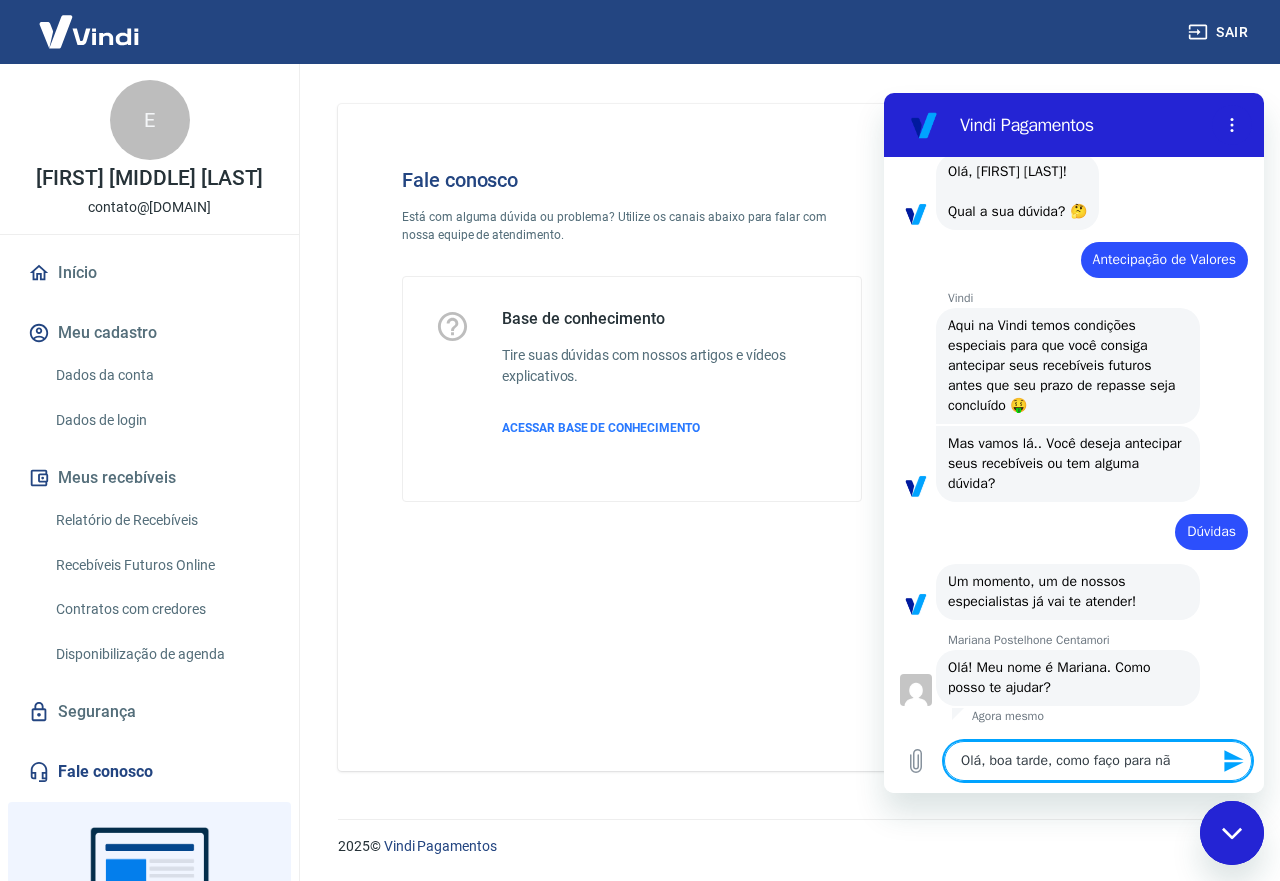 type on "Olá, boa tarde, como faço para não" 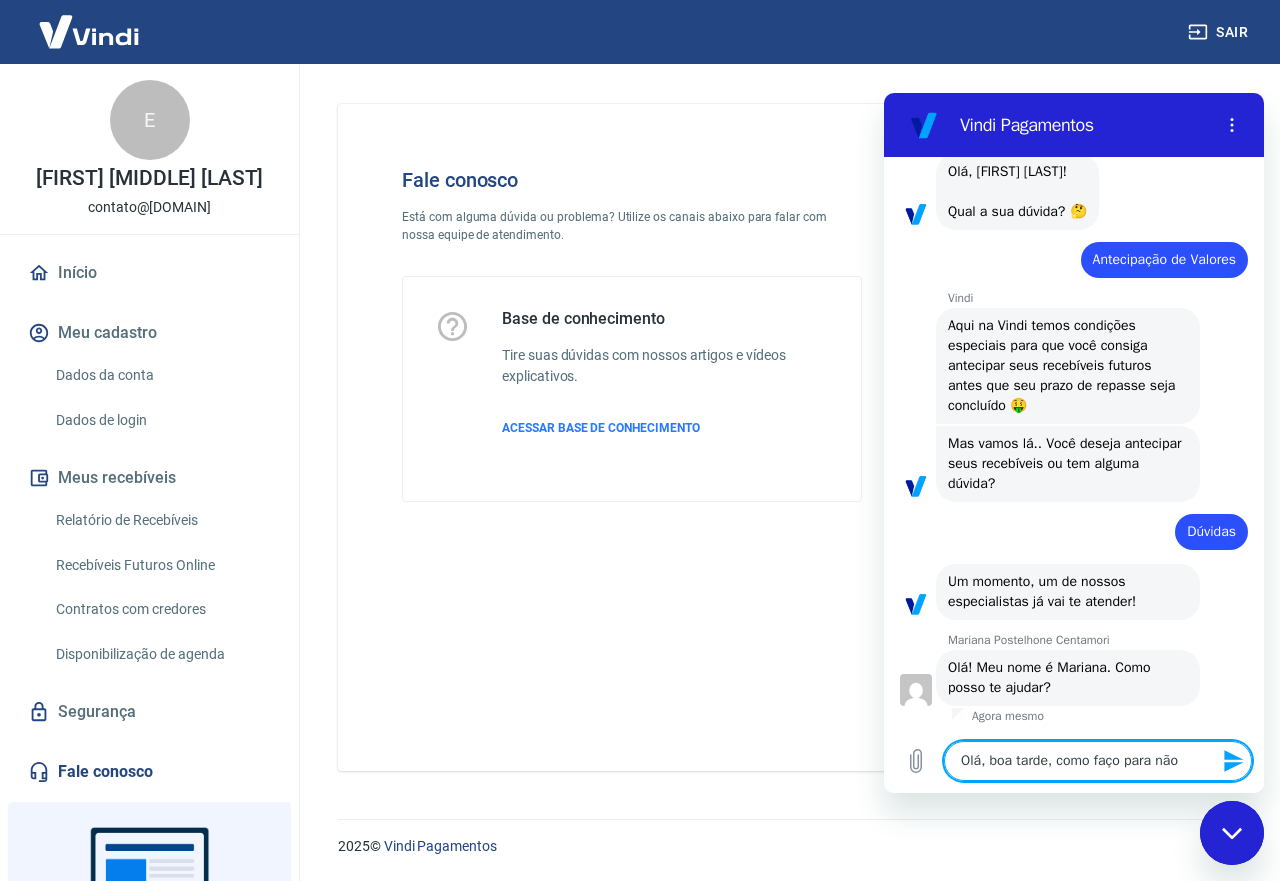 type on "Olá, boa tarde, como faço para não" 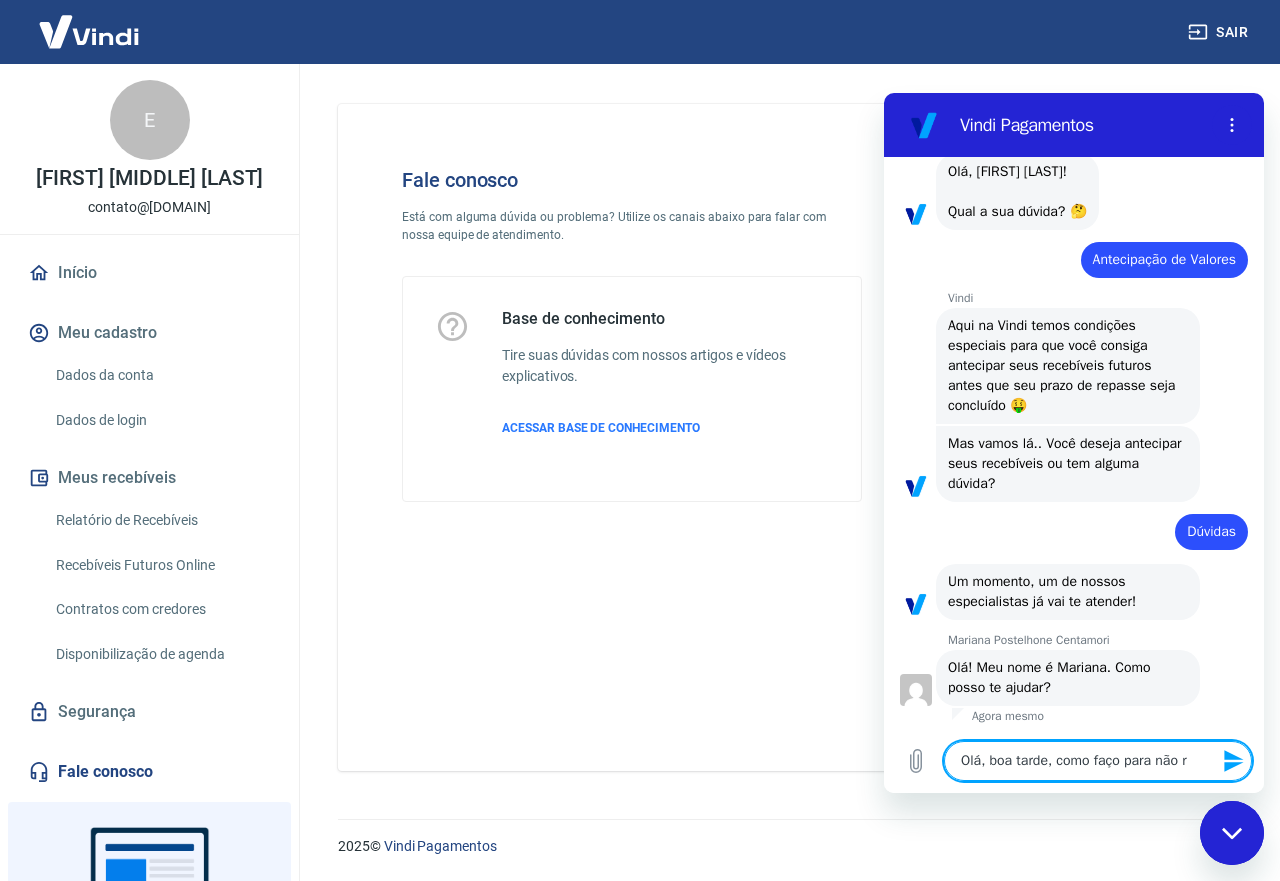 type on "Olá, boa tarde, como faço para não re" 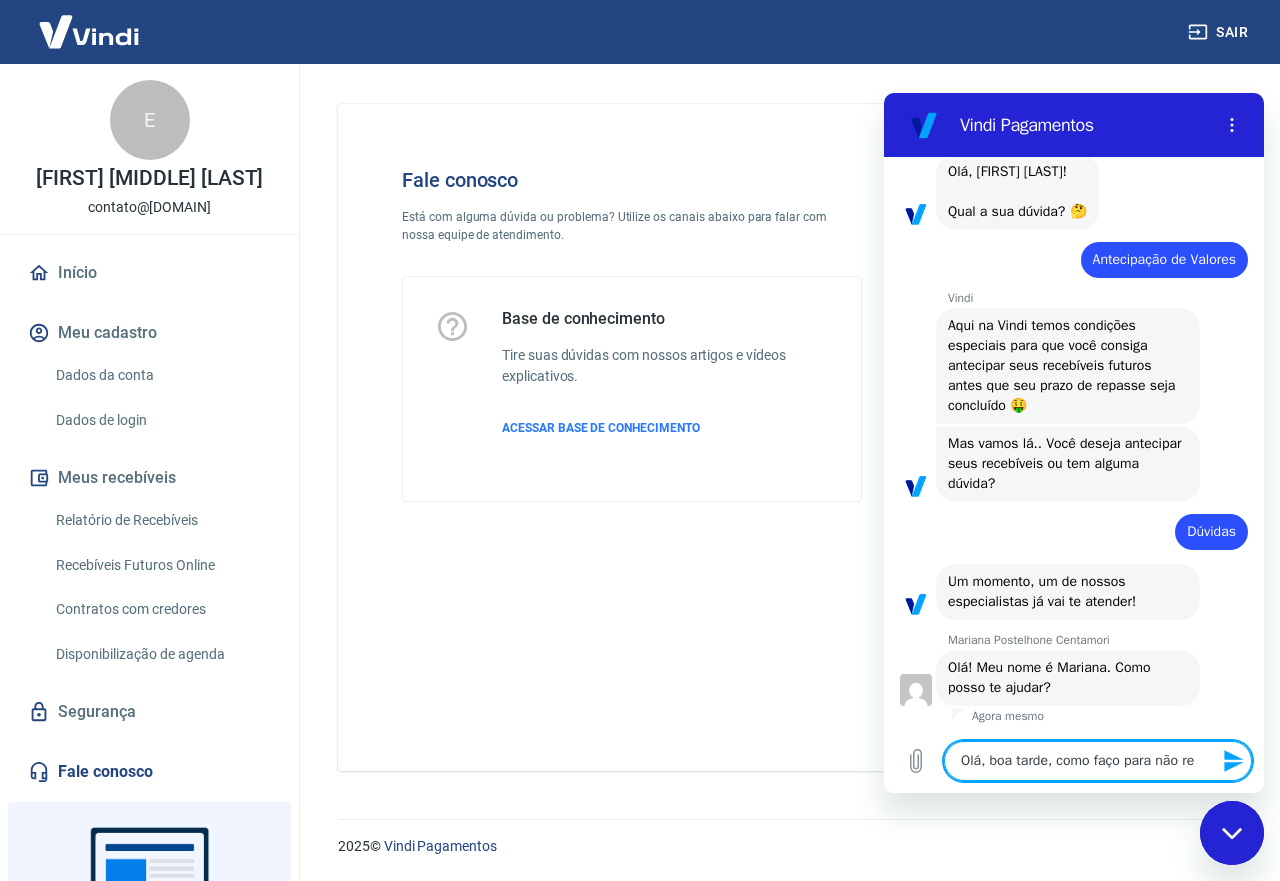 type on "Olá, boa tarde, como faço para não rec" 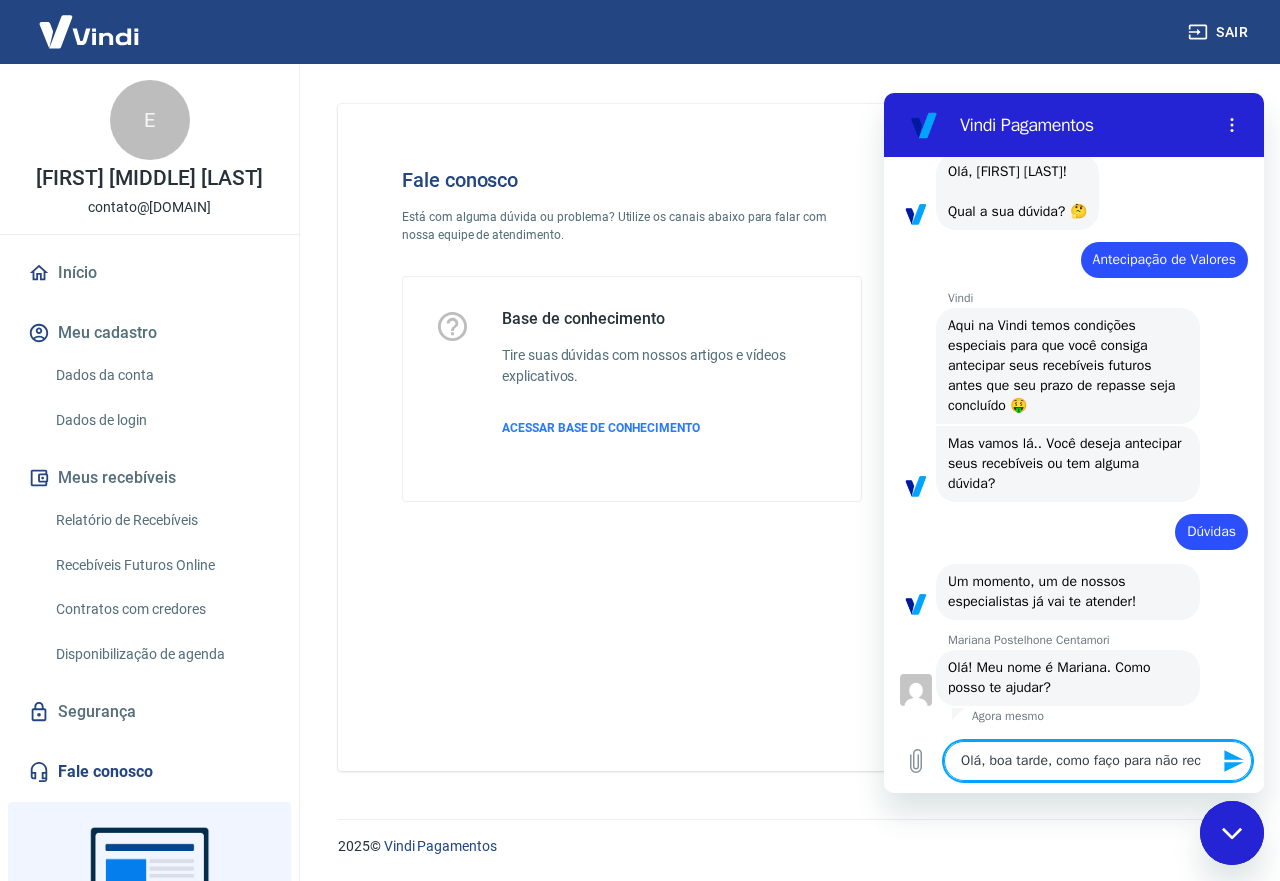 type on "Olá, boa tarde, como faço para não rece" 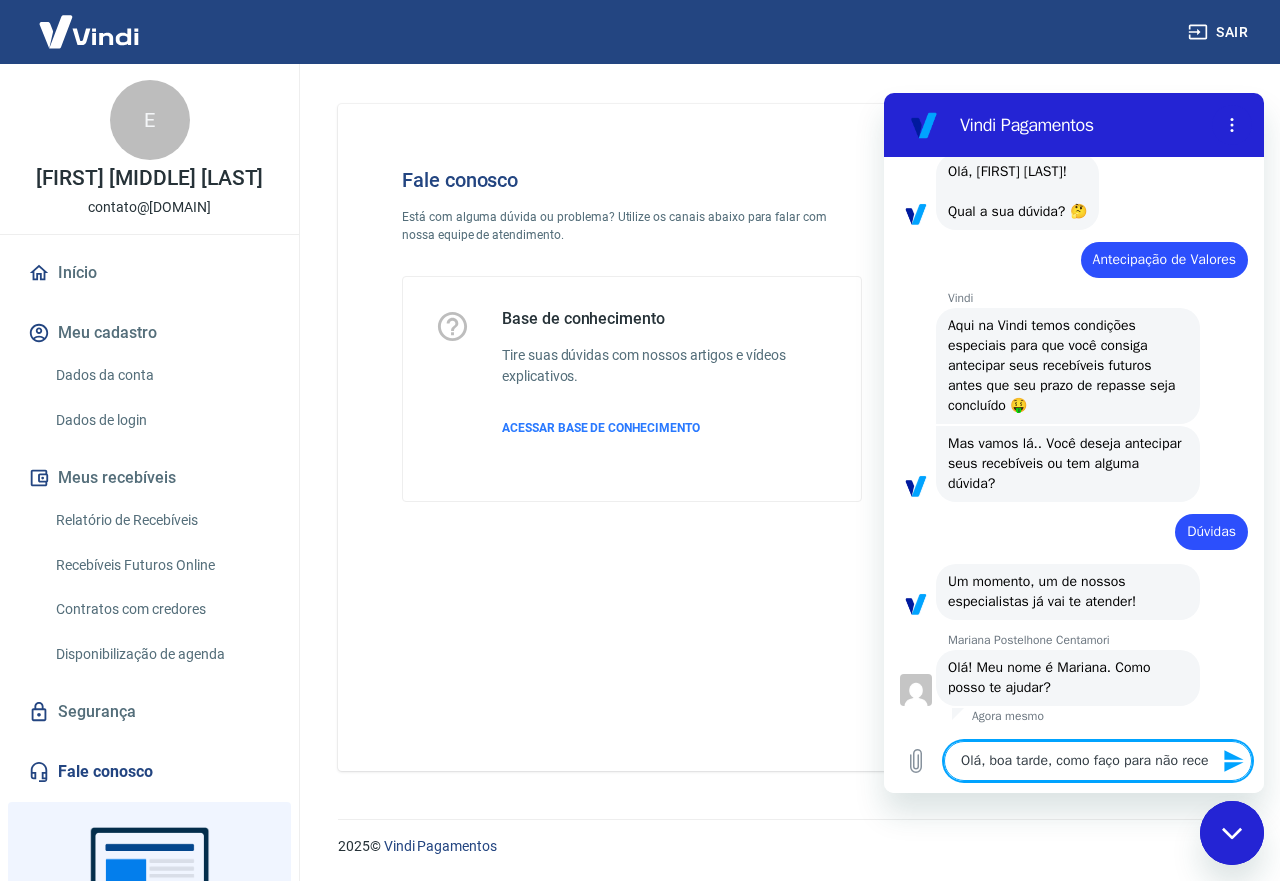 type on "Olá, boa tarde, como faço para não receb" 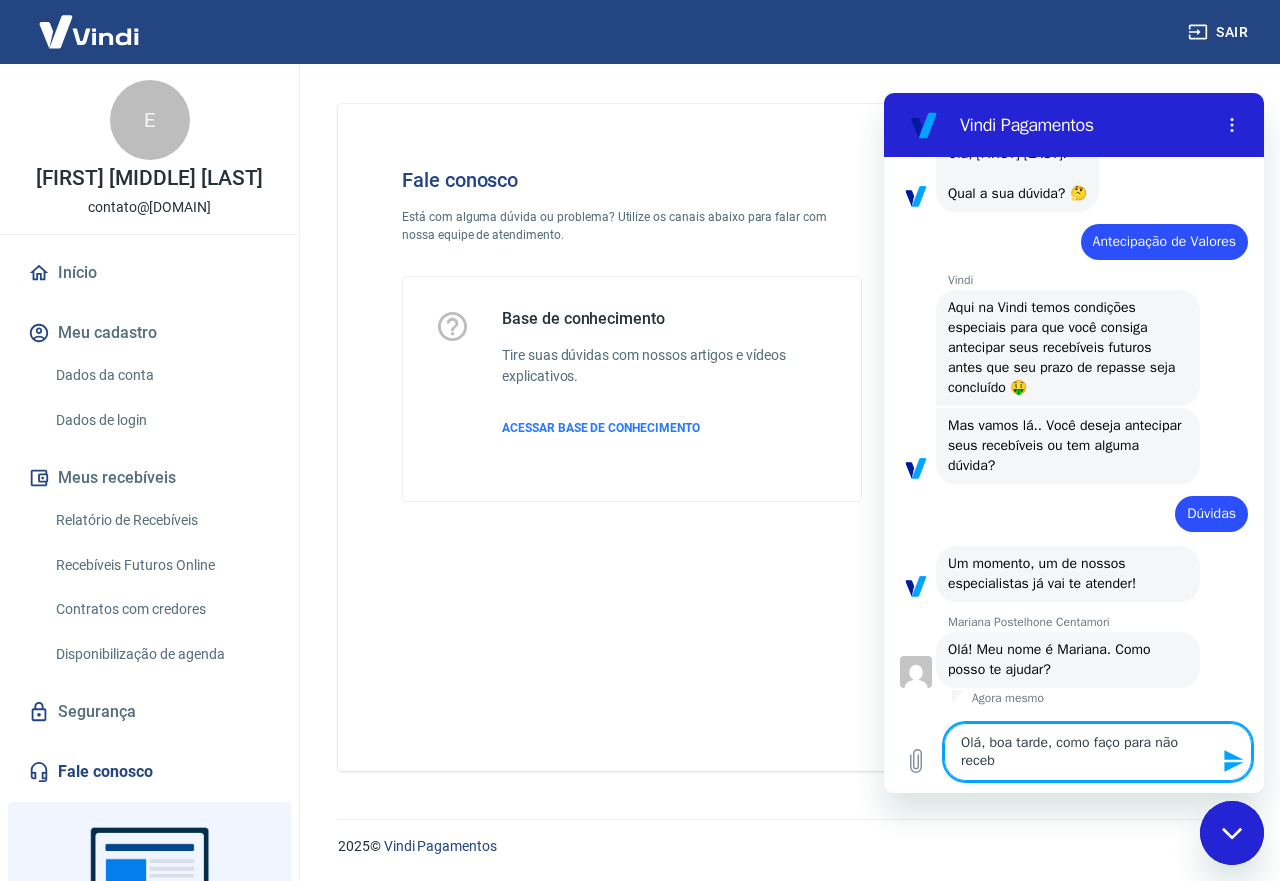 scroll, scrollTop: 811, scrollLeft: 0, axis: vertical 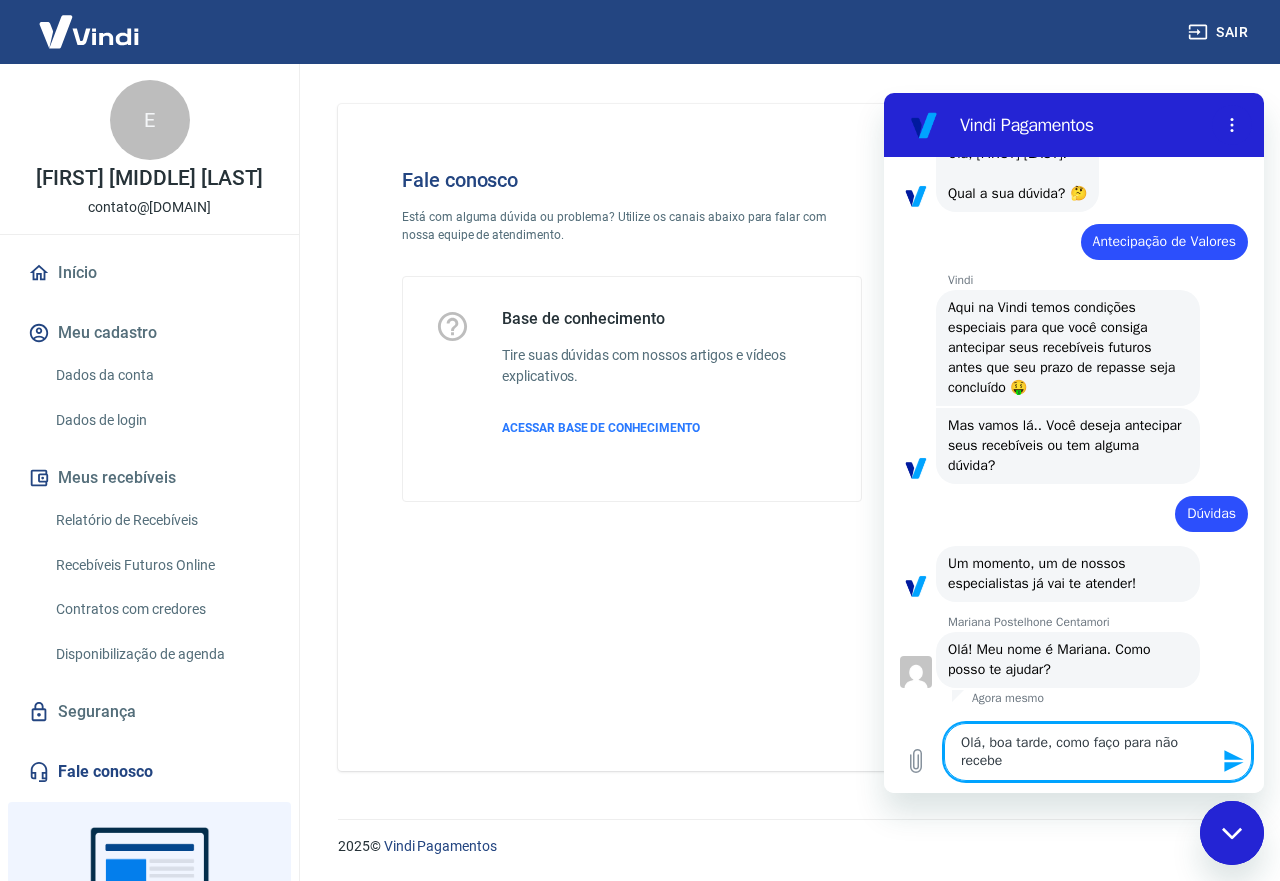 type on "Olá, boa tarde, como faço para não receber" 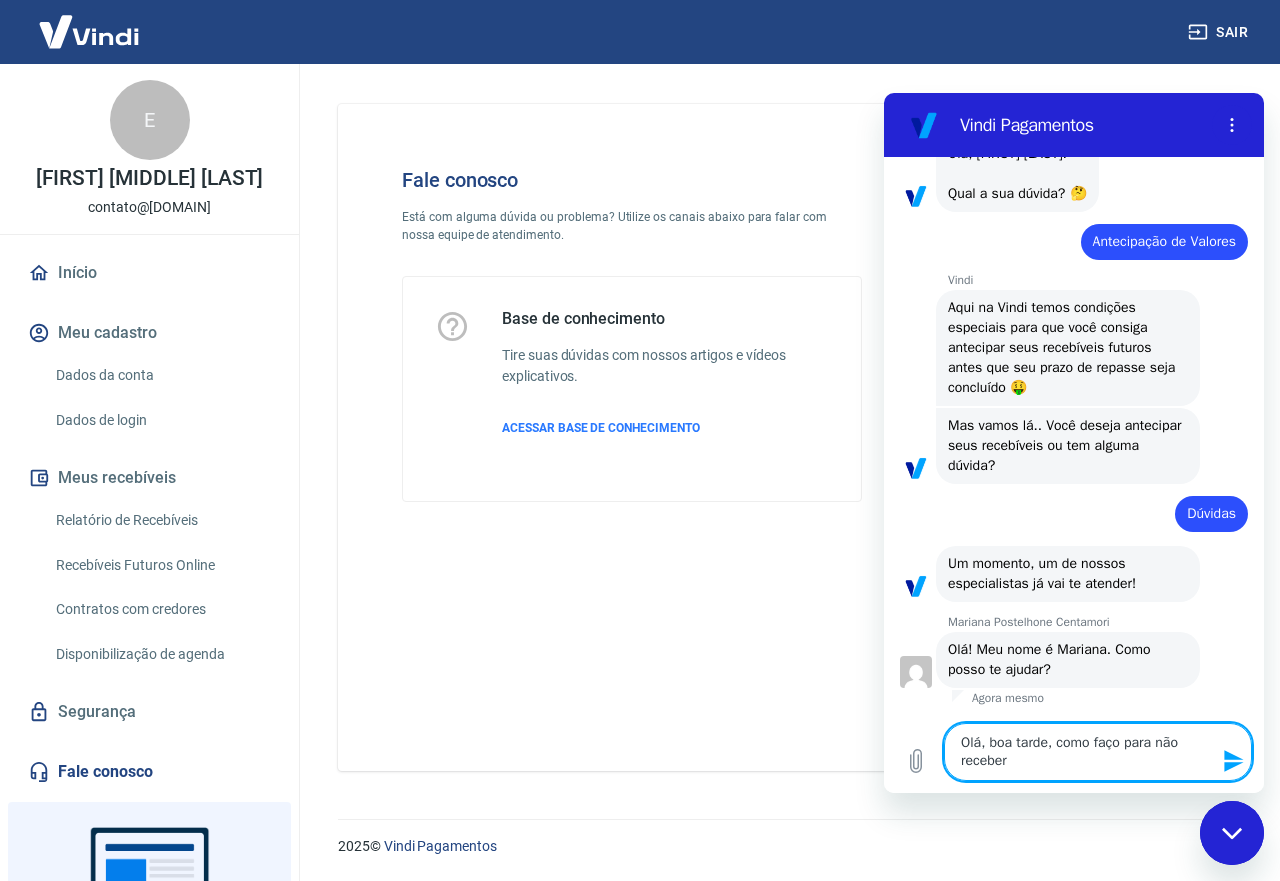 type on "Olá, boa tarde, como faço para não receber" 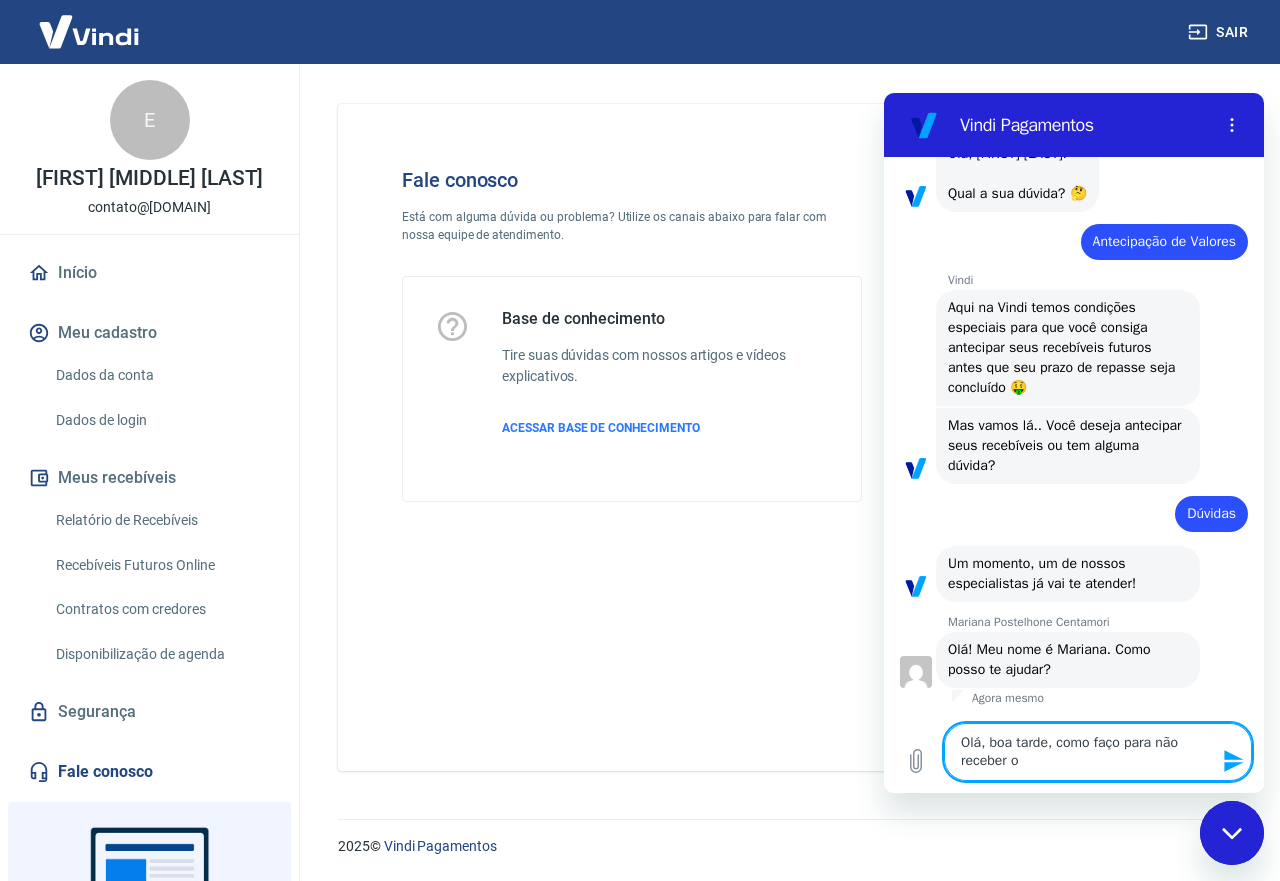type on "Olá, boa tarde, como faço para não receber os" 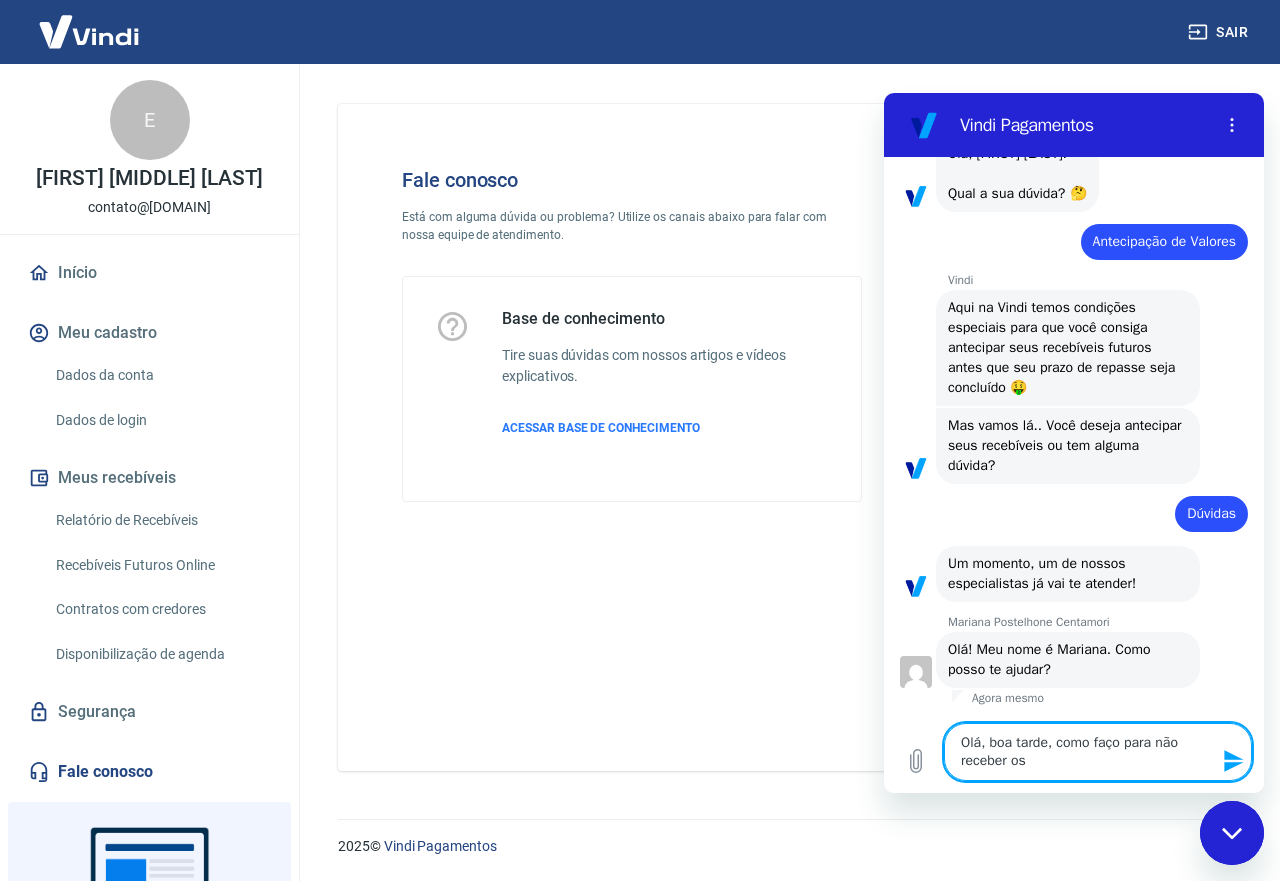 type on "x" 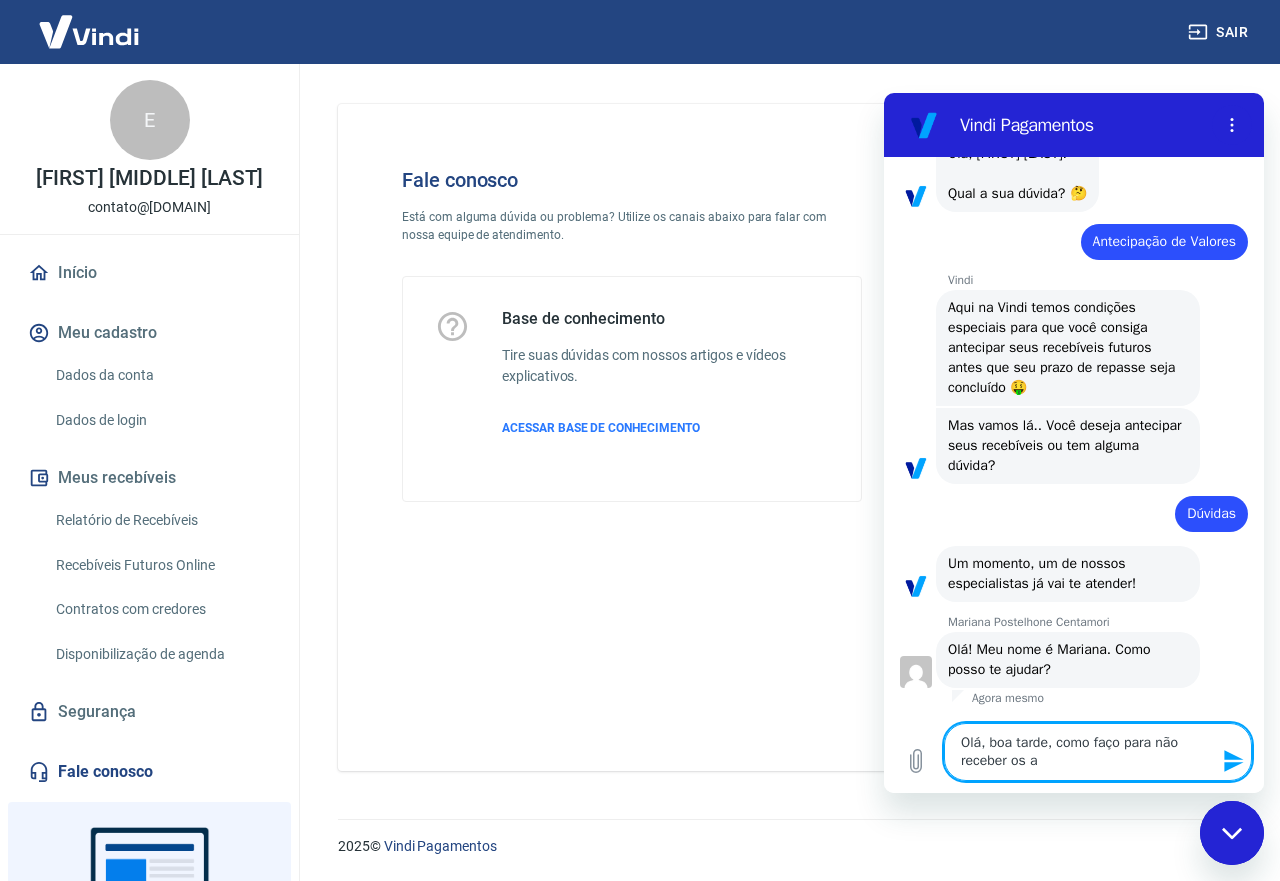 type on "Olá, boa tarde, como faço para não receber os a=" 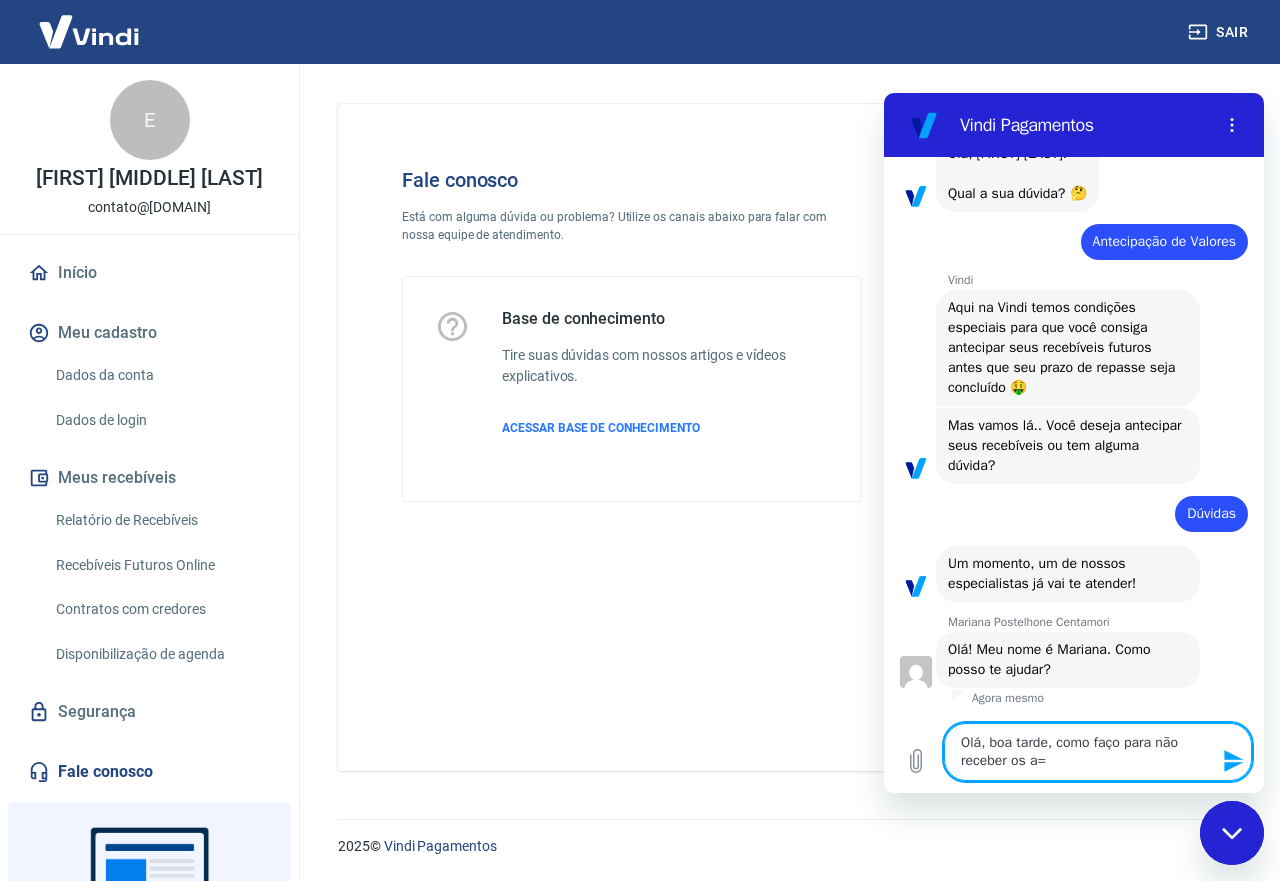 type on "Olá, boa tarde, como faço para não receber os a" 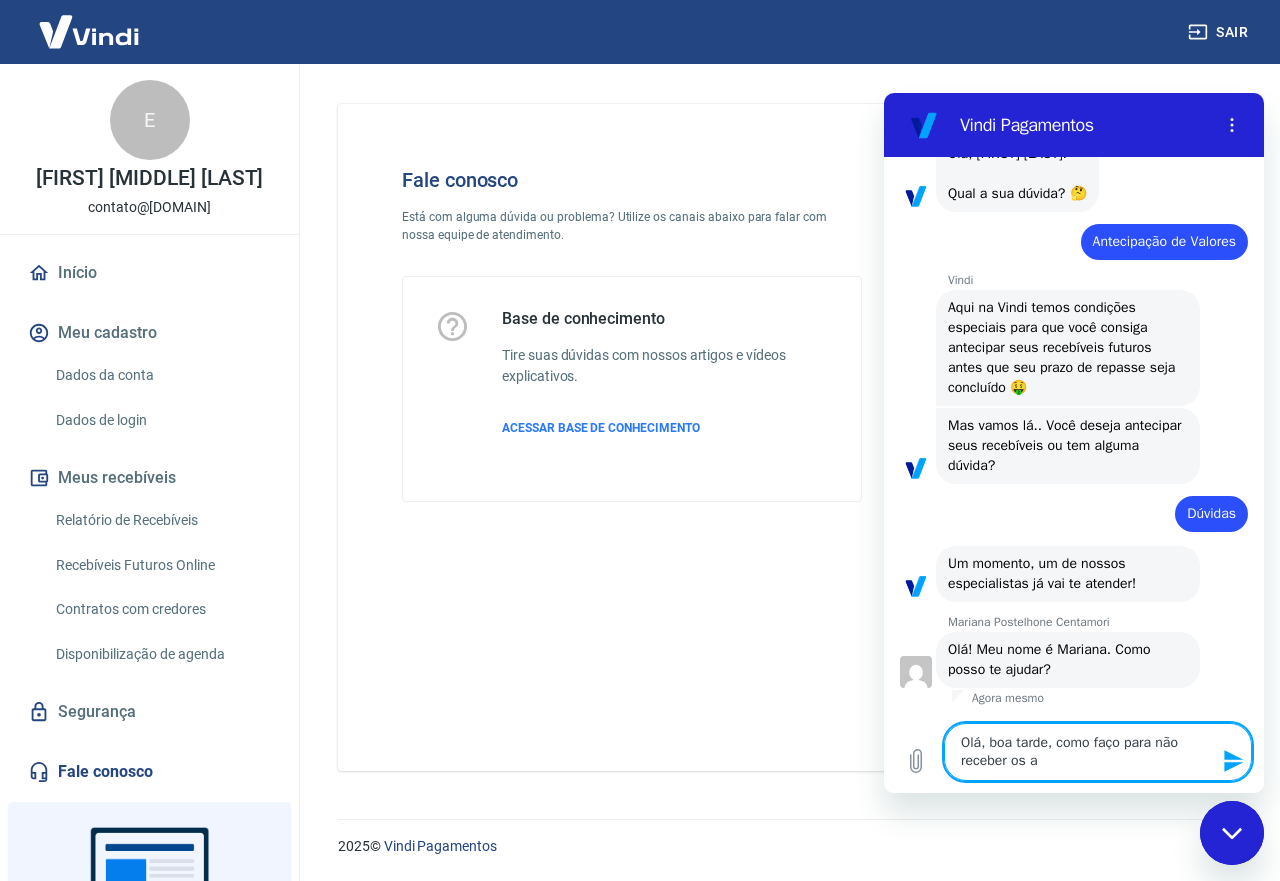 type on "Olá, boa tarde, como faço para não receber os" 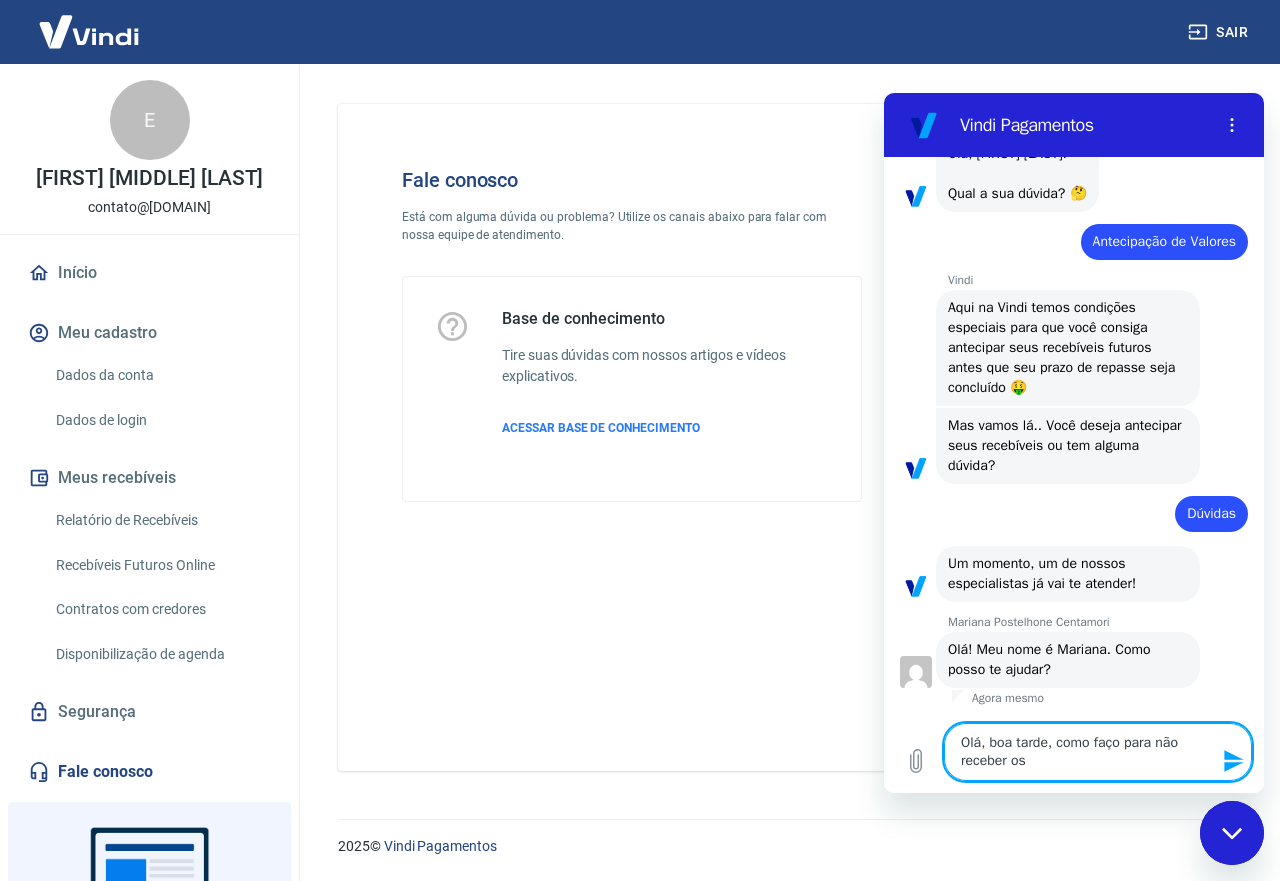 type on "Olá, boa tarde, como faço para não receber os v" 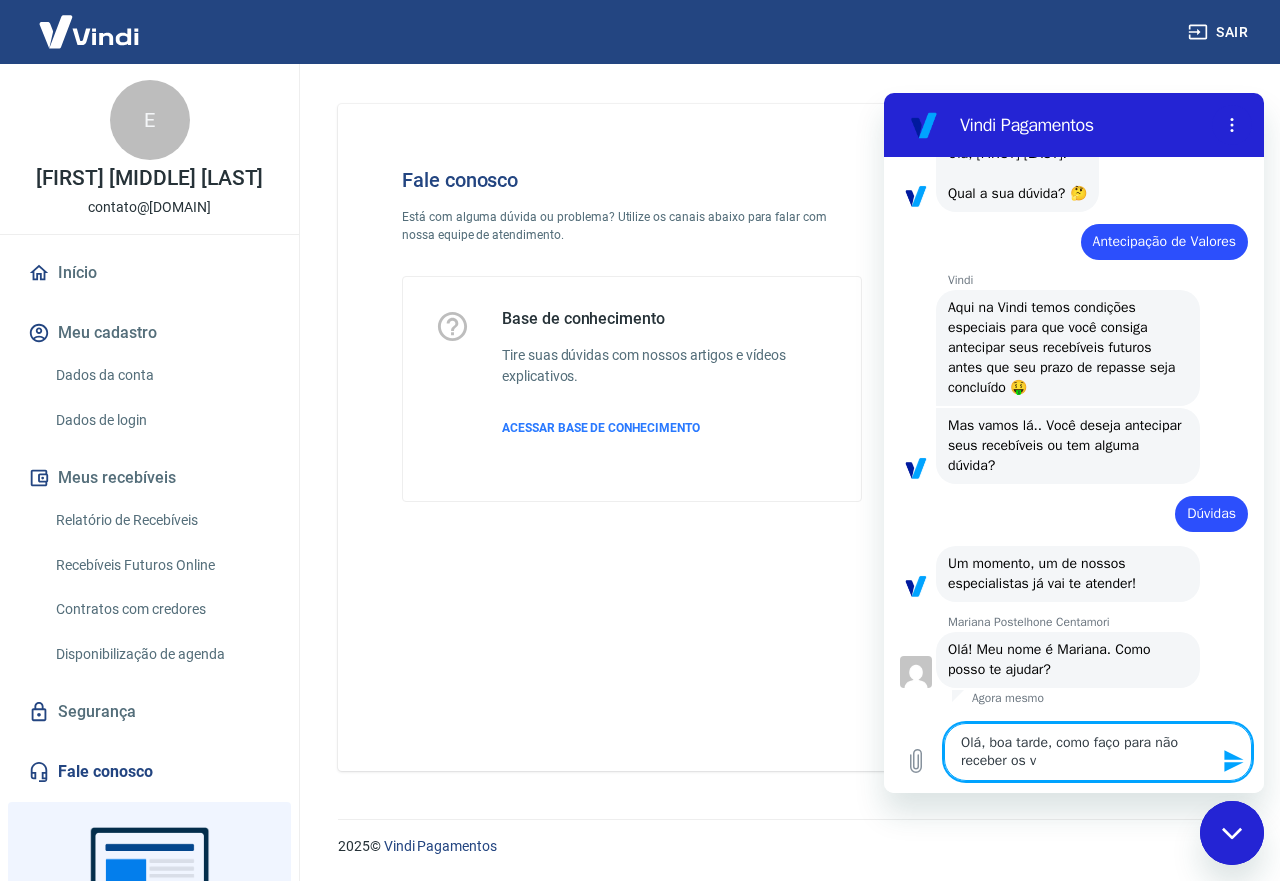 type on "Olá, boa tarde, como faço para não receber os va" 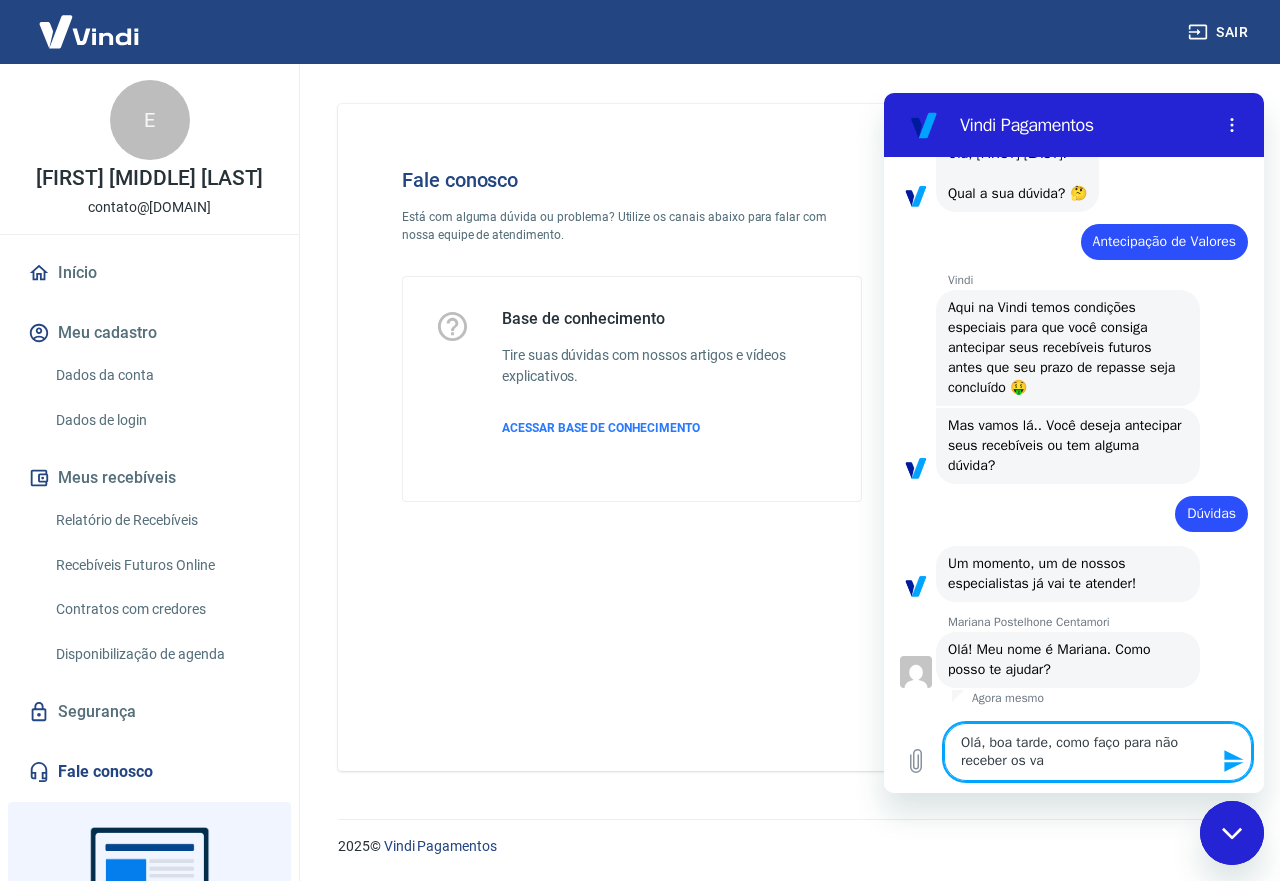 type on "x" 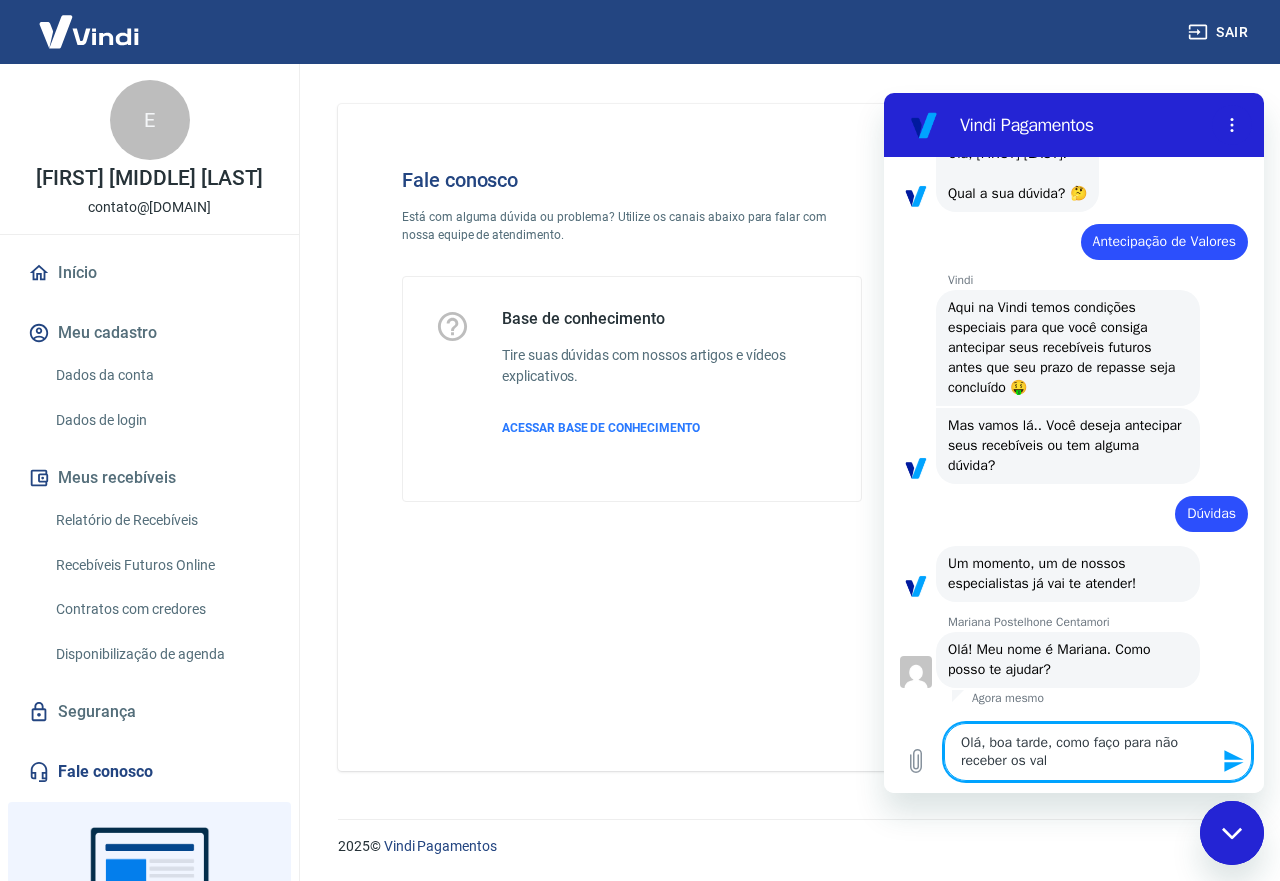 type on "Olá, boa tarde, como faço para não receber os valo" 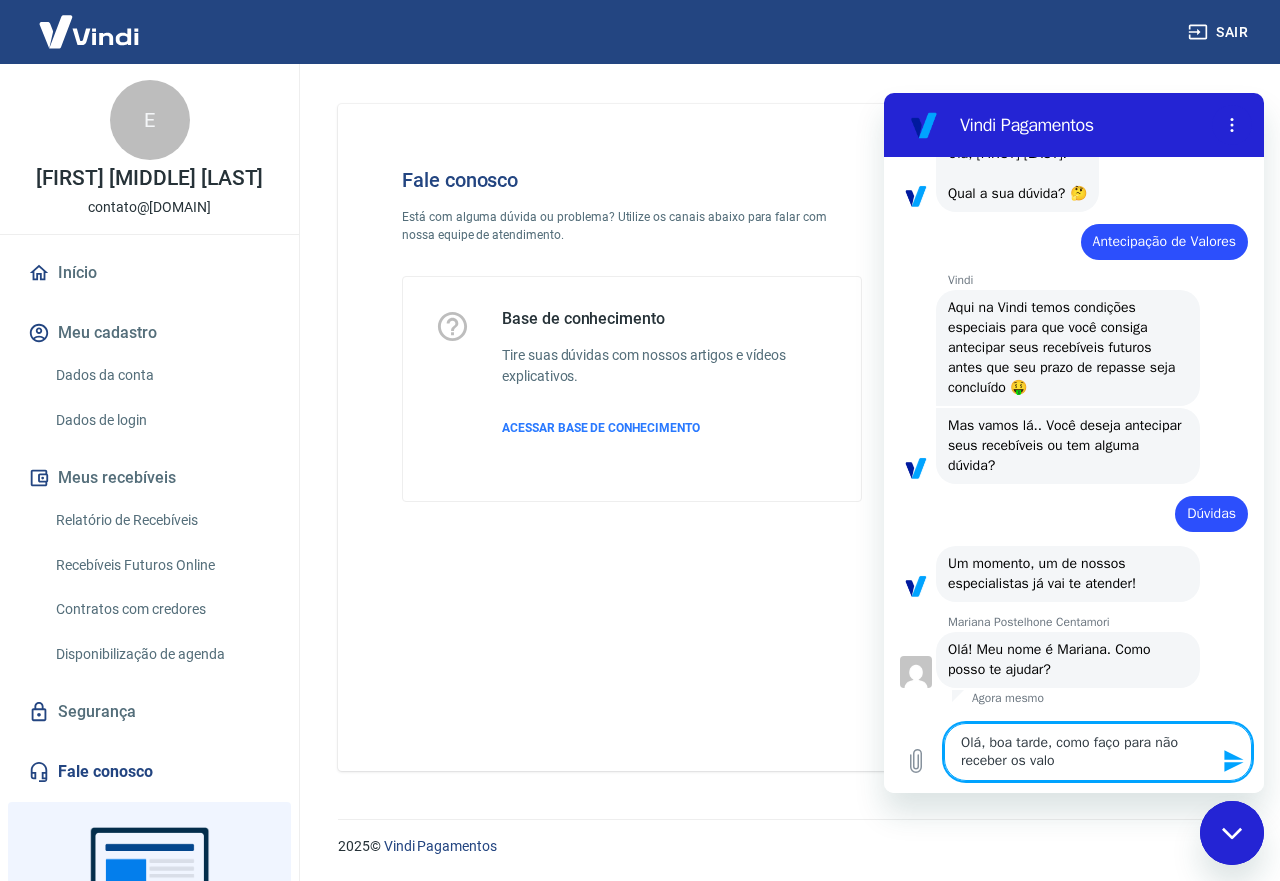 type on "Olá, boa tarde, como faço para não receber os valor" 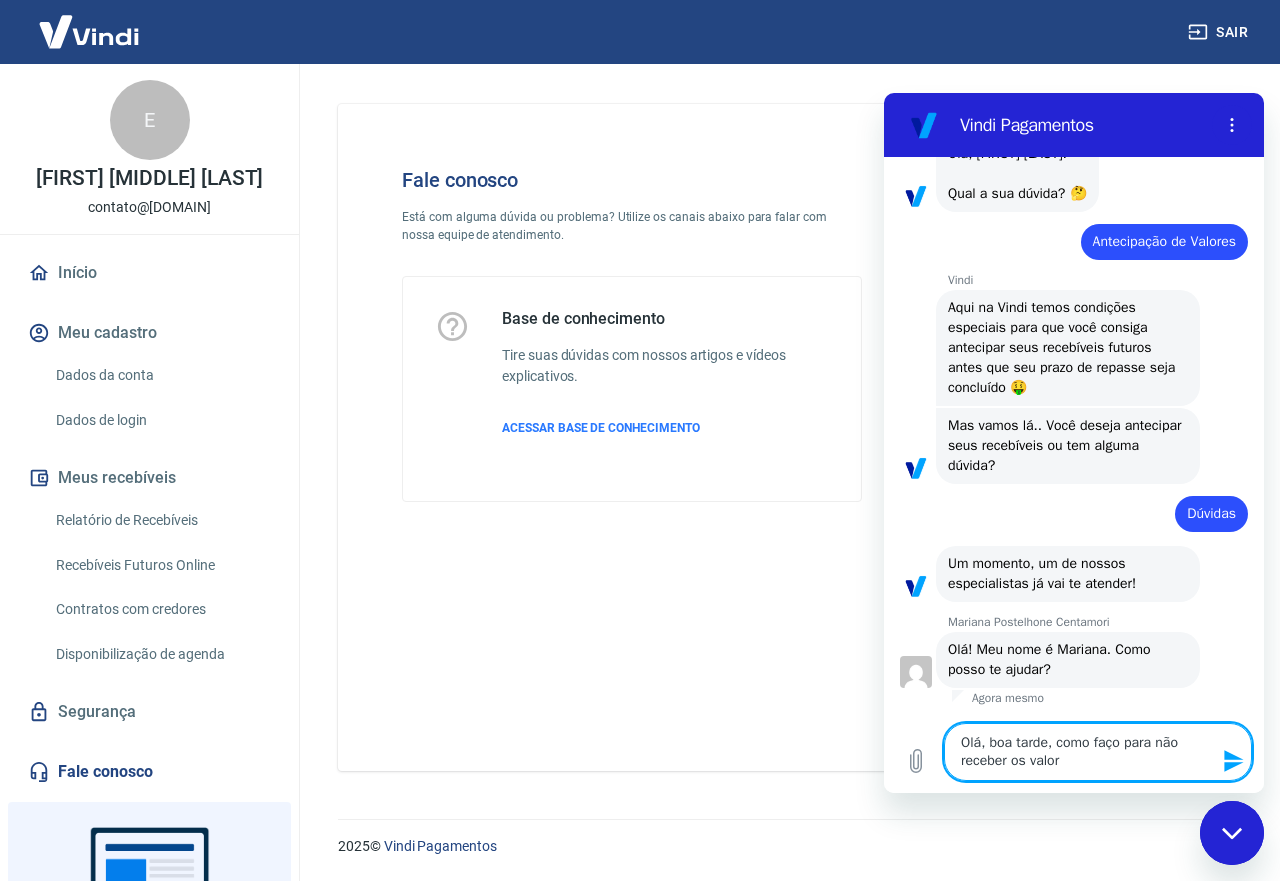 type on "Olá, boa tarde, como faço para não receber os valore" 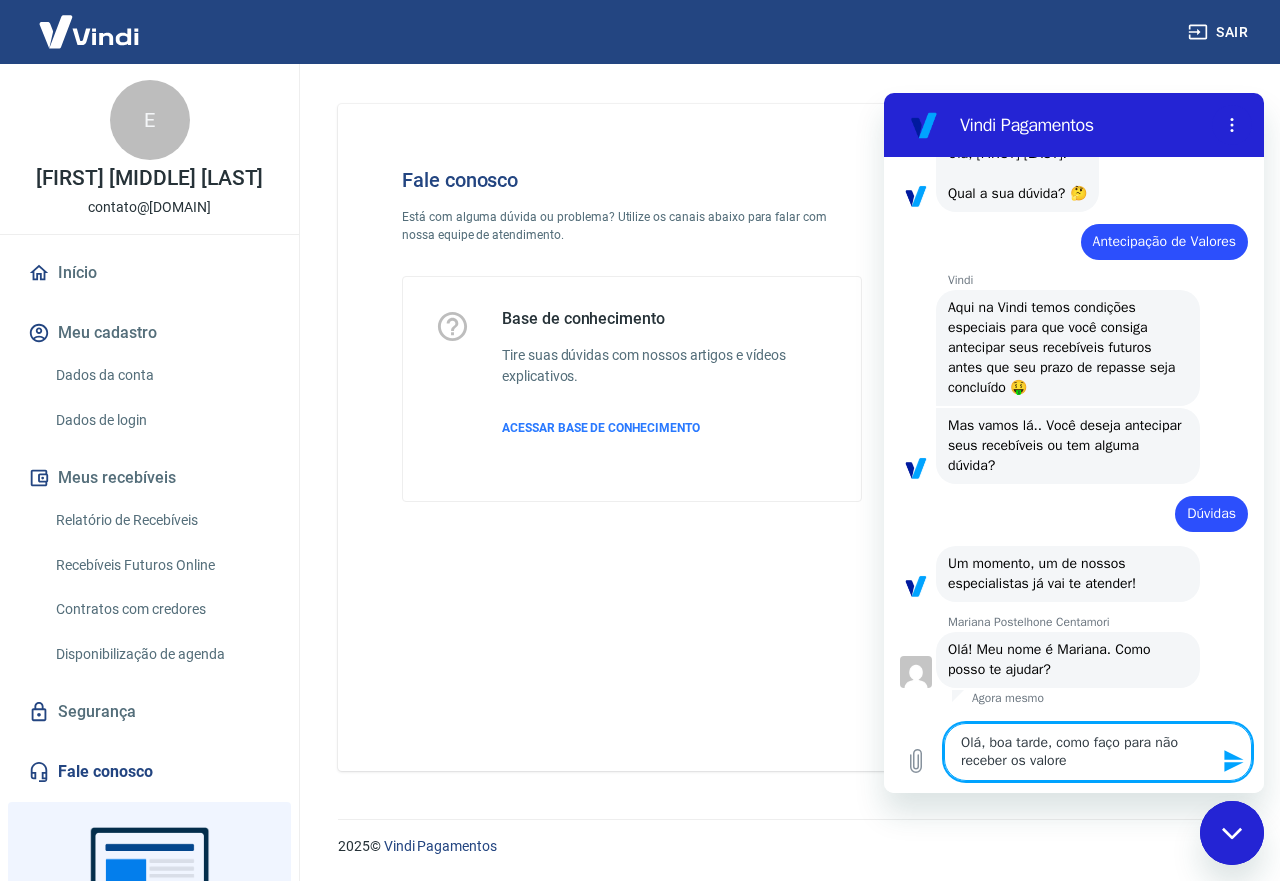 type on "Olá, boa tarde, como faço para não receber os valores" 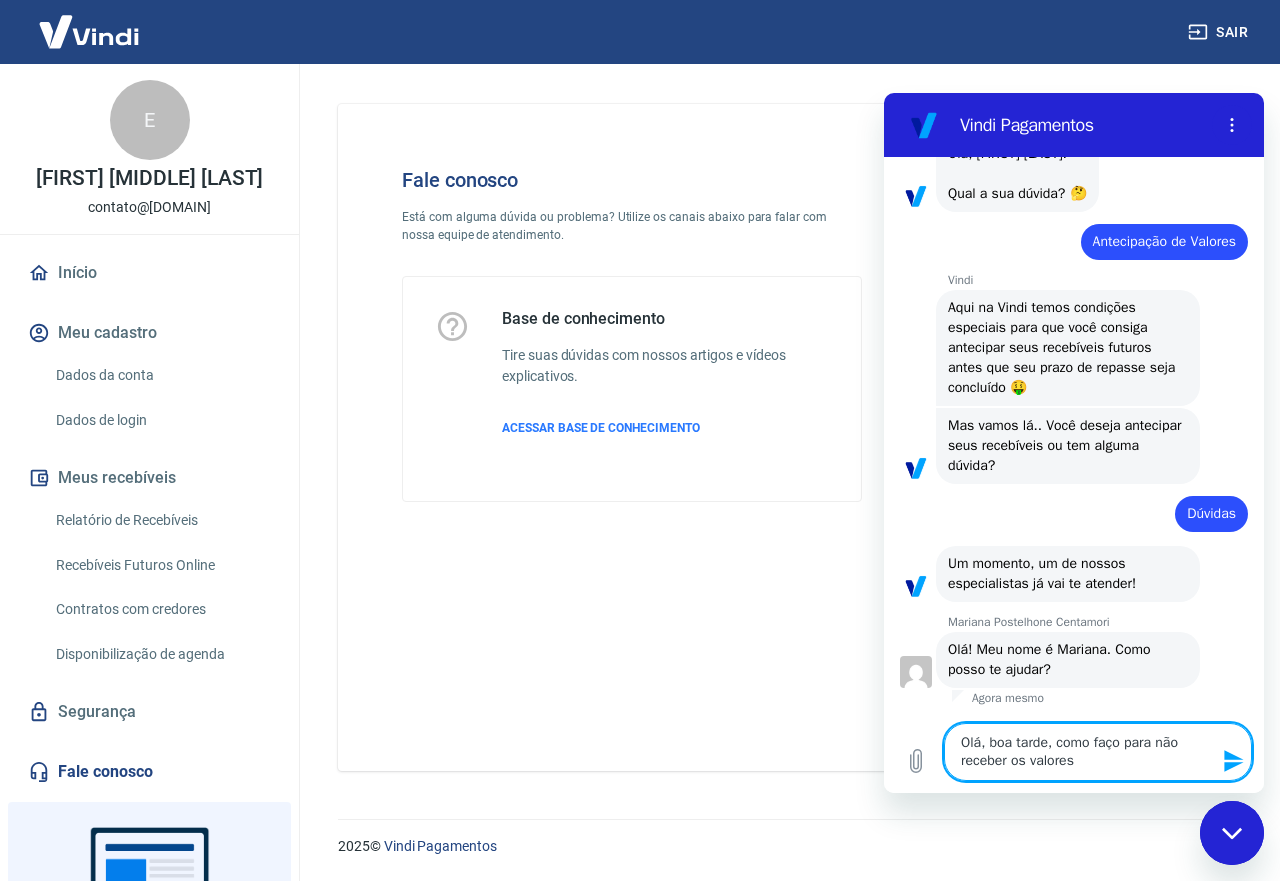type on "Olá, boa tarde, como faço para não receber os valores" 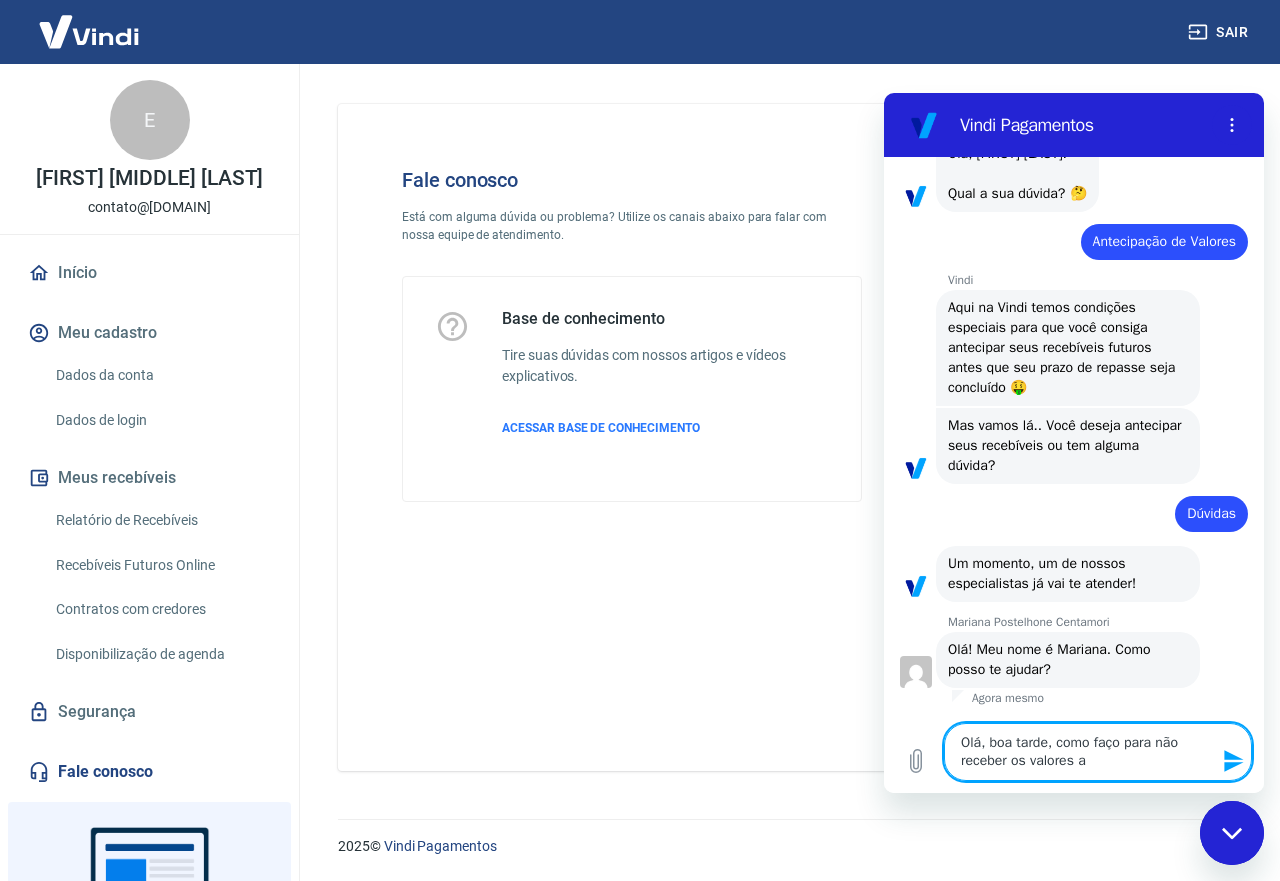 type on "Olá, boa tarde, como faço para não receber os valores an" 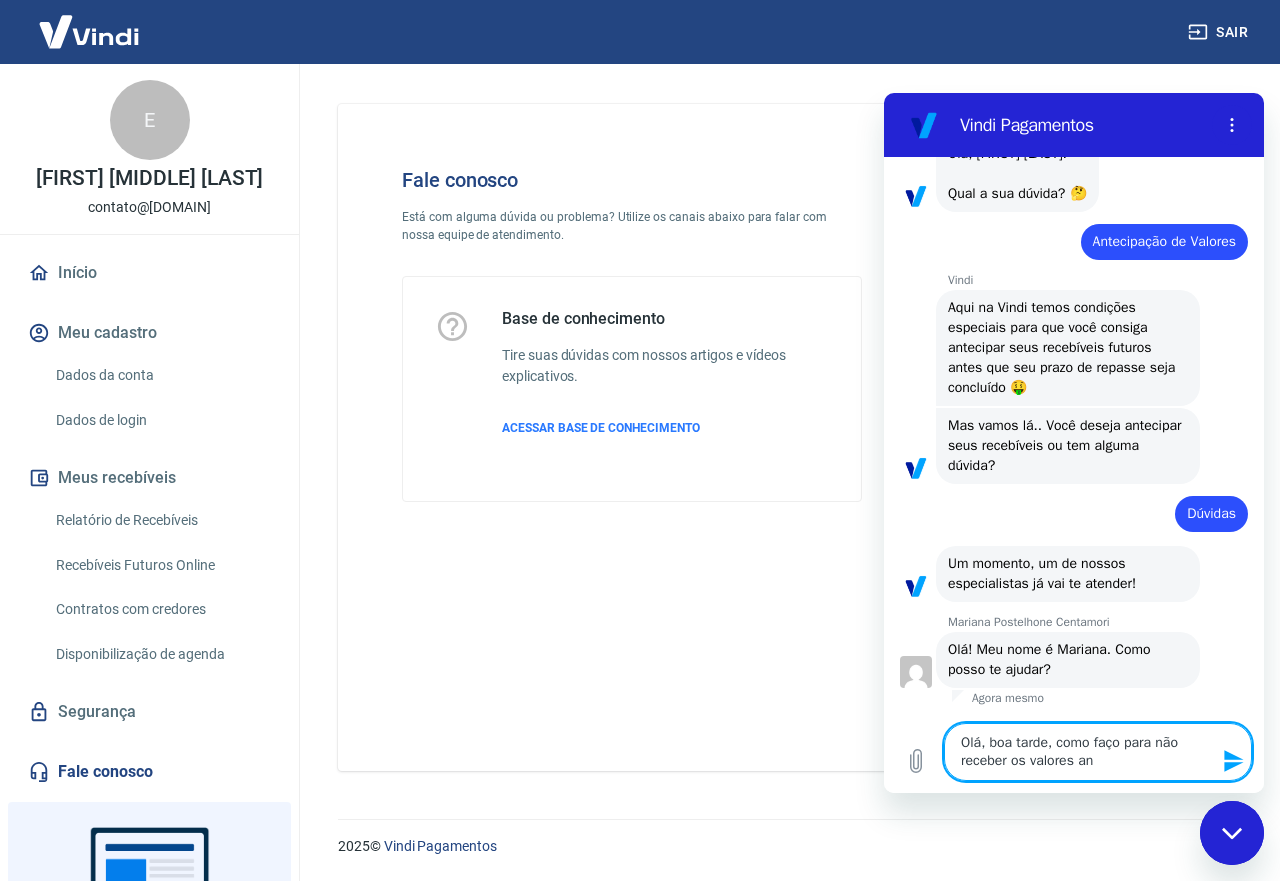 type on "Olá, boa tarde, como faço para não receber os valores ant" 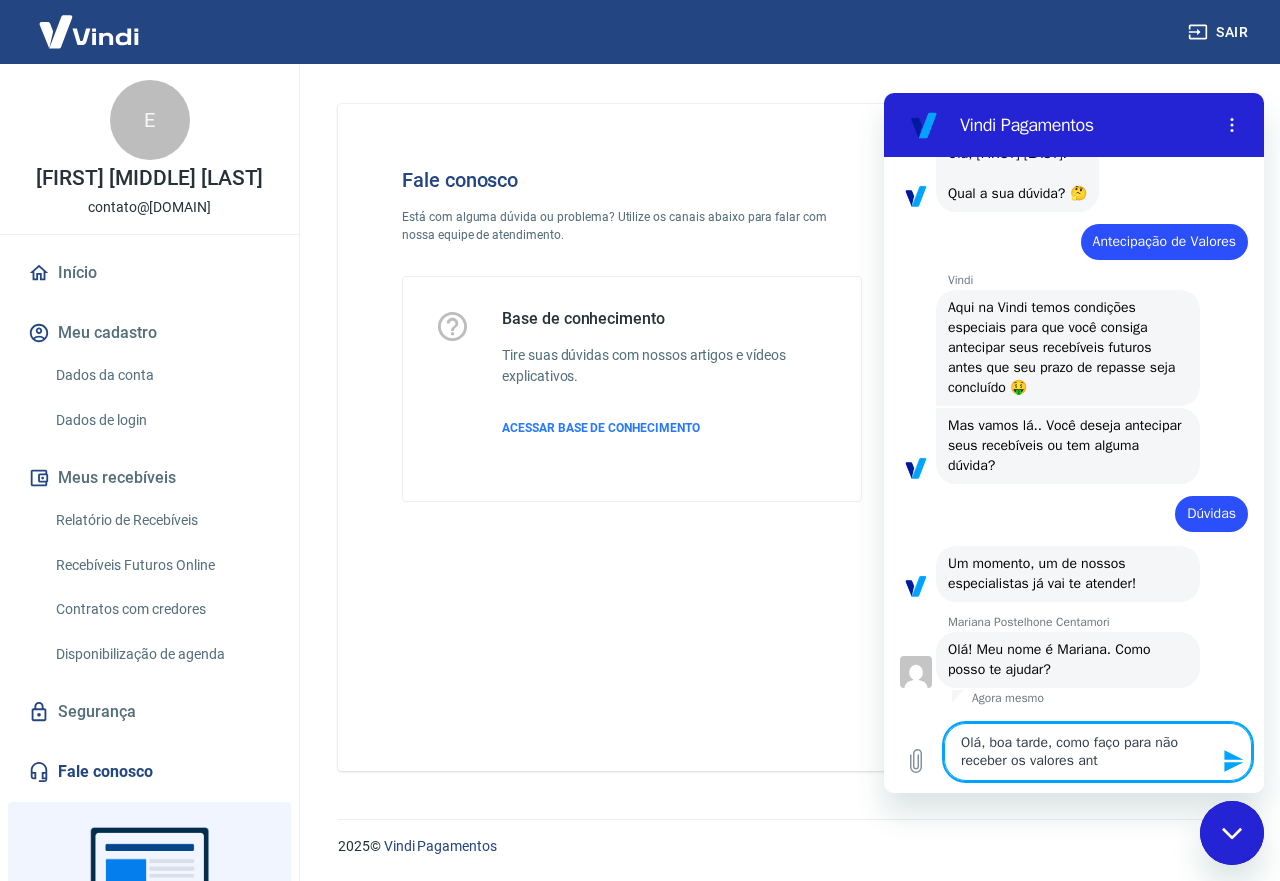 type on "Olá, boa tarde, como faço para não receber os valores ante" 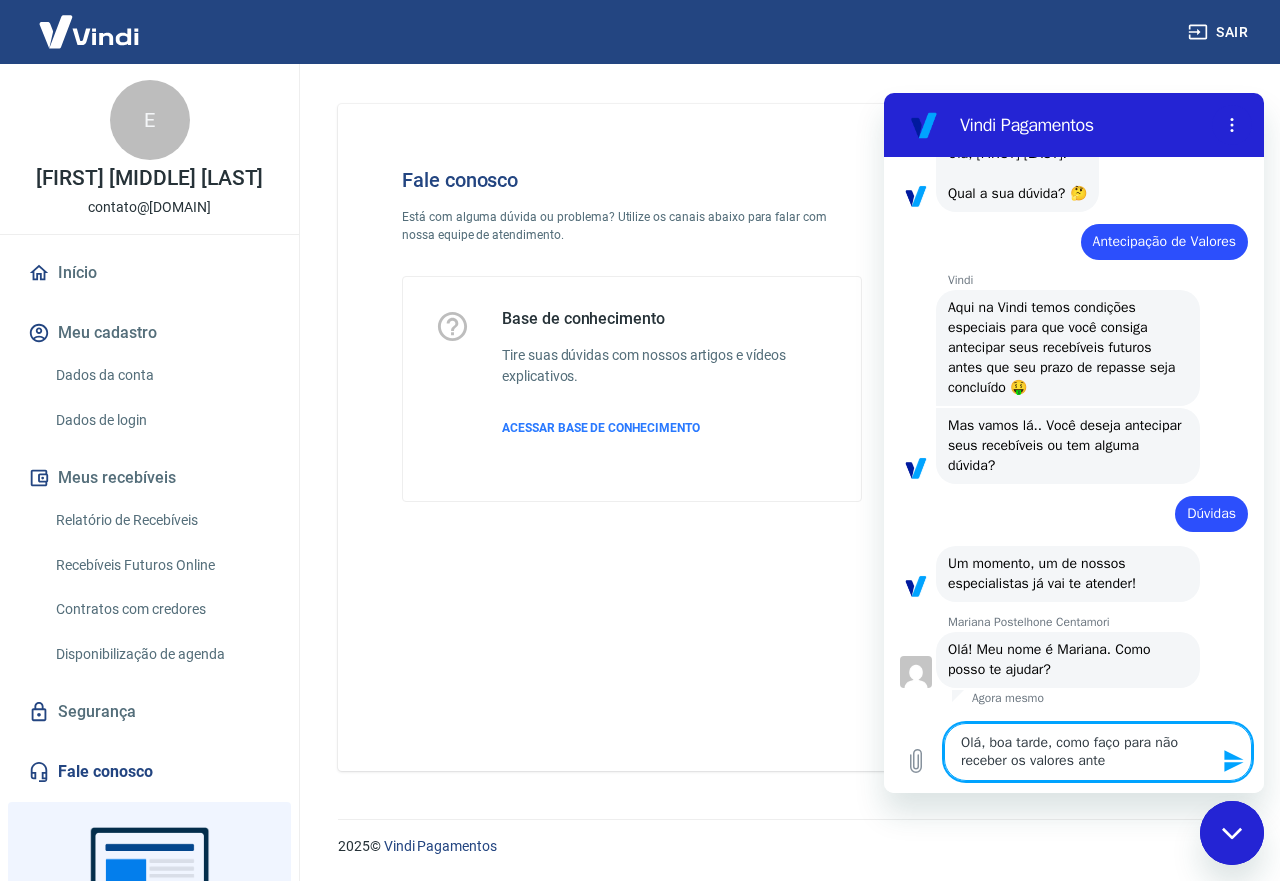 type on "Olá, boa tarde, como faço para não receber os valores antec" 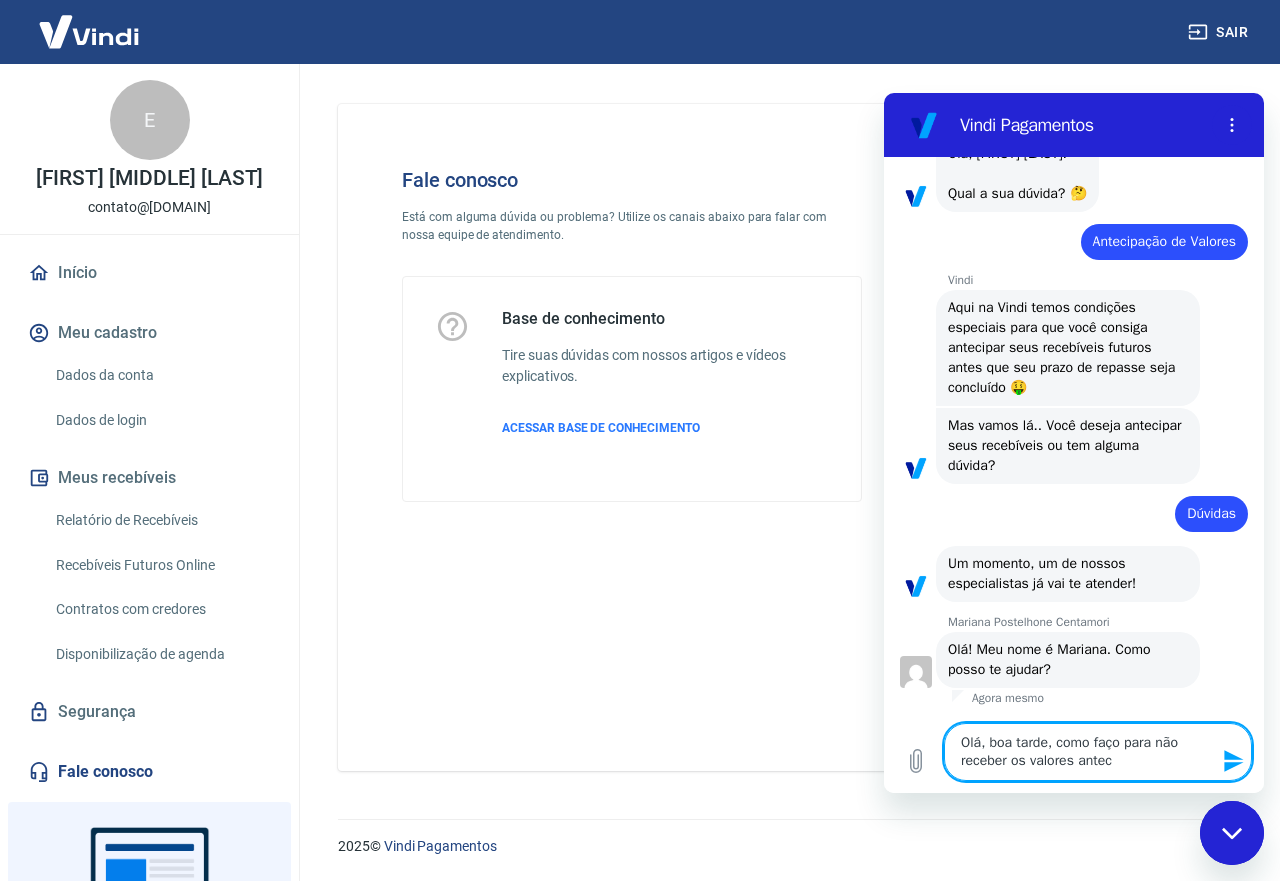 type on "Olá, boa tarde, como faço para não receber os valores anteci" 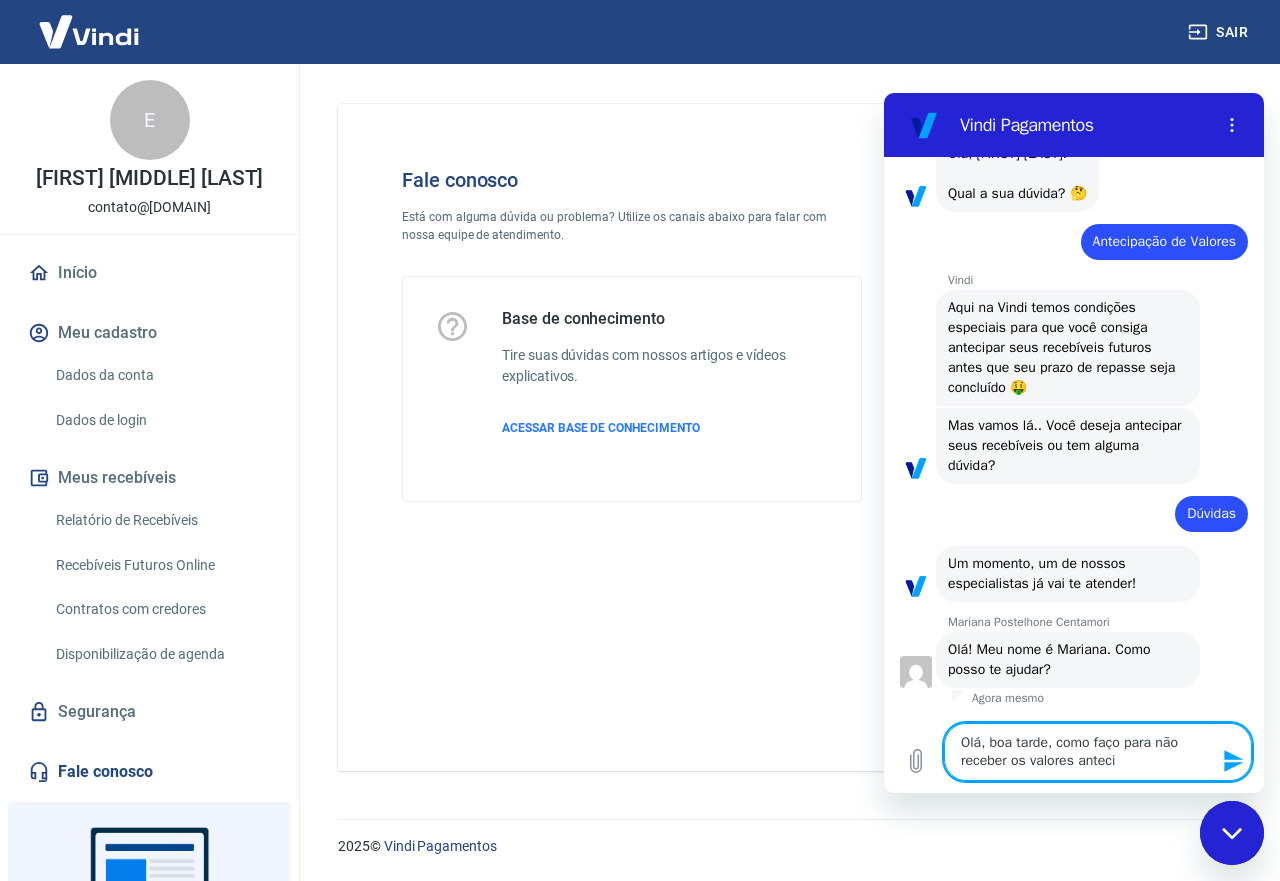 type on "Olá, boa tarde, como faço para não receber os valores antecip" 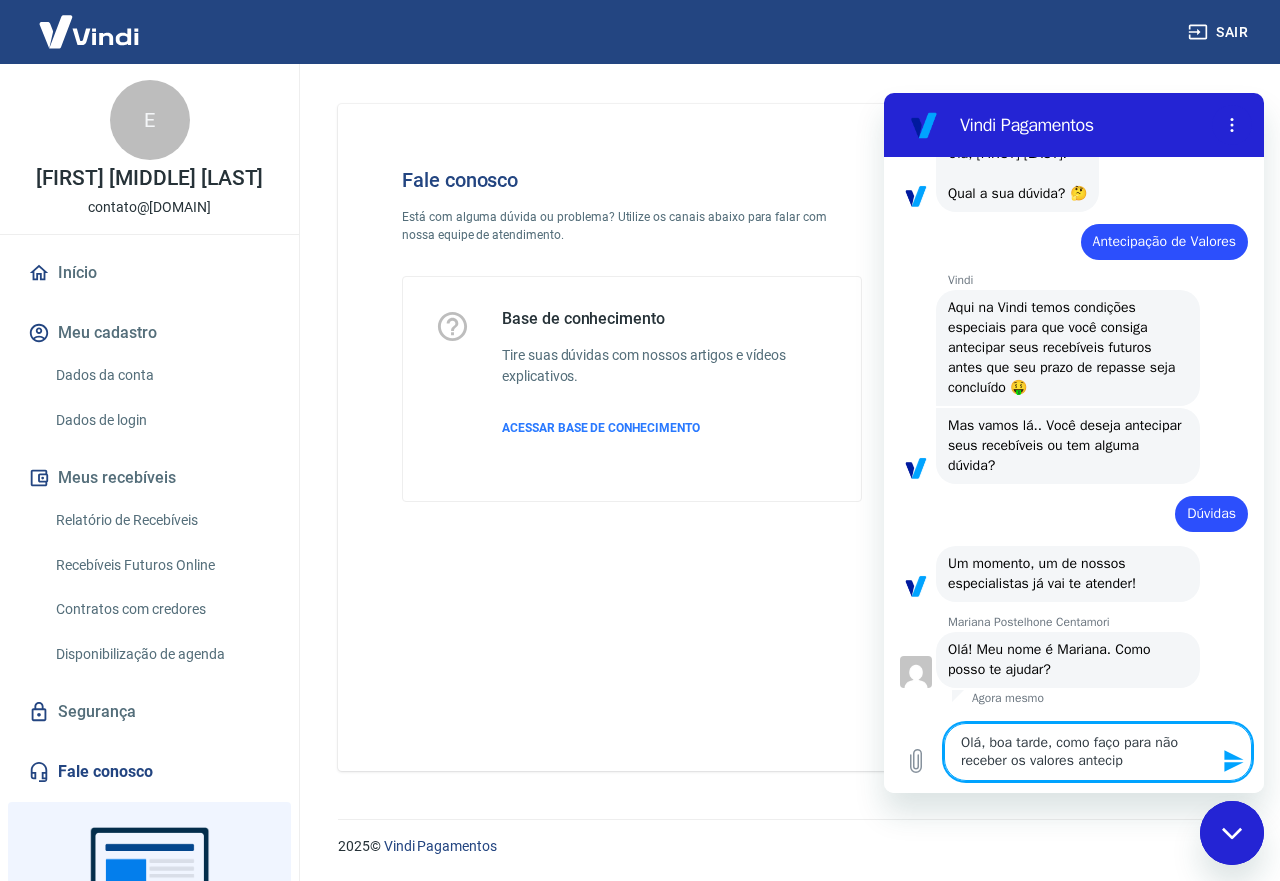 type on "Olá, boa tarde, como faço para não receber os valores antecipa" 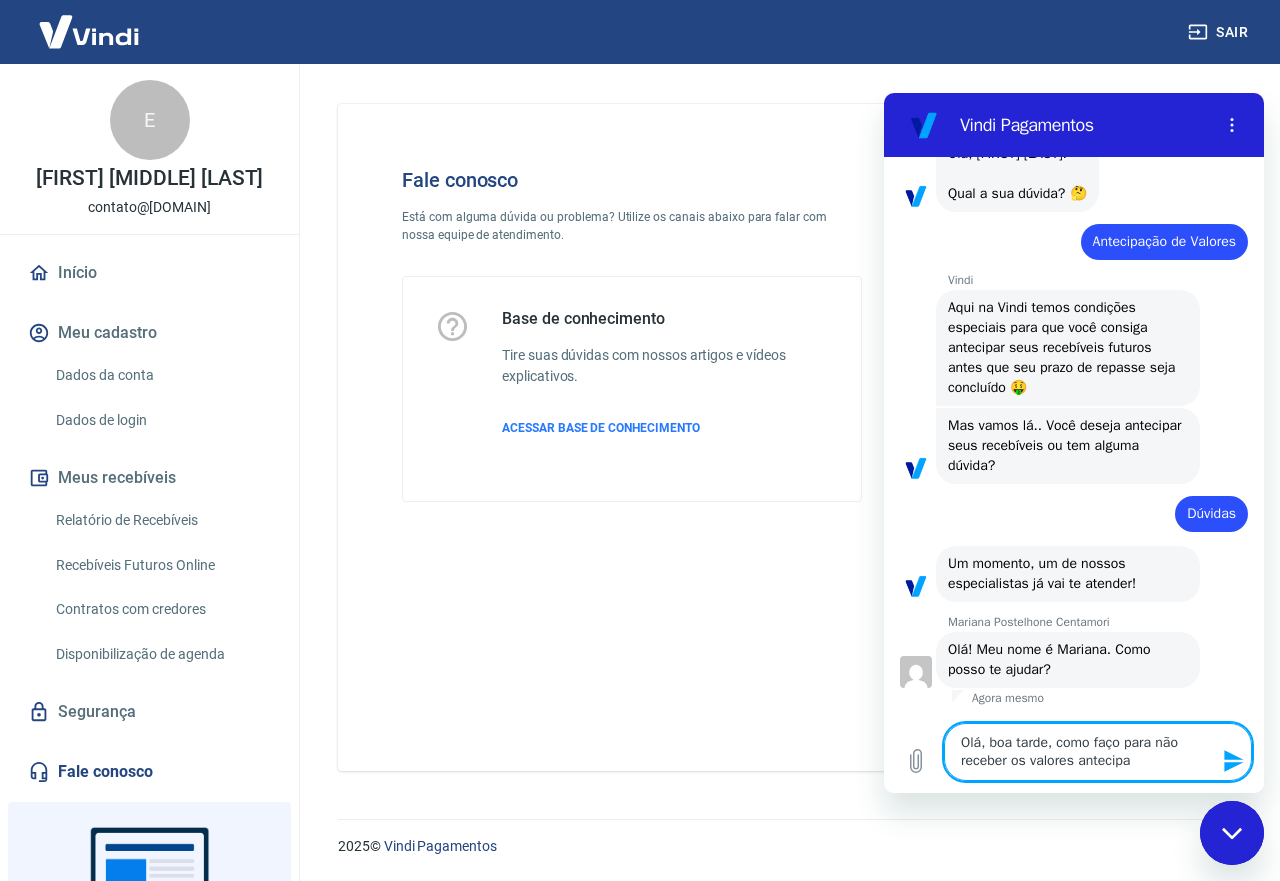 type on "Olá, boa tarde, como faço para não receber os valores antecipad" 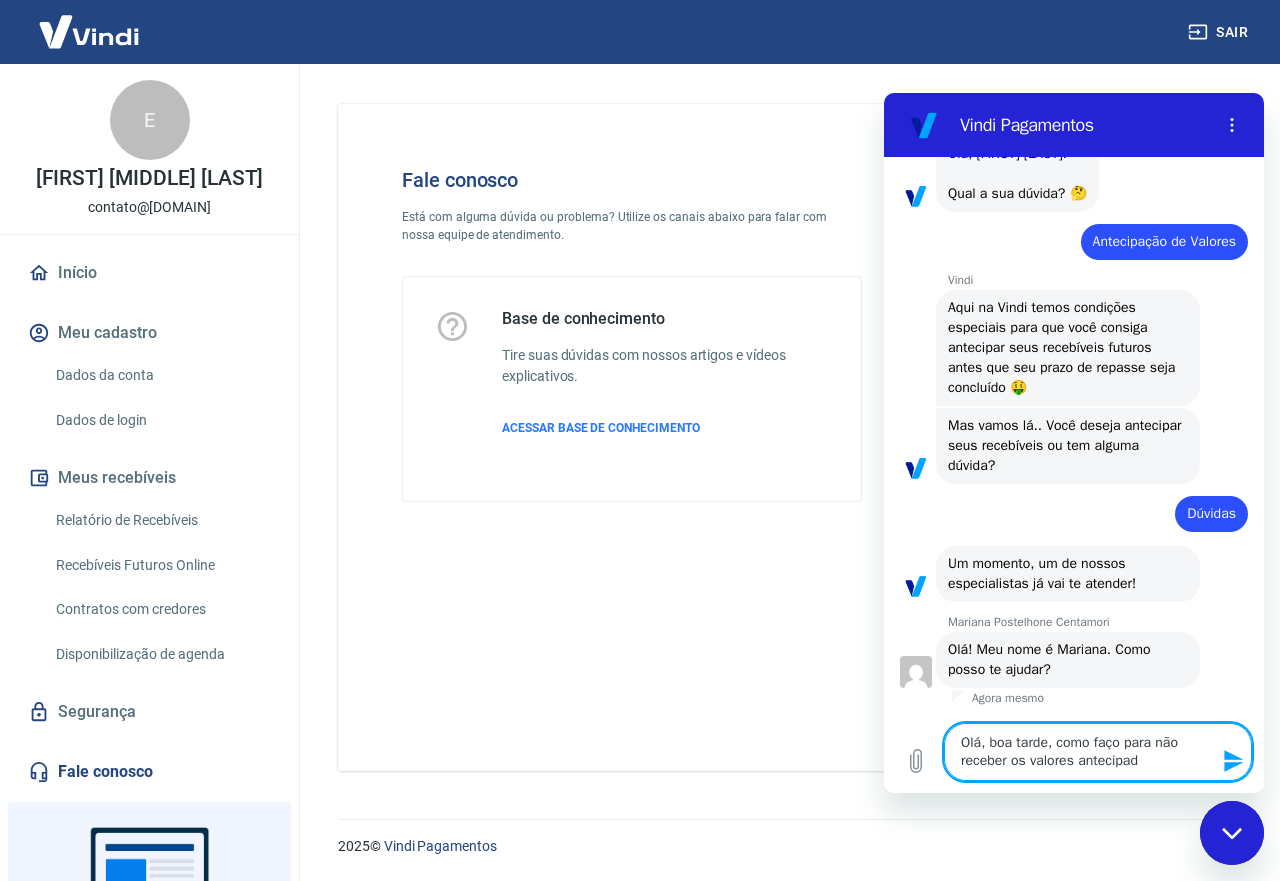 type on "Olá, boa tarde, como faço para não receber os valores antecipado" 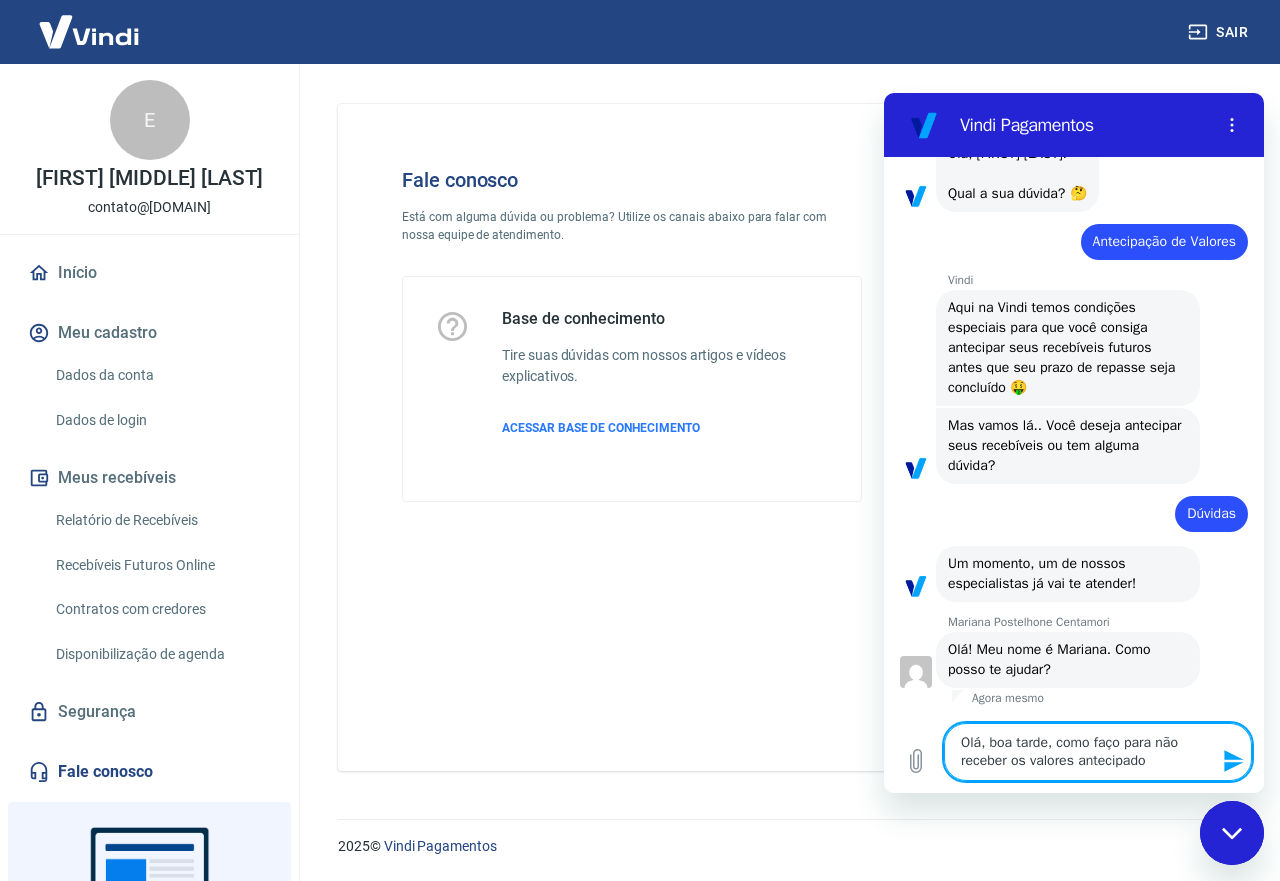type on "Olá, boa tarde, como faço para não receber os valores antecipados" 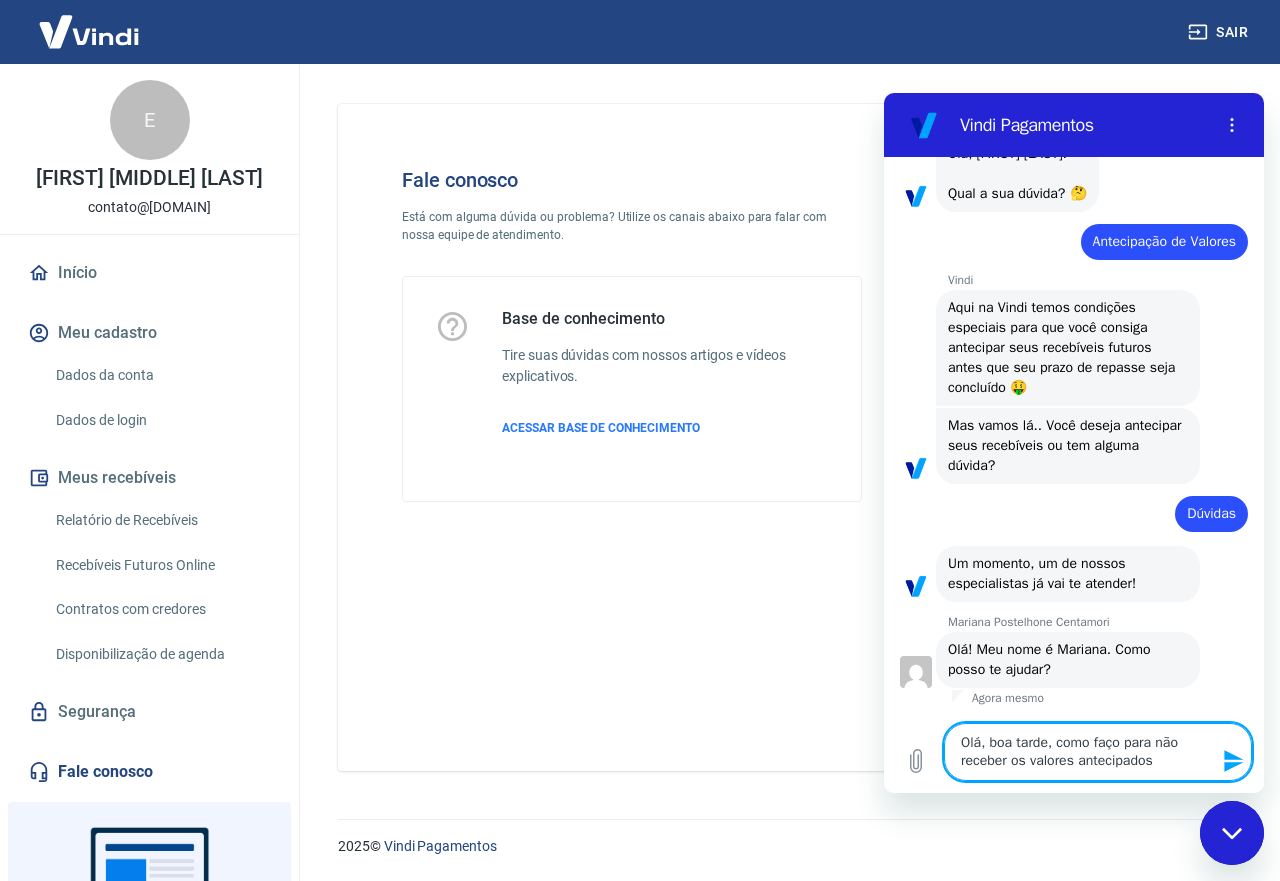 type on "Olá, boa tarde, como faço para não receber os valores antecipados?" 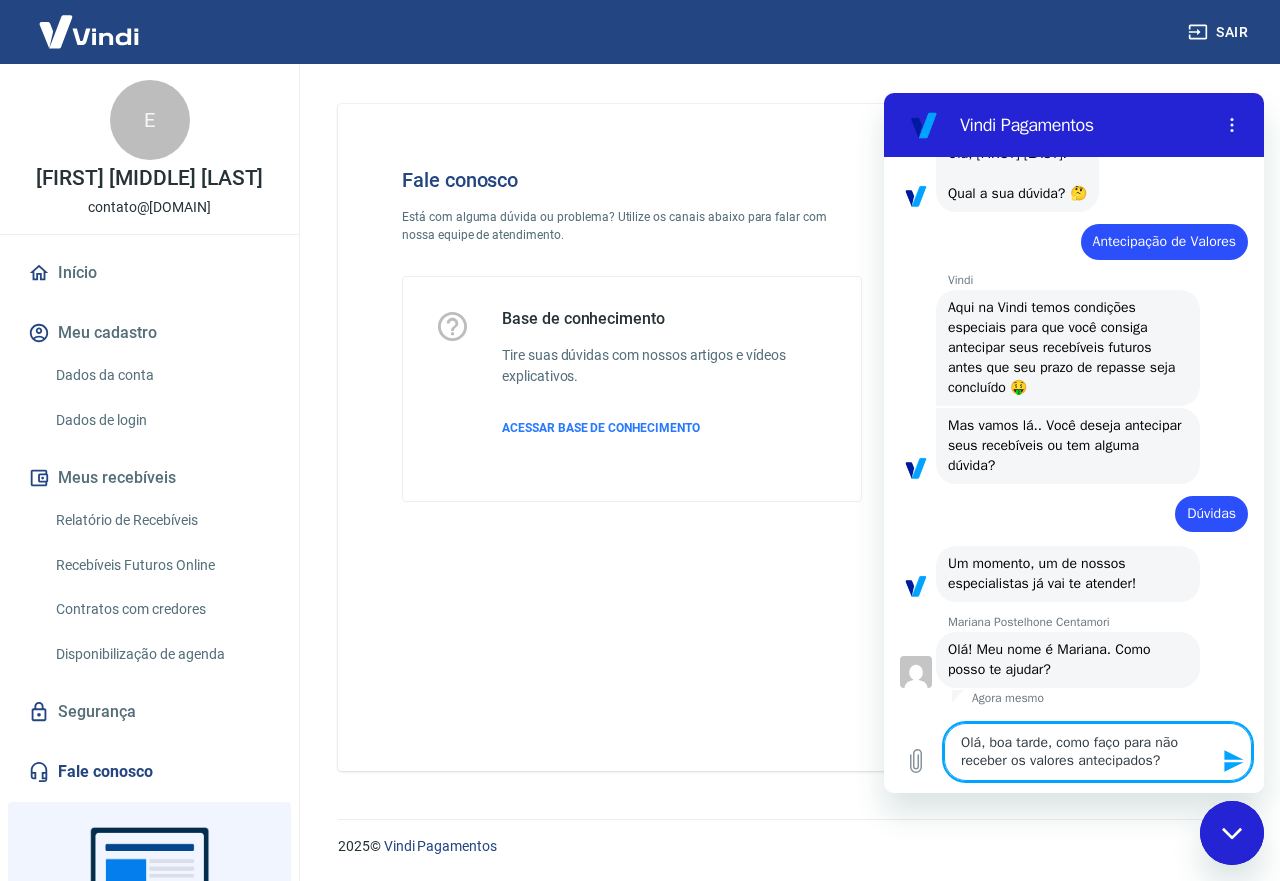 type on "Olá, boa tarde, como faço para não receber os valores antecipados?" 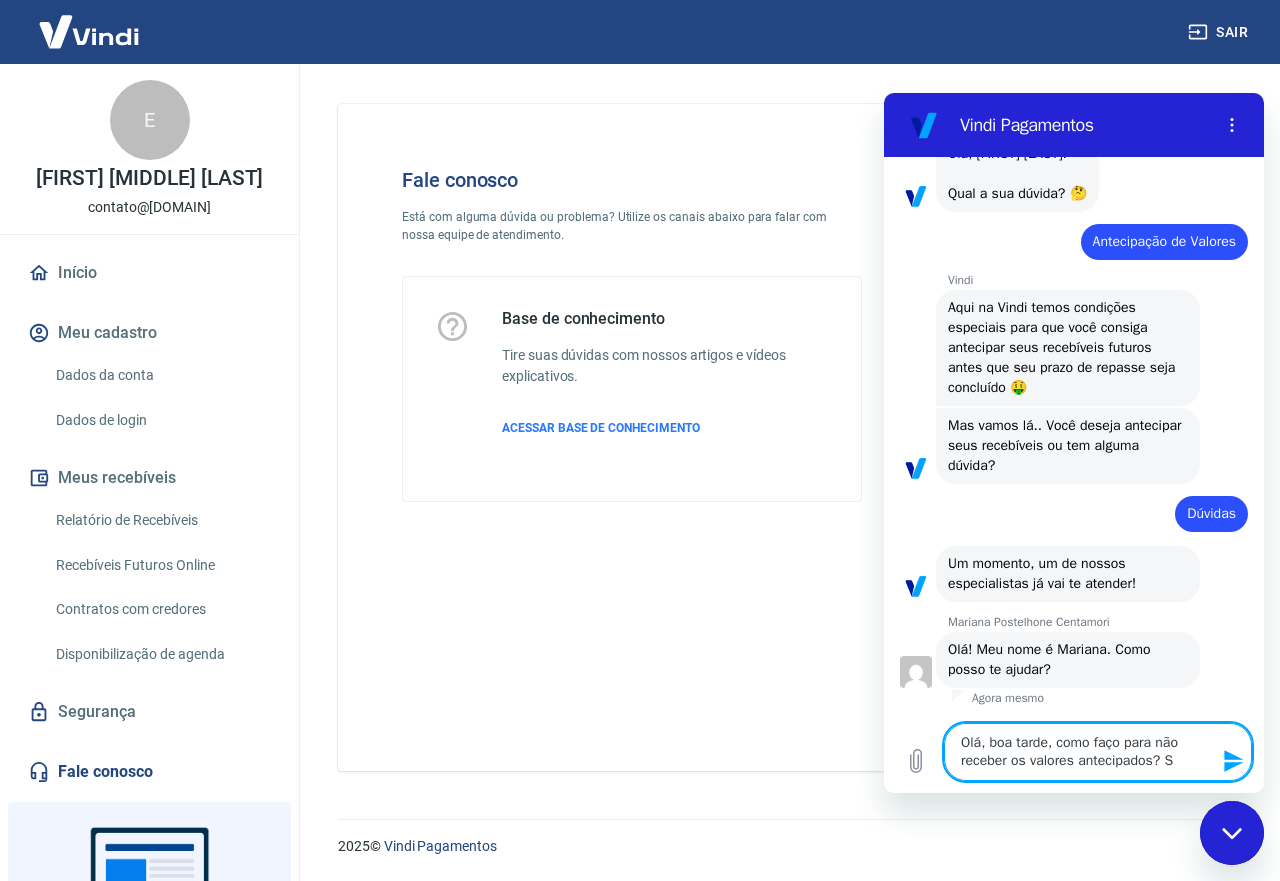 type on "Olá, boa tarde, como faço para não receber os valores antecipados? Se" 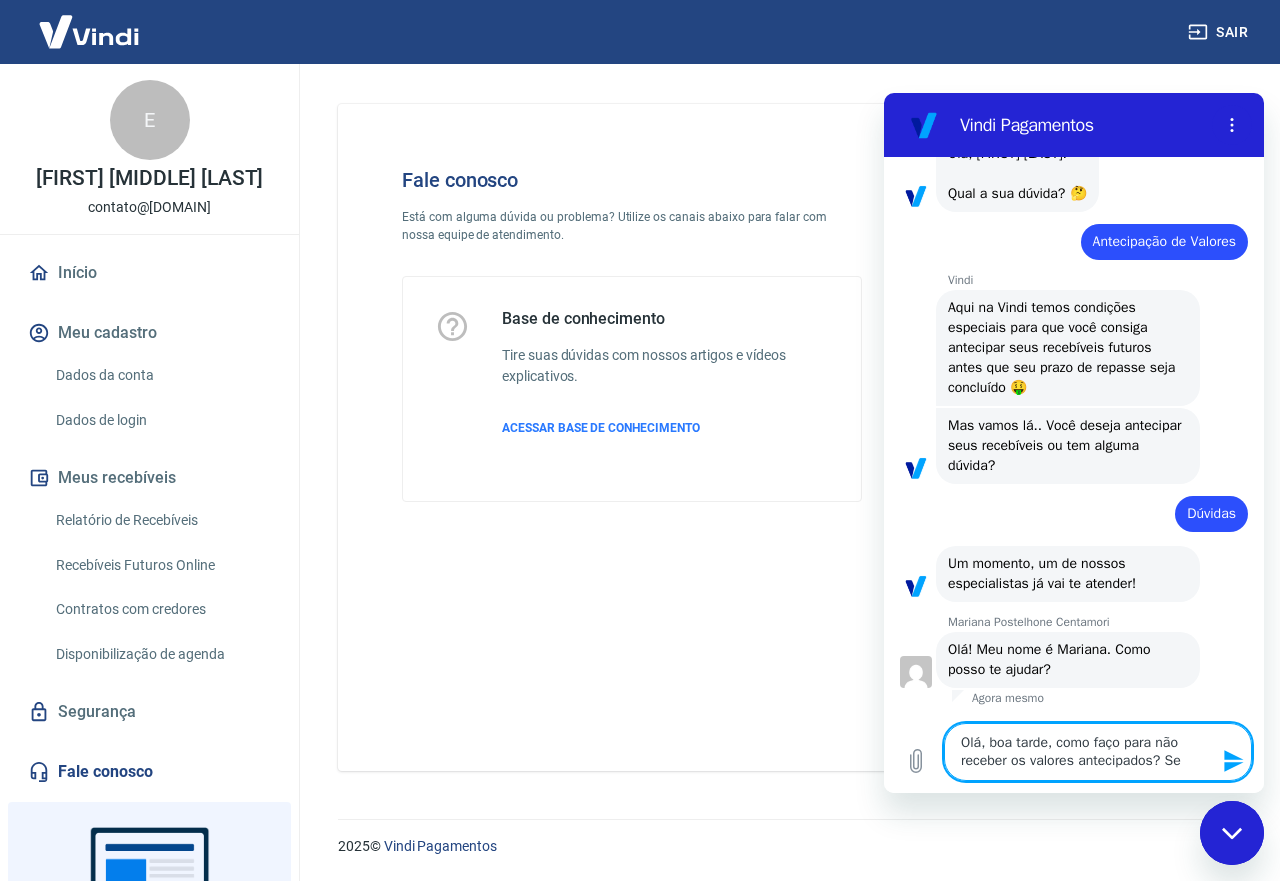 type on "x" 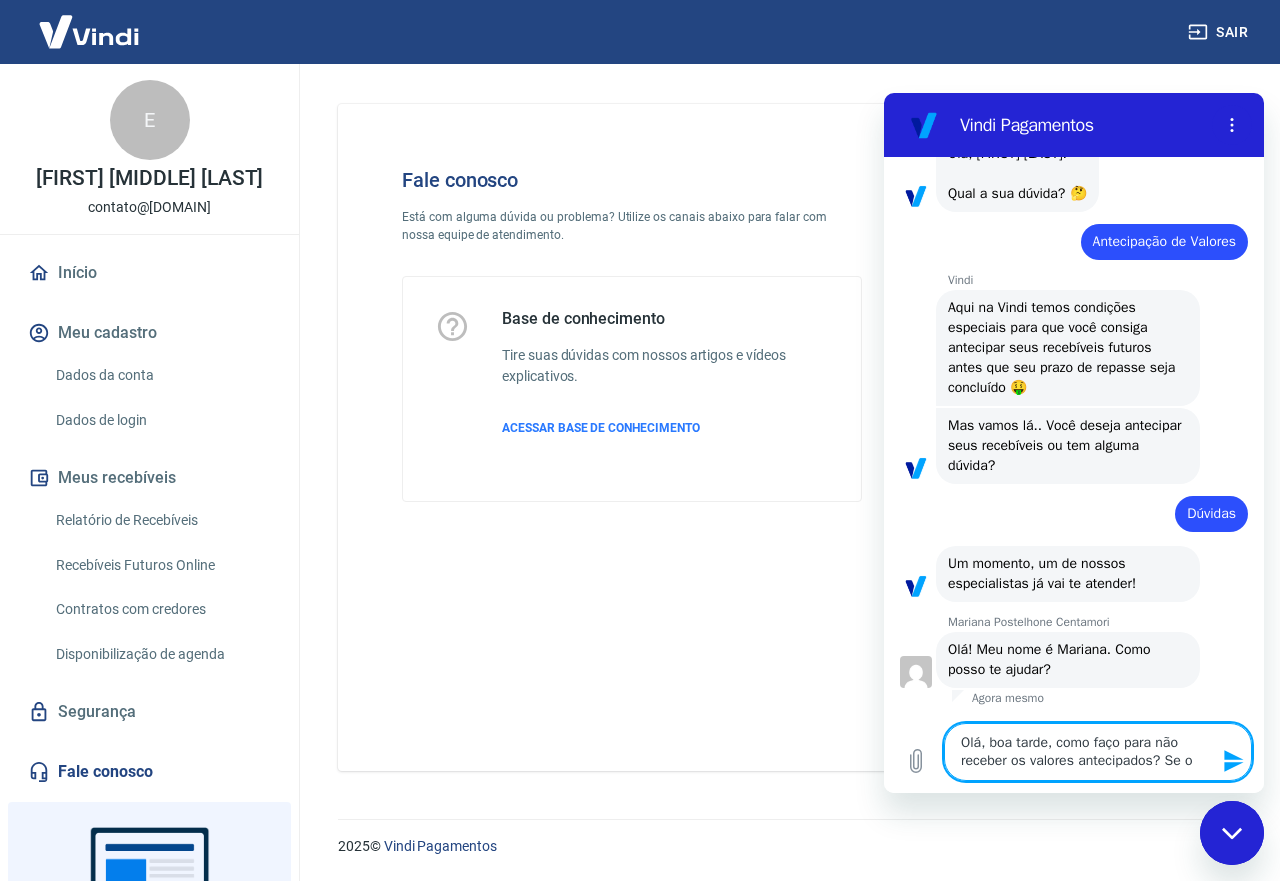 type on "Olá, boa tarde, como faço para não receber os valores antecipados? Se o" 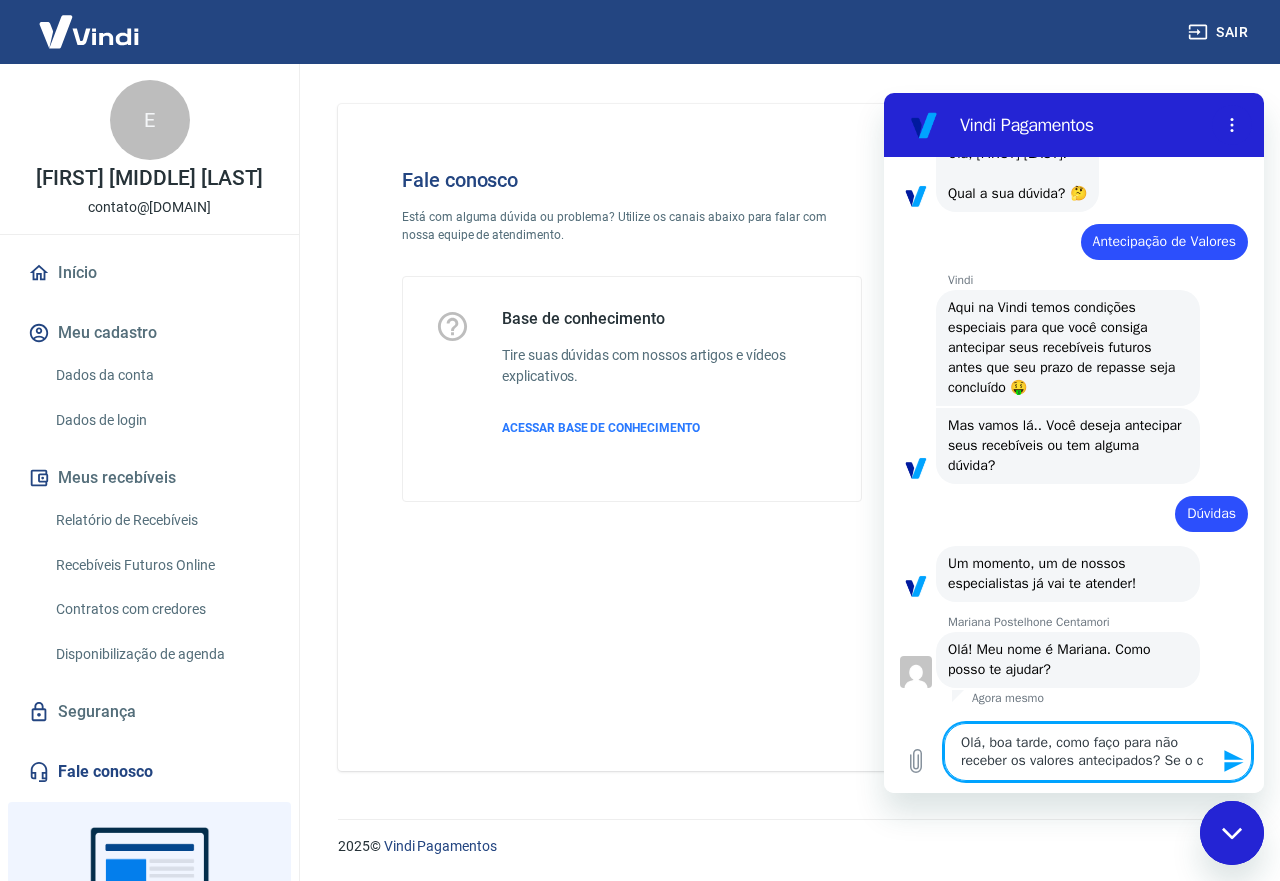 type on "Olá, boa tarde, como faço para não receber os valores antecipados? Se o cl" 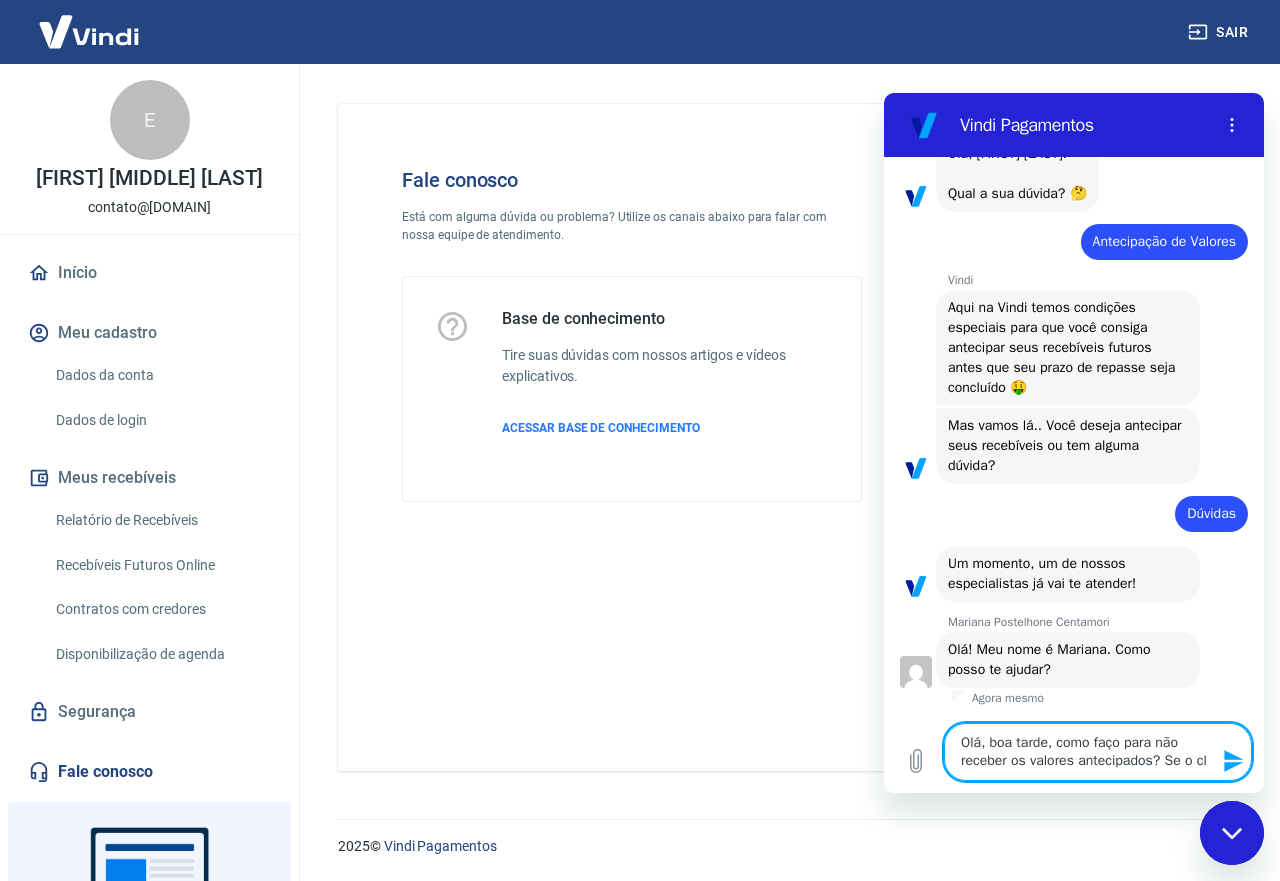 type on "x" 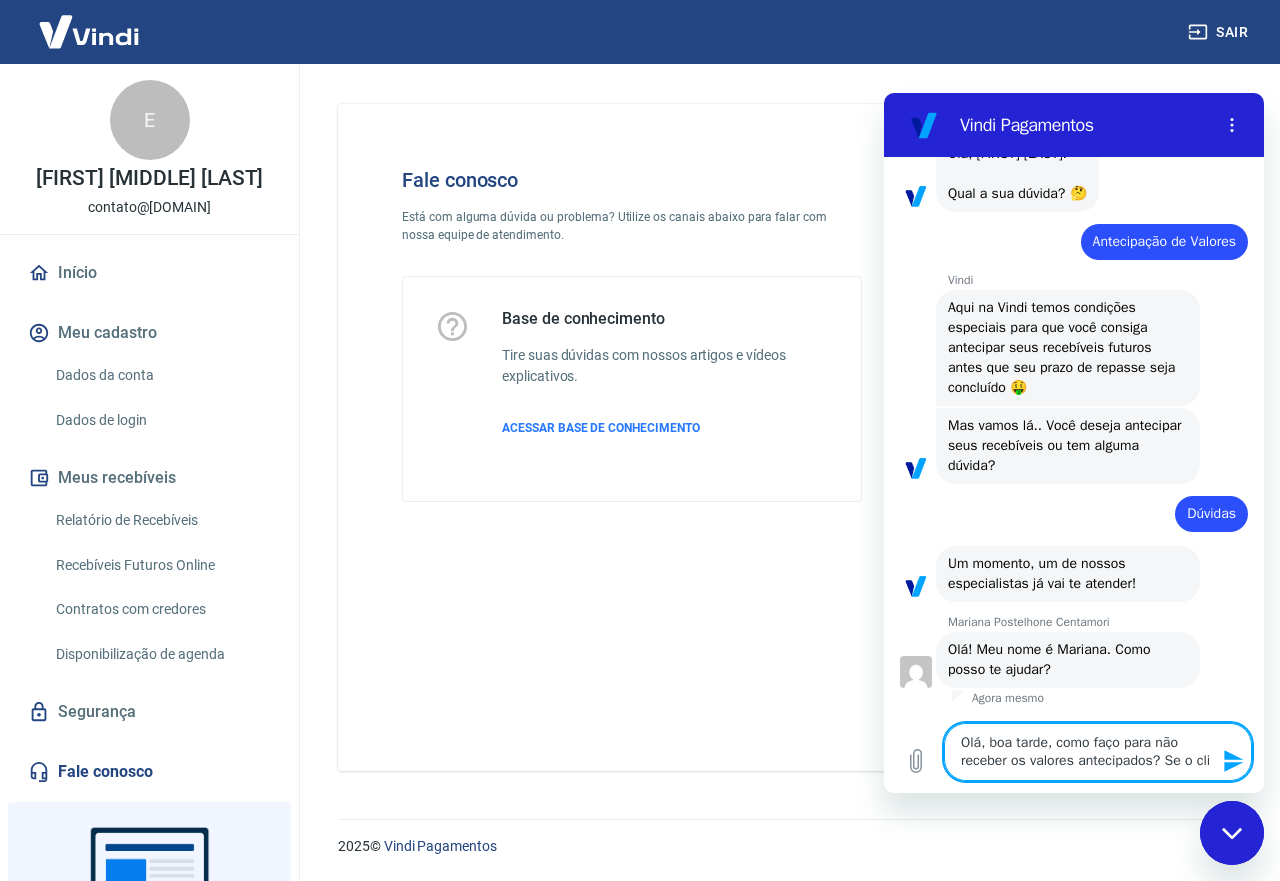 type on "Olá, boa tarde, como faço para não receber os valores antecipados? Se o clin" 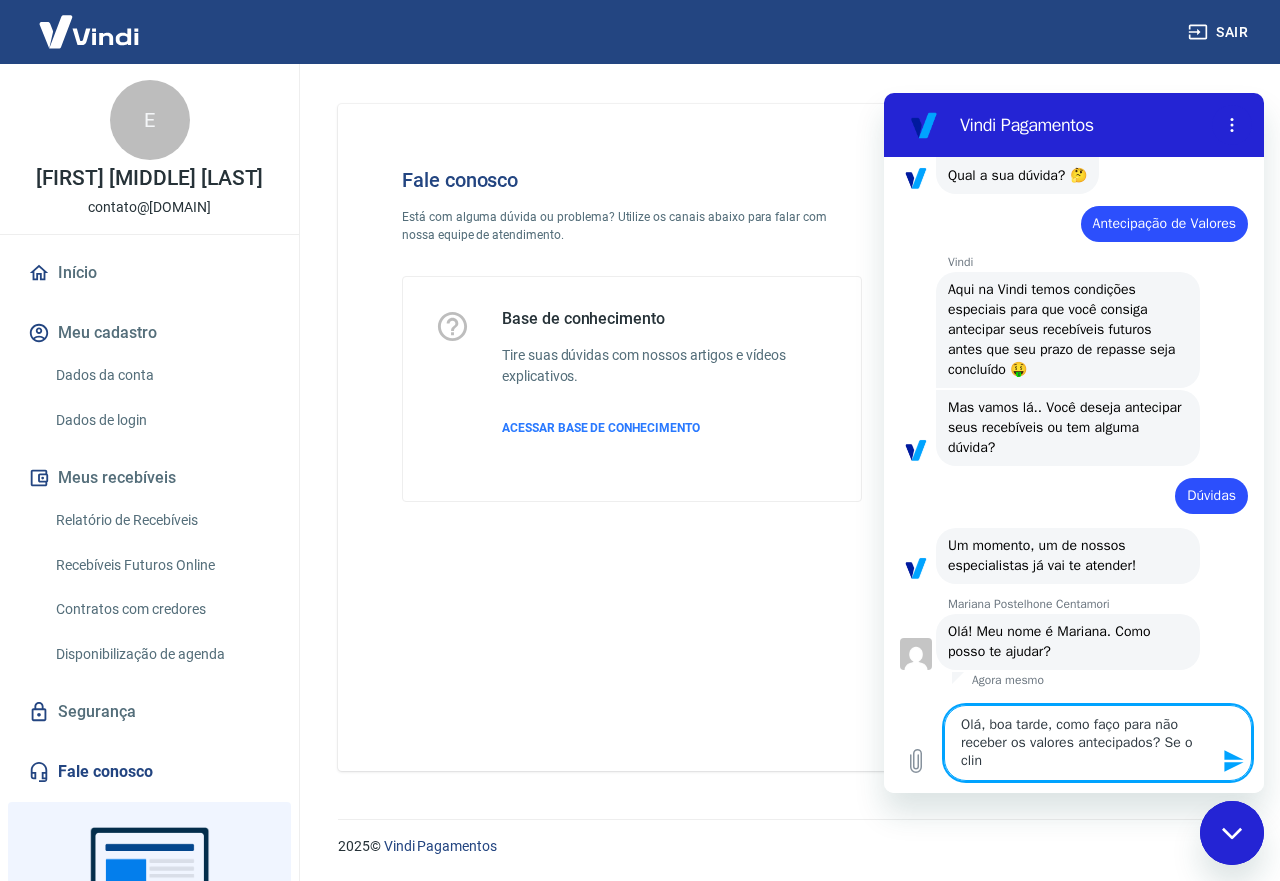 scroll, scrollTop: 817, scrollLeft: 0, axis: vertical 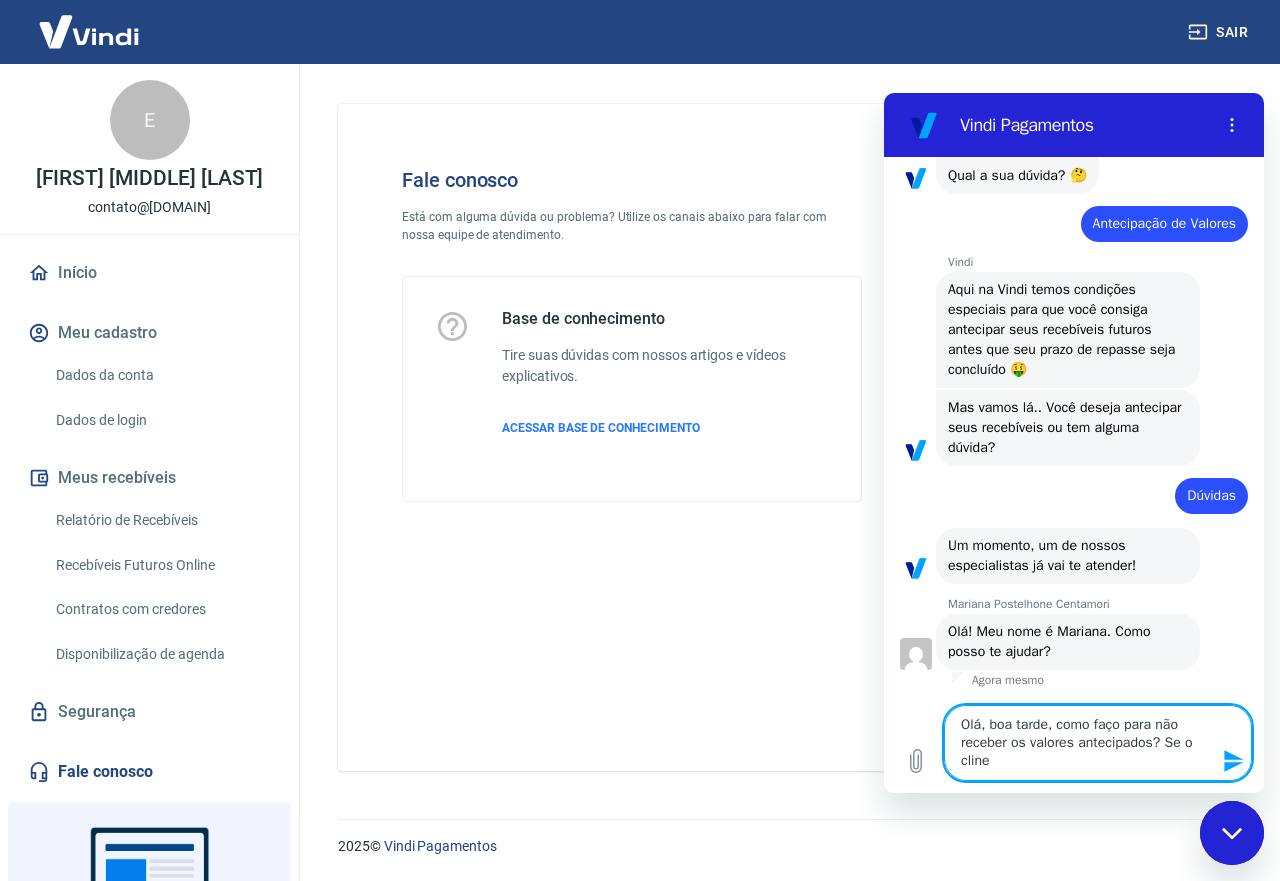 type on "x" 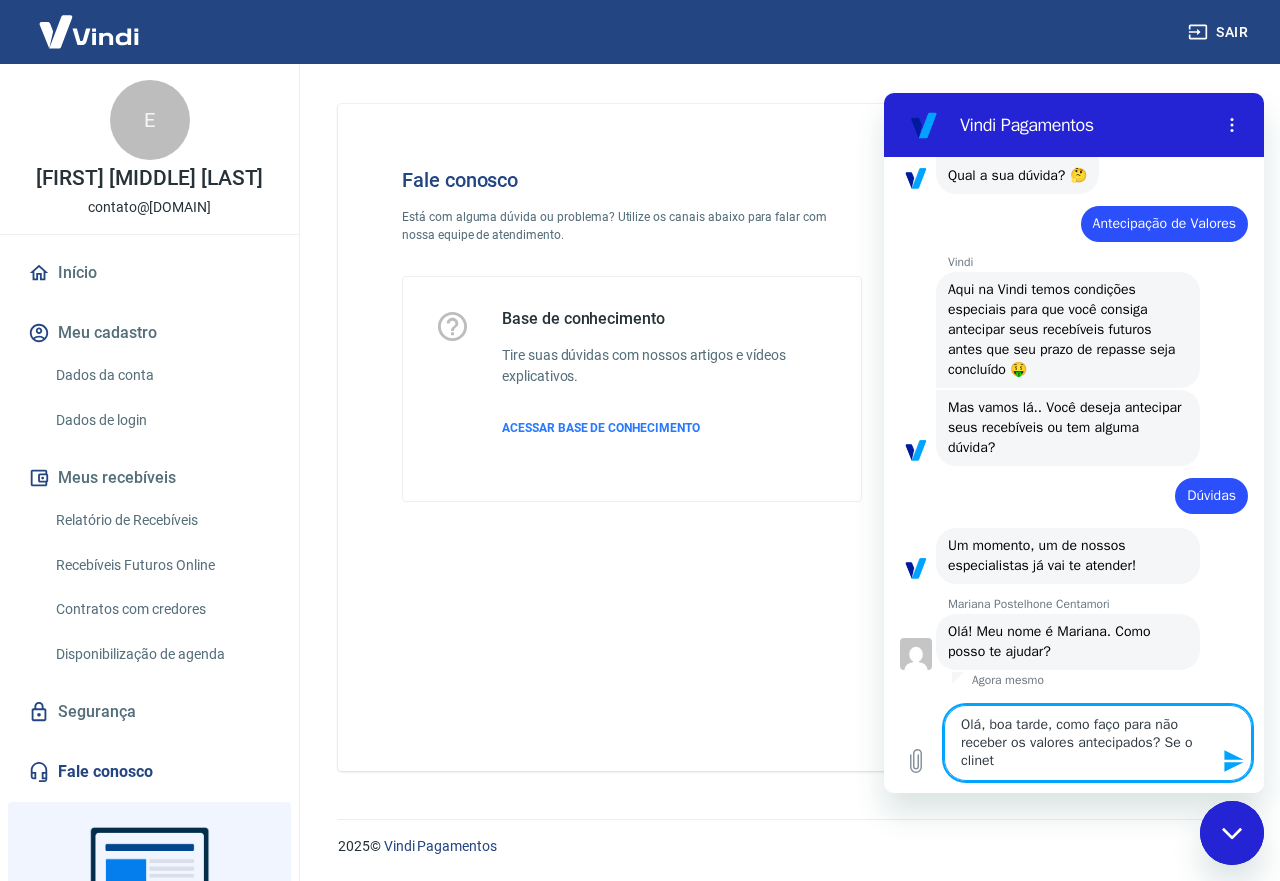 type on "Olá, boa tarde, como faço para não receber os valores antecipados? Se o clinet" 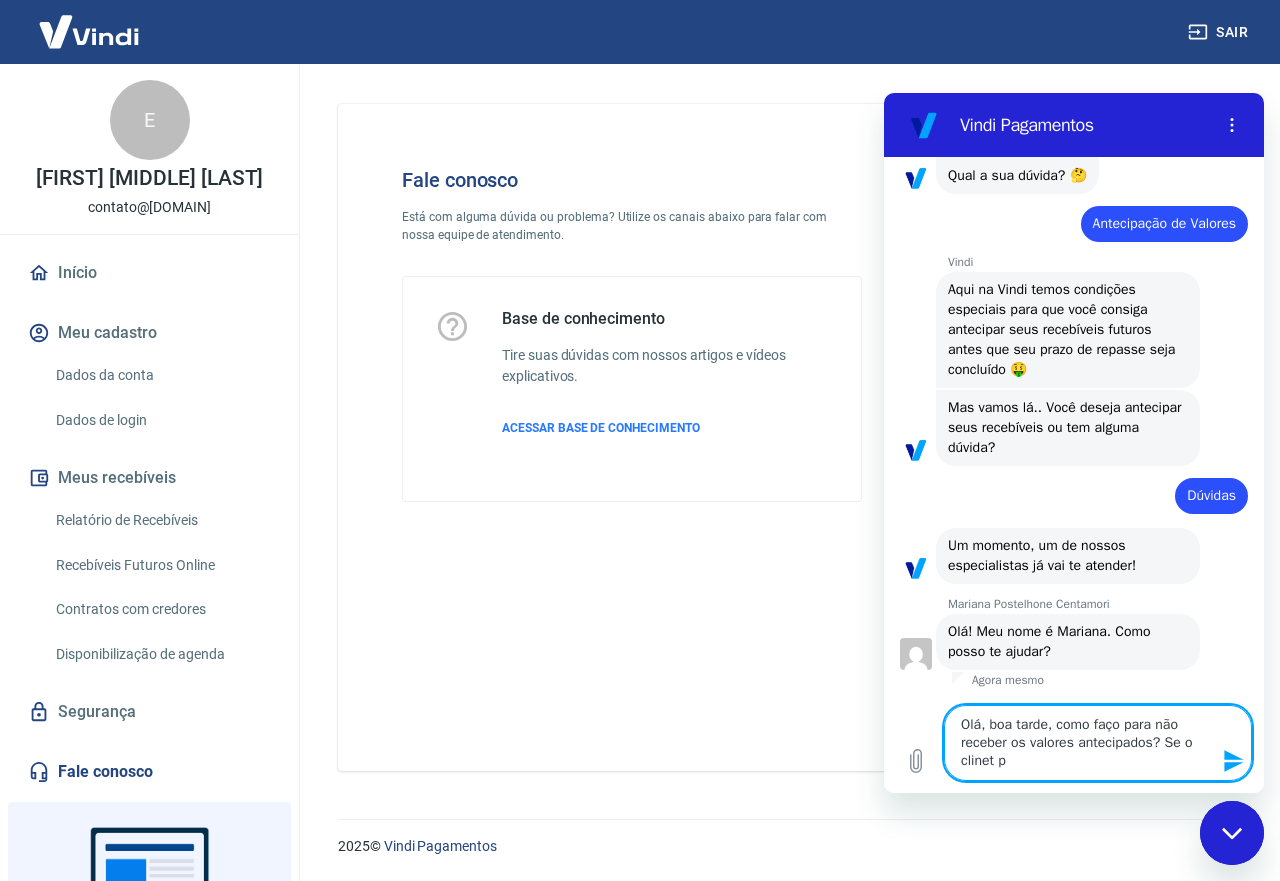 type on "Olá, boa tarde, como faço para não receber os valores antecipados? Se o clinet pa" 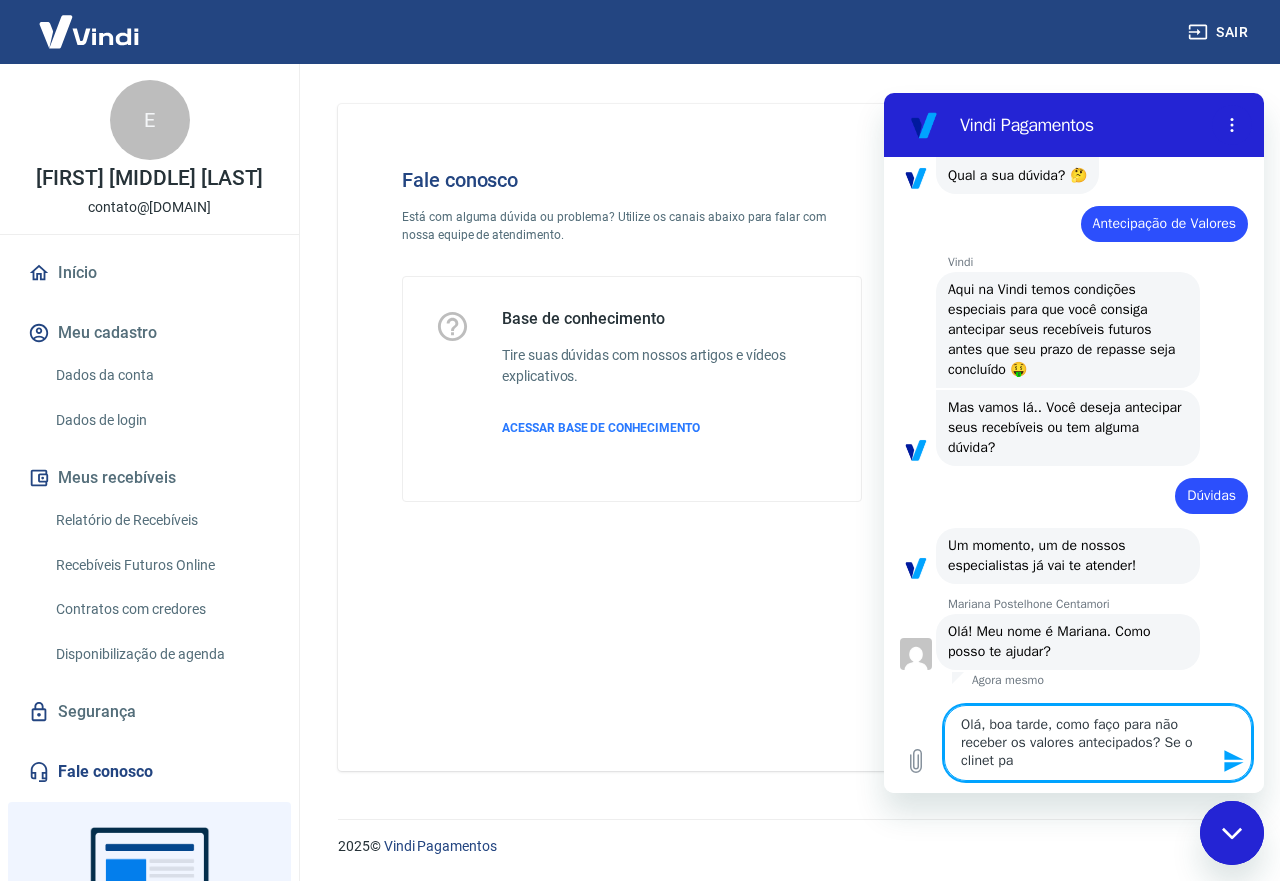 type on "Olá, boa tarde, como faço para não receber os valores antecipados? Se o clinet par" 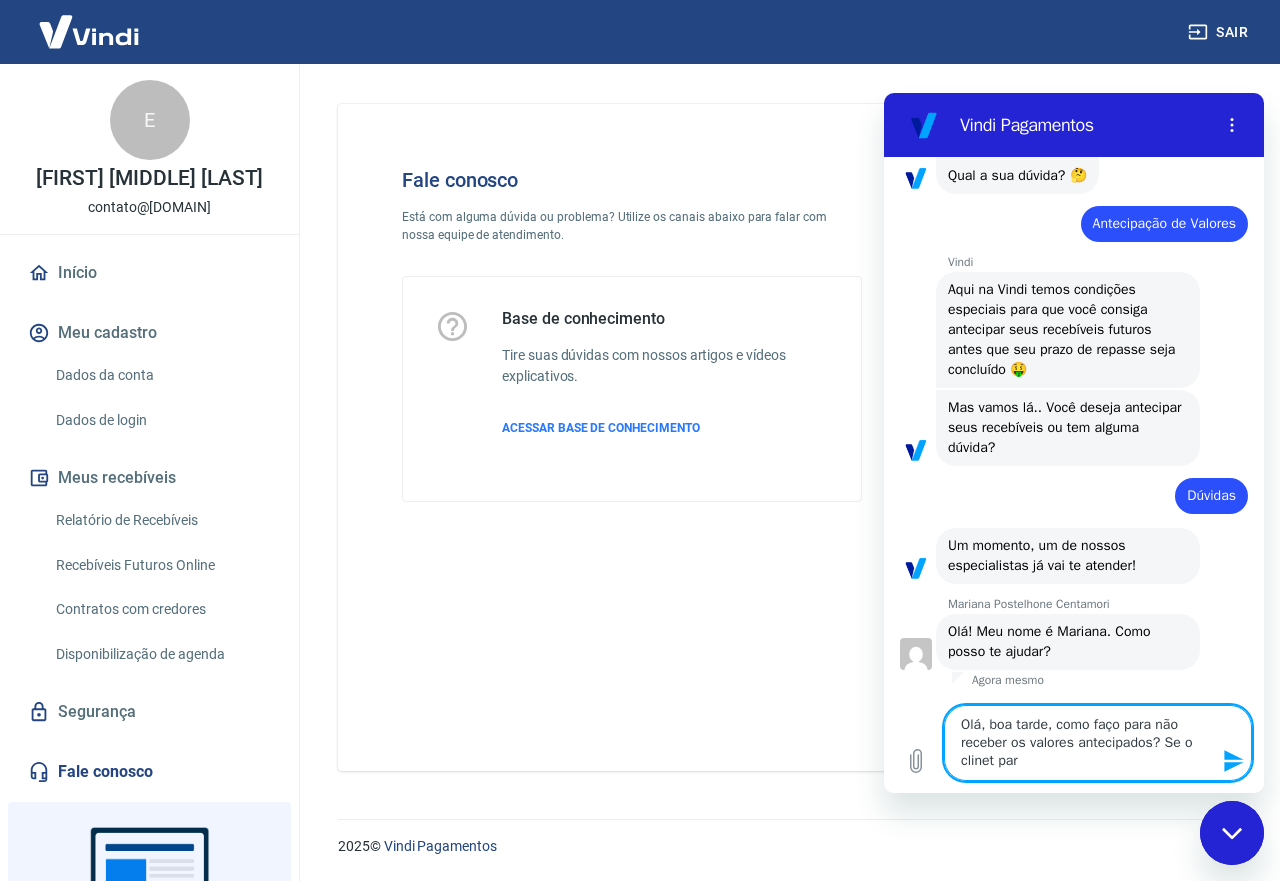 type on "Olá, boa tarde, como faço para não receber os valores antecipados? Se o clinet parc" 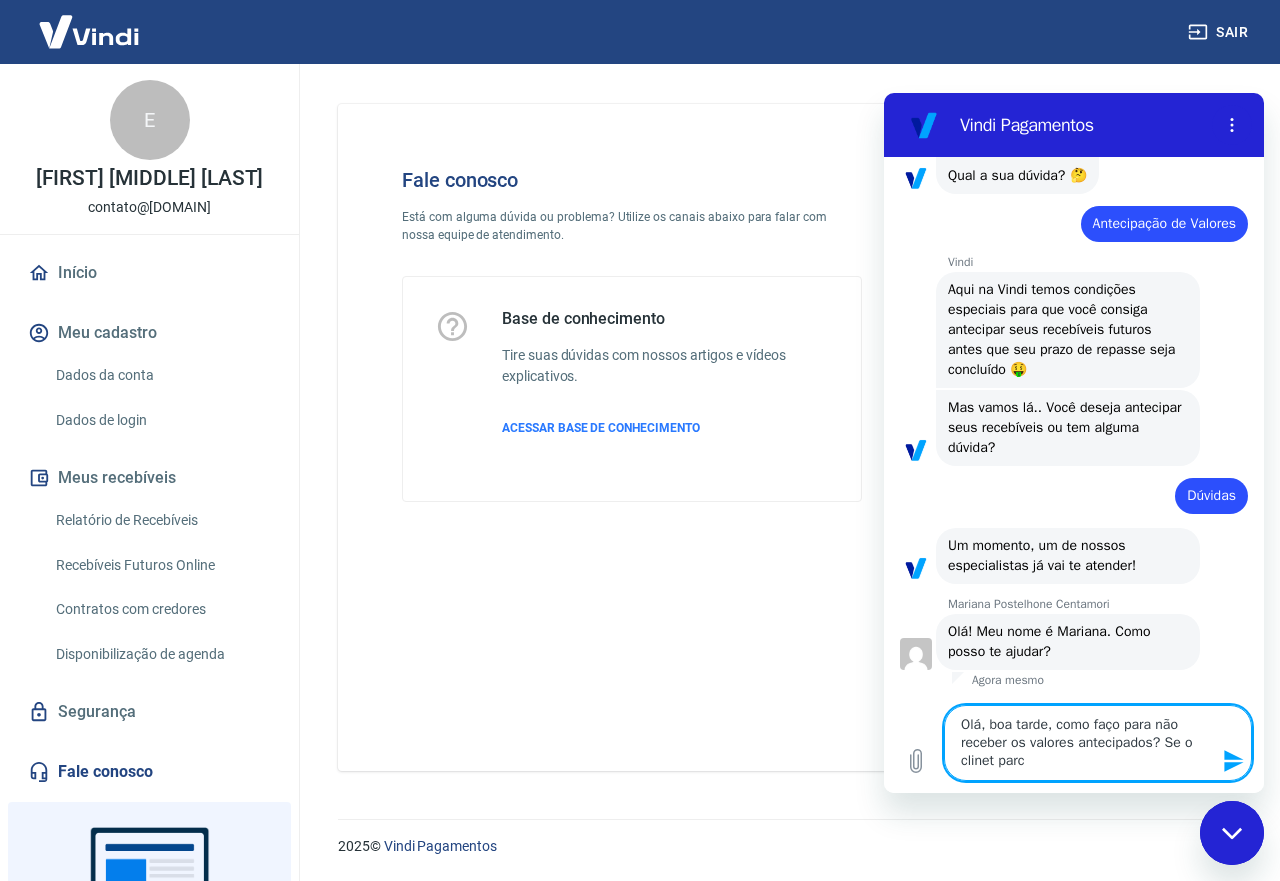 type on "Olá, boa tarde, como faço para não receber os valores antecipados? Se o clinet parce" 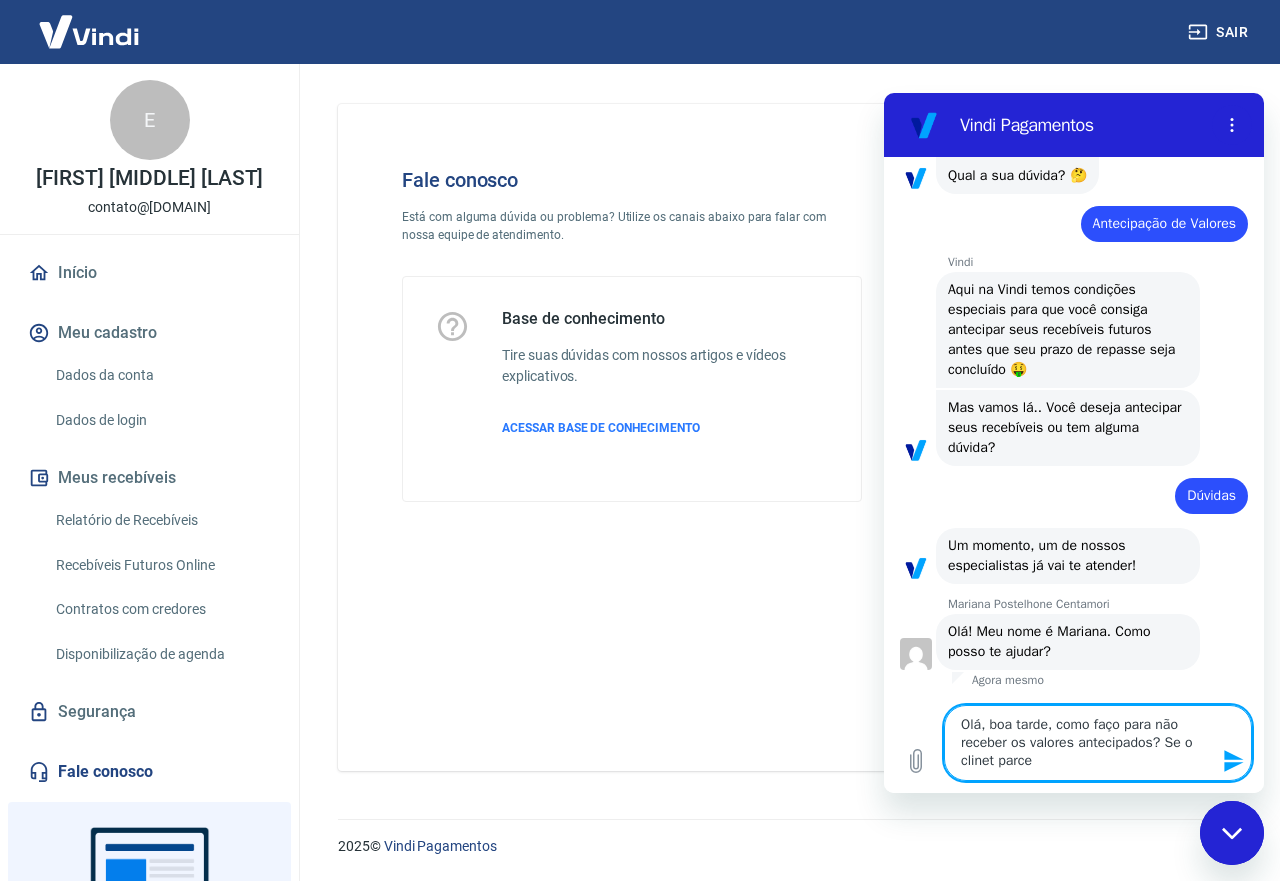 type on "Olá, boa tarde, como faço para não receber os valores antecipados? Se o clinet parcel" 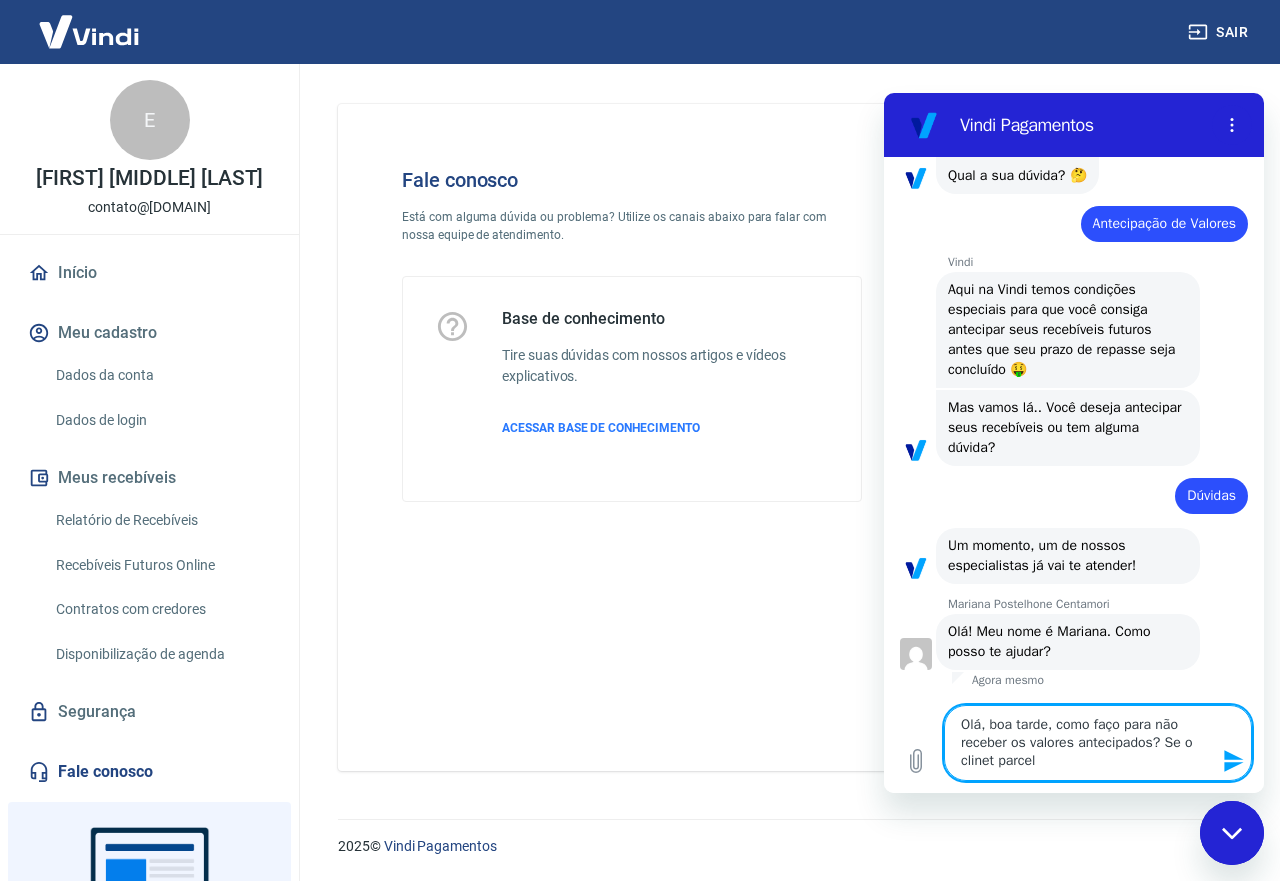 type on "Olá, boa tarde, como faço para não receber os valores antecipados? Se o clinet parcela" 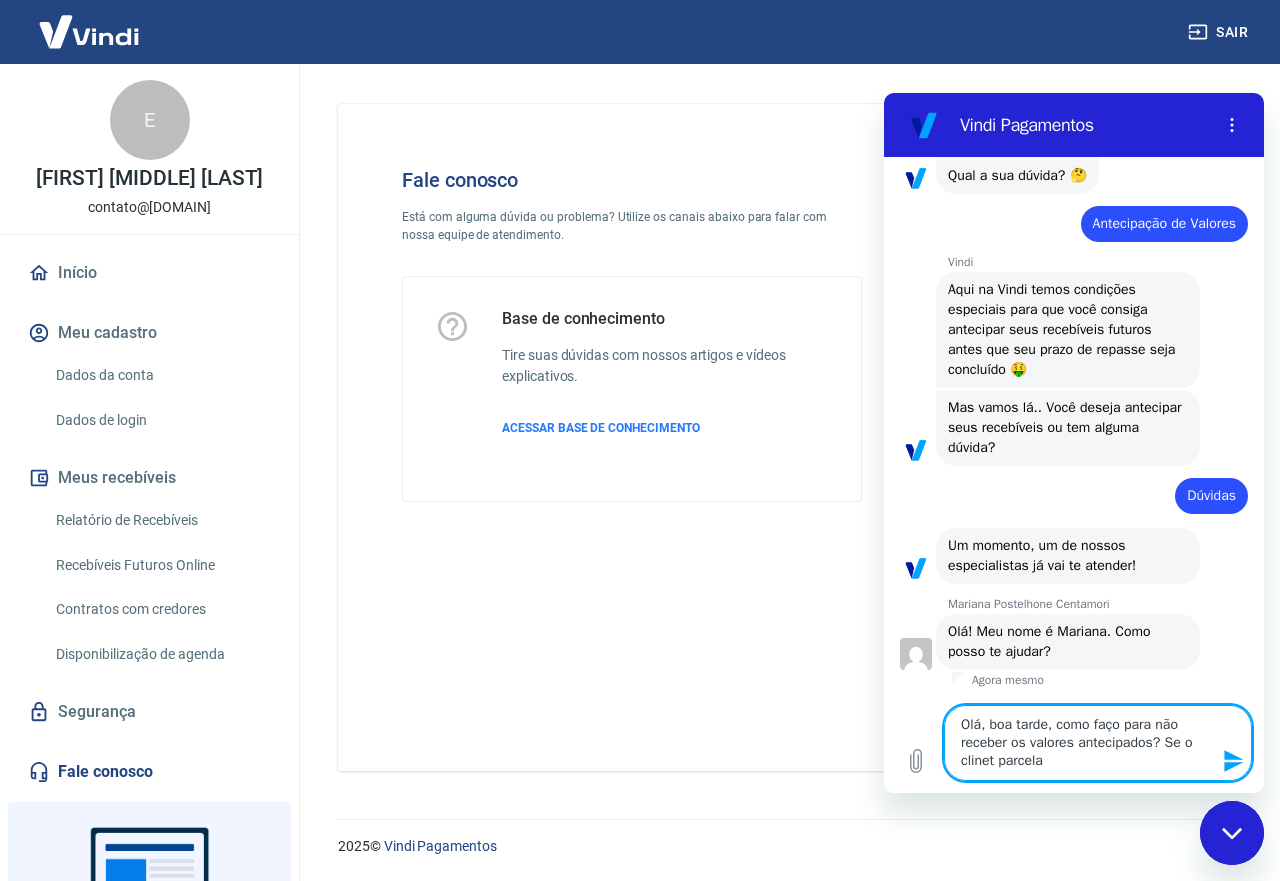 type on "Olá, boa tarde, como faço para não receber os valores antecipados? Se o clinet parcelar" 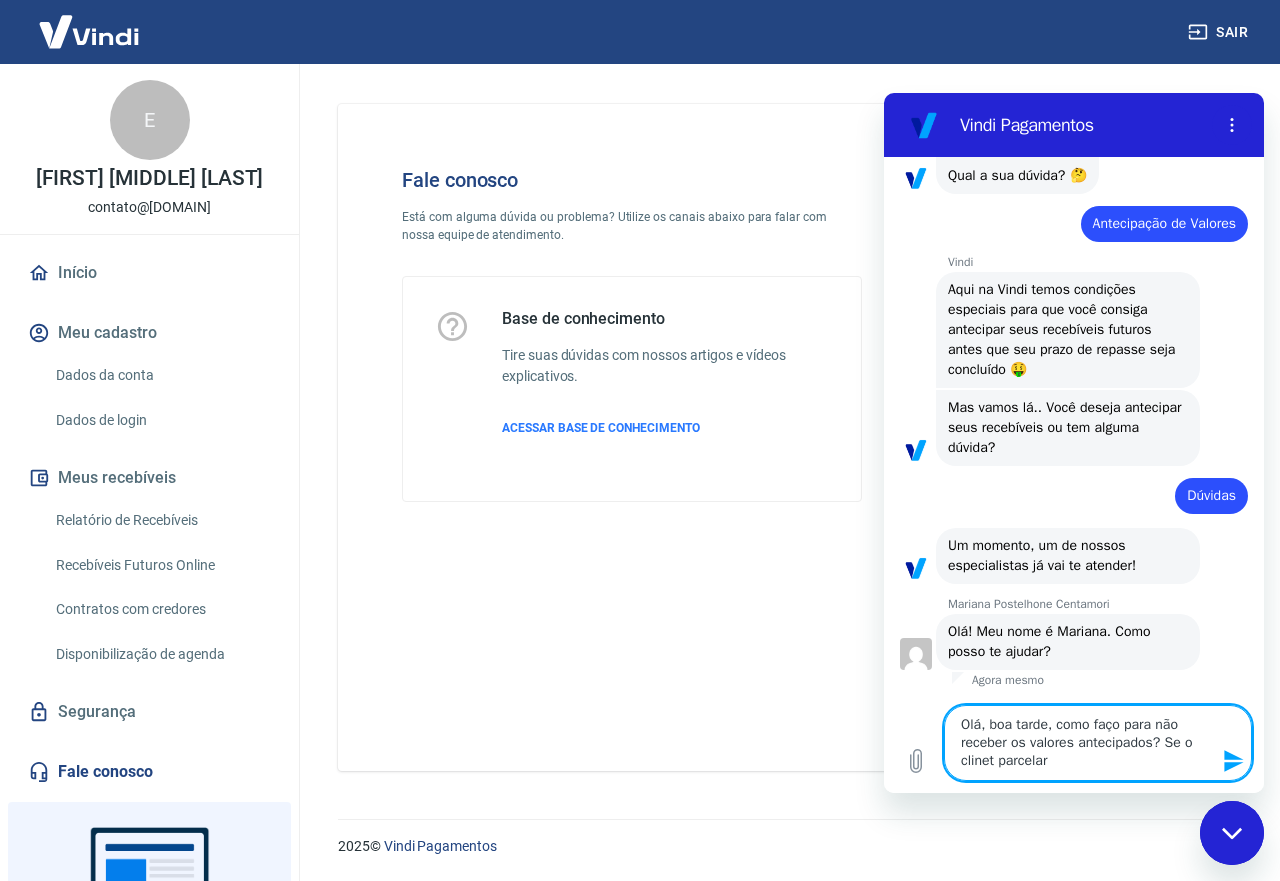 type on "Olá, boa tarde, como faço para não receber os valores antecipados? Se o clinet parcelar" 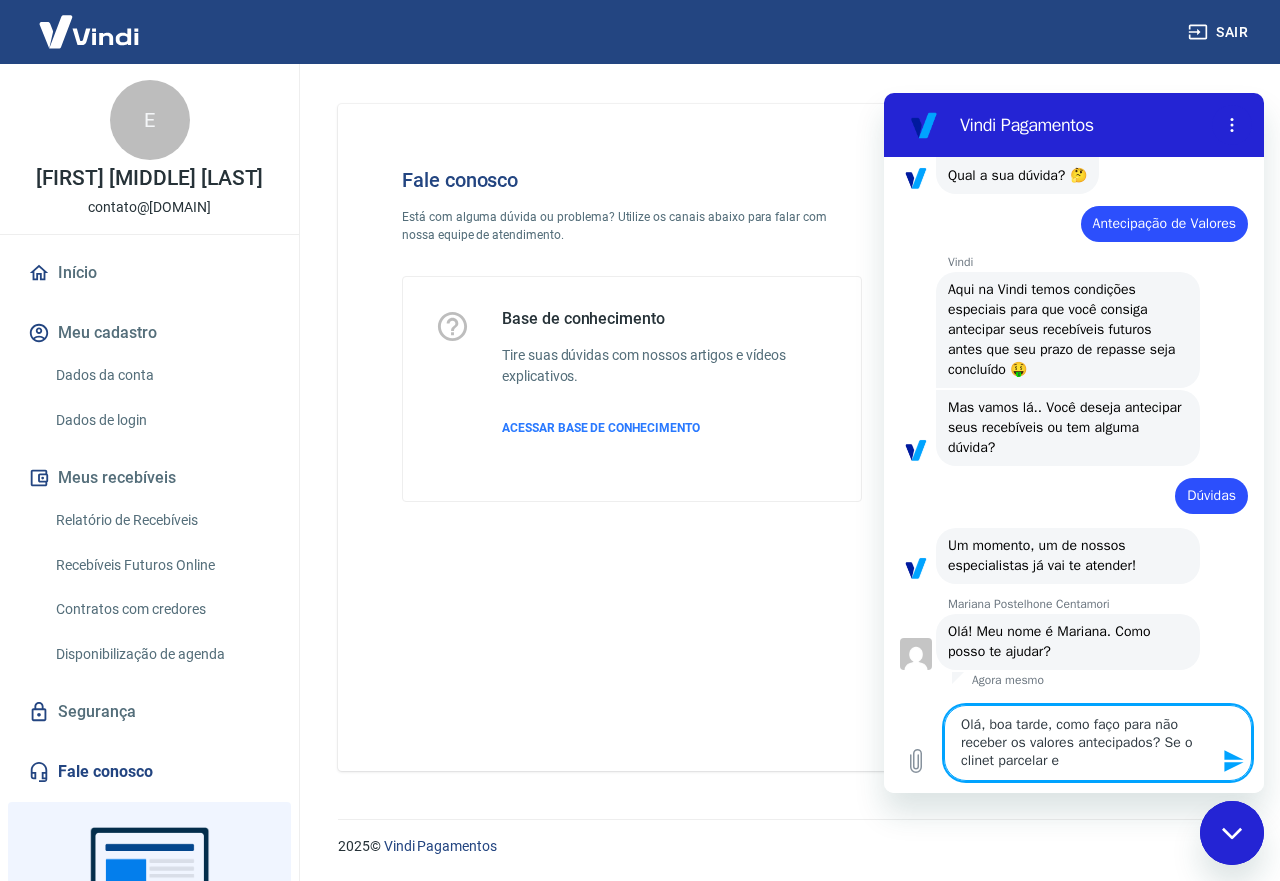 type on "x" 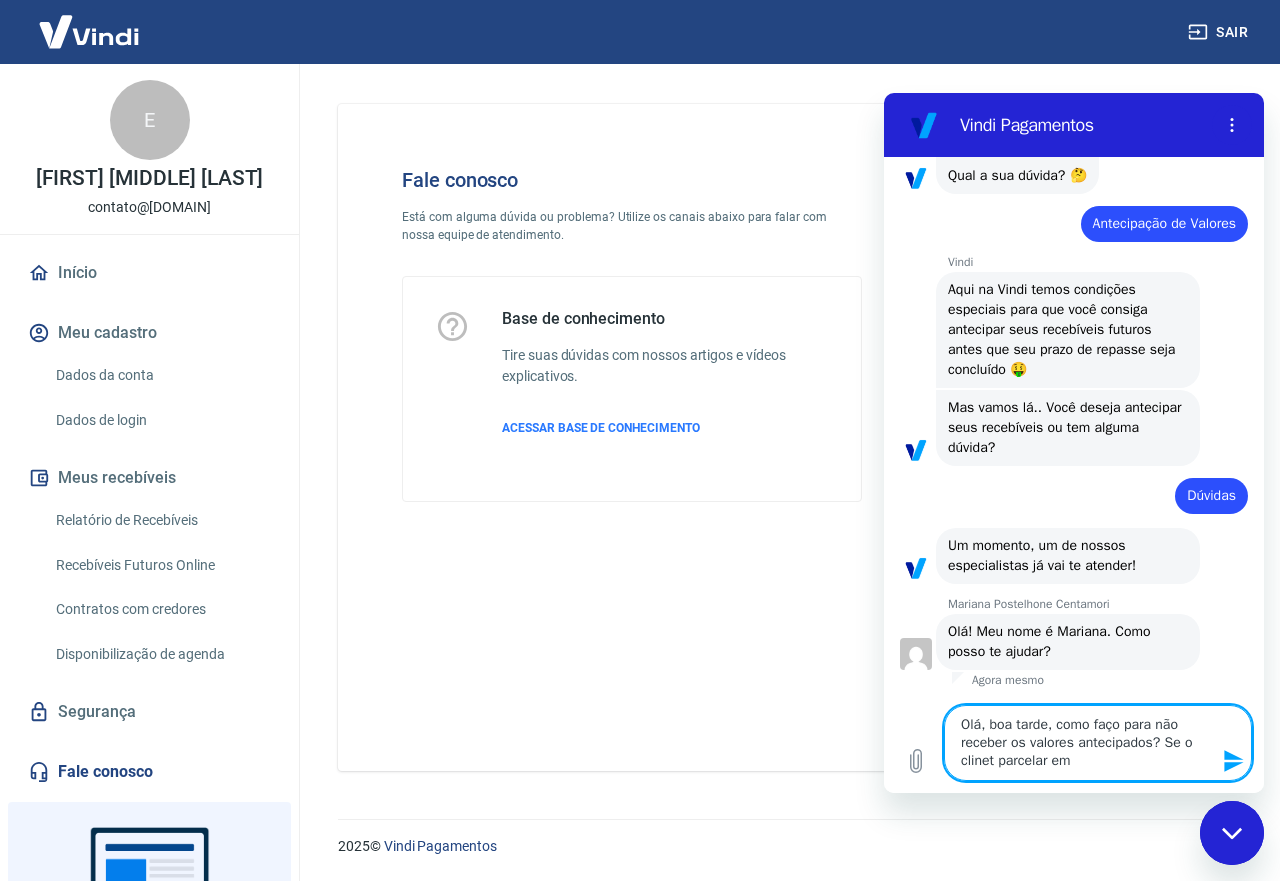 type on "Olá, boa tarde, como faço para não receber os valores antecipados? Se o clinet parcelar em" 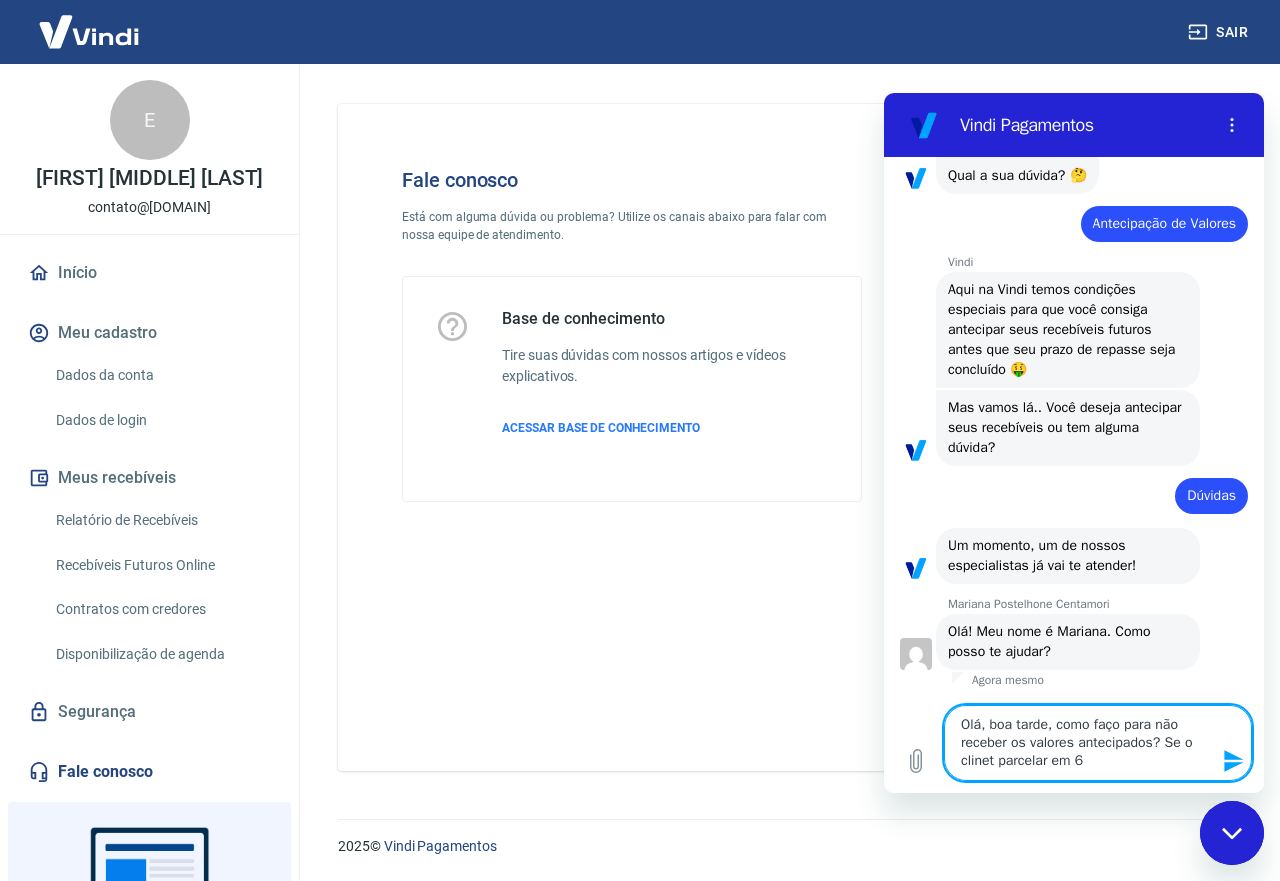 type 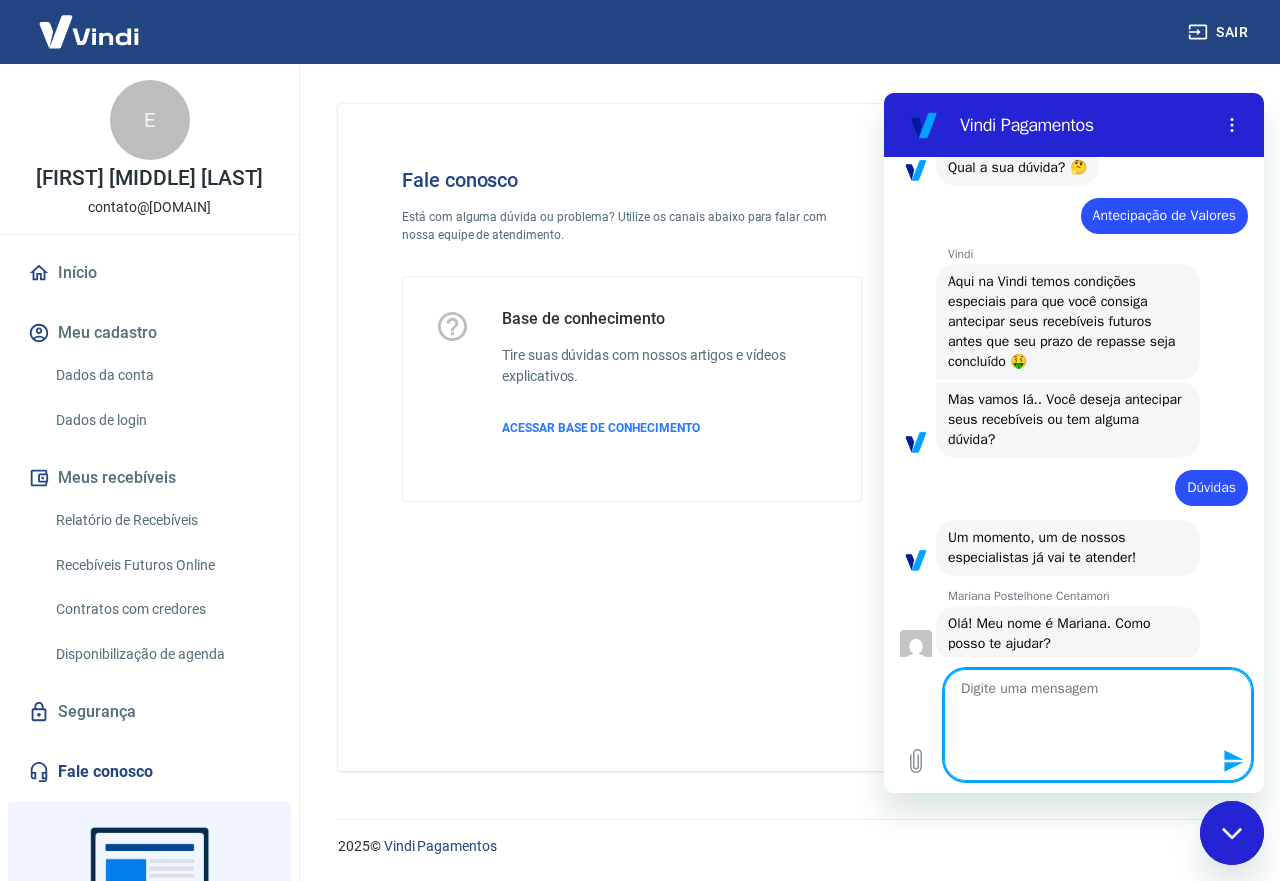 scroll, scrollTop: 0, scrollLeft: 0, axis: both 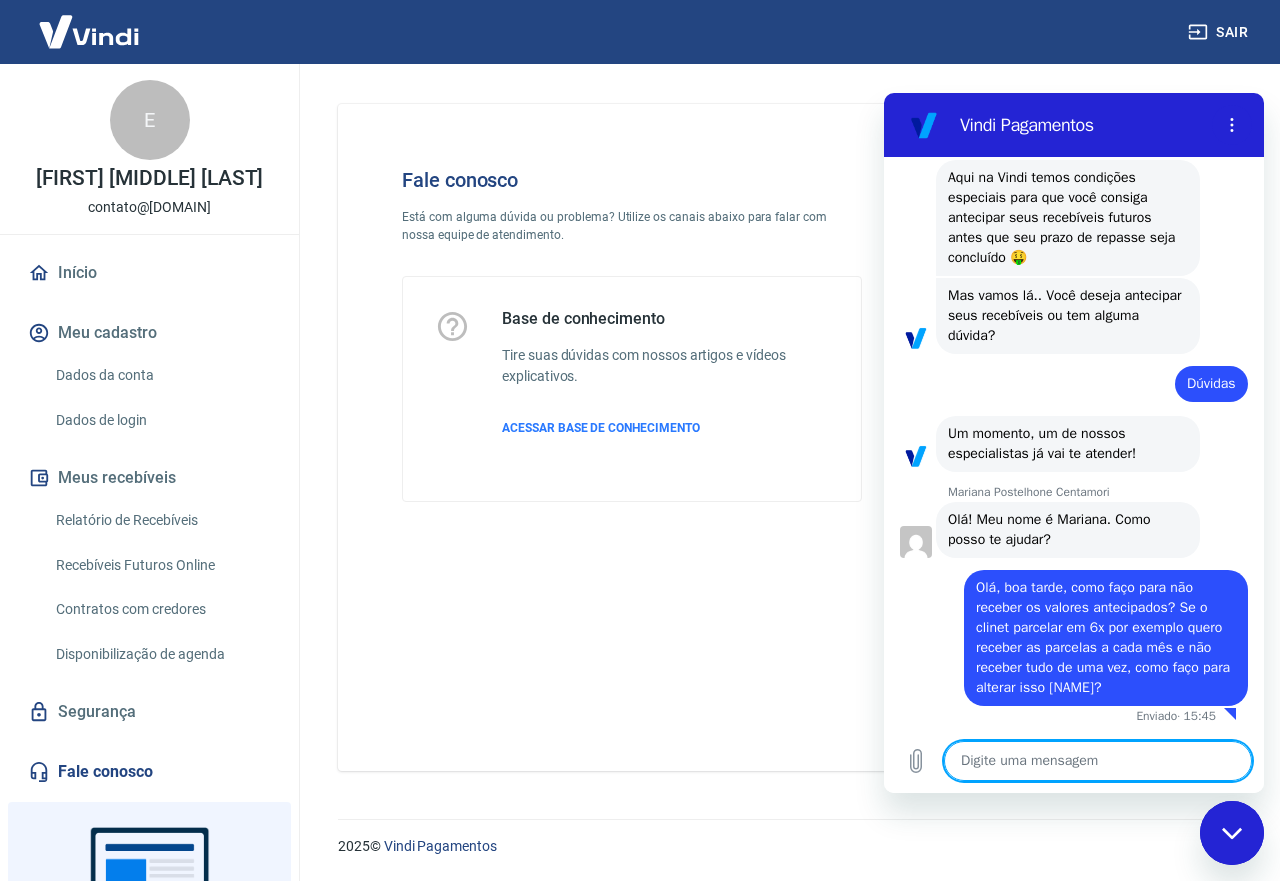 click at bounding box center (1098, 761) 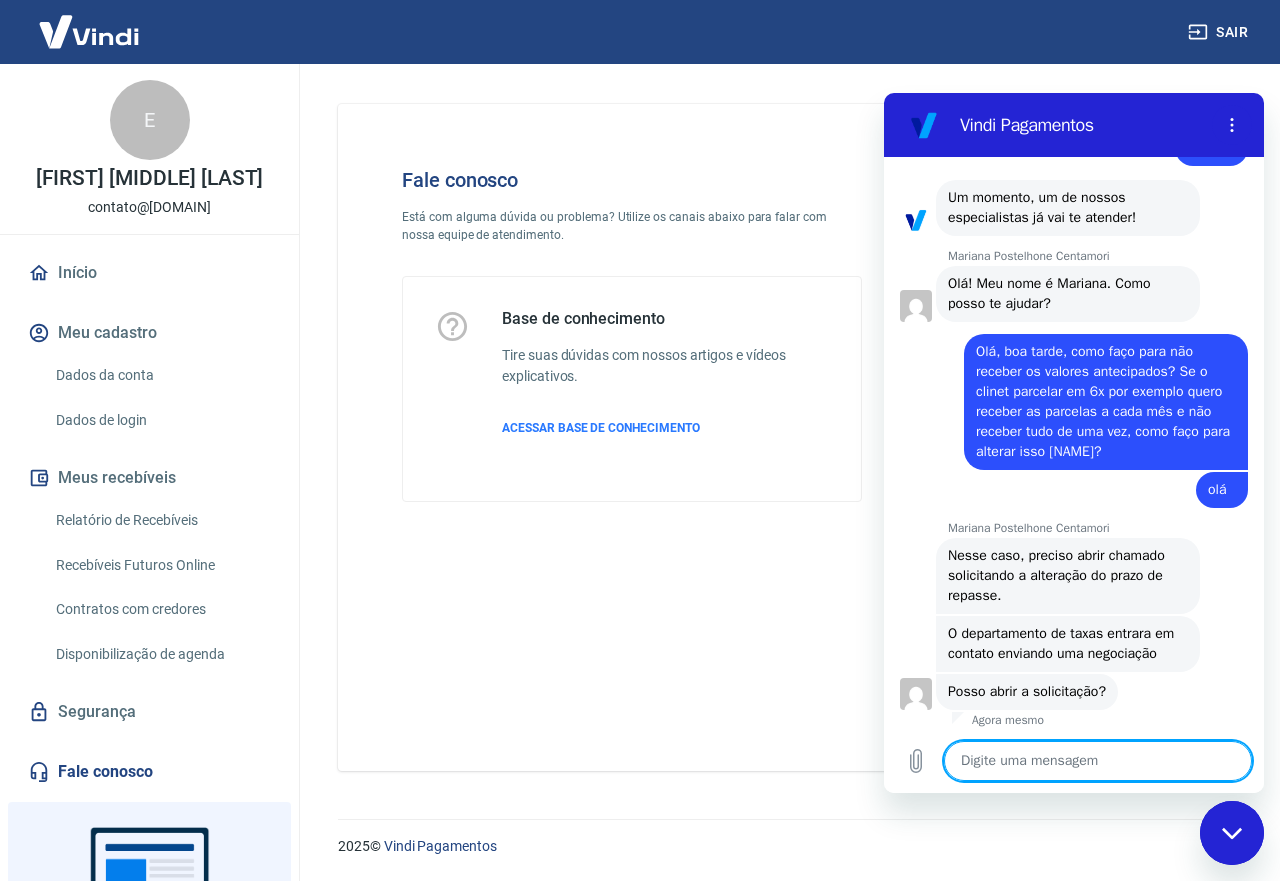 scroll, scrollTop: 1201, scrollLeft: 0, axis: vertical 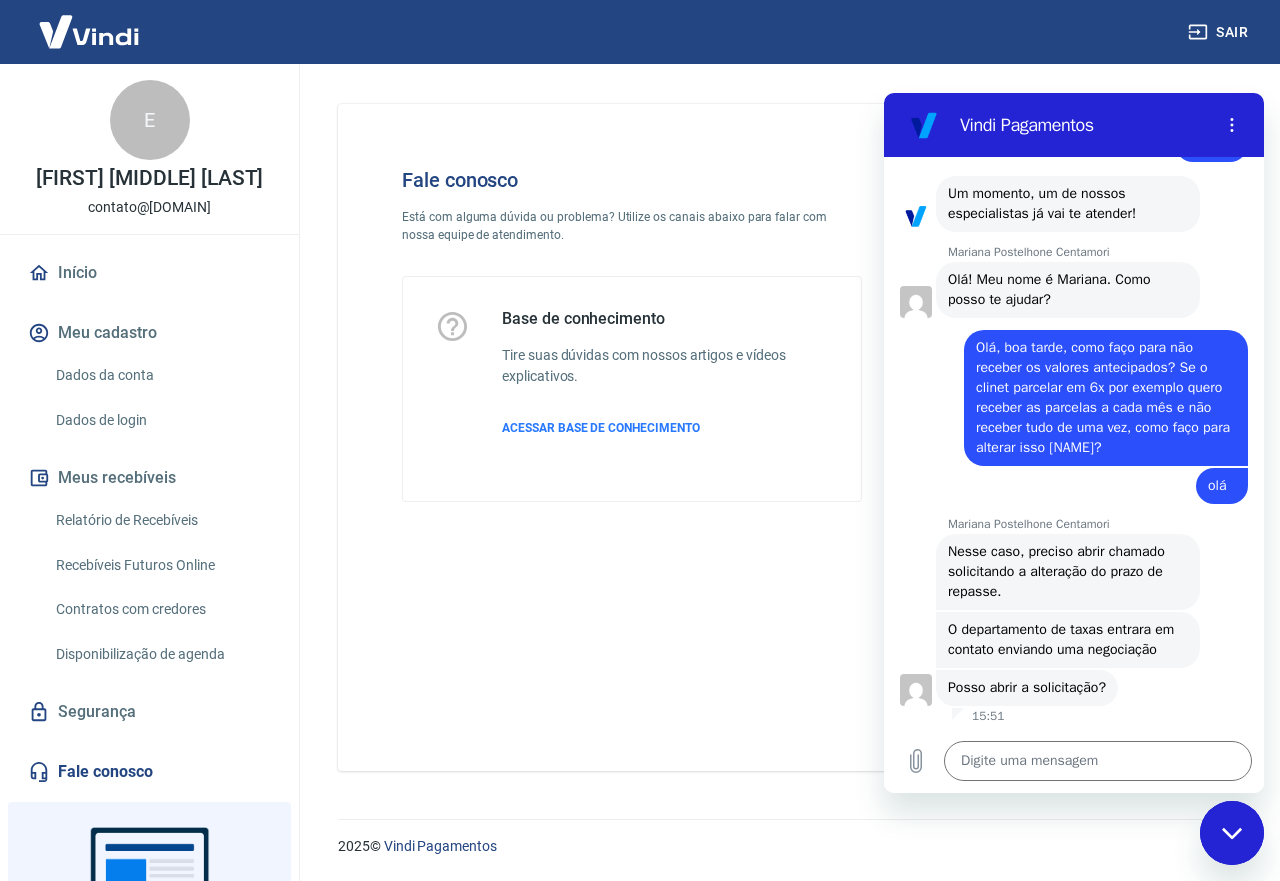 click on "diz:  olá" at bounding box center (1066, 485) 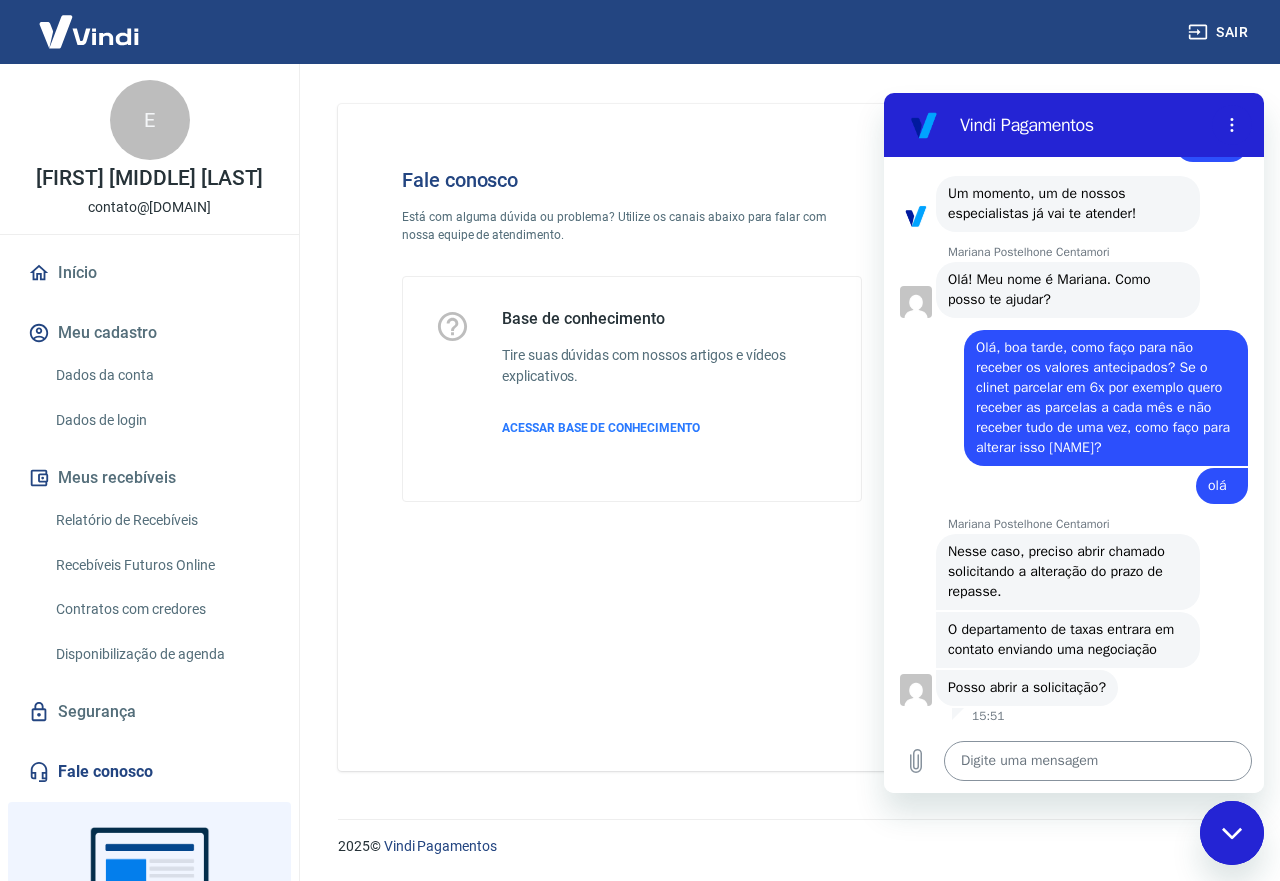 click at bounding box center (1098, 761) 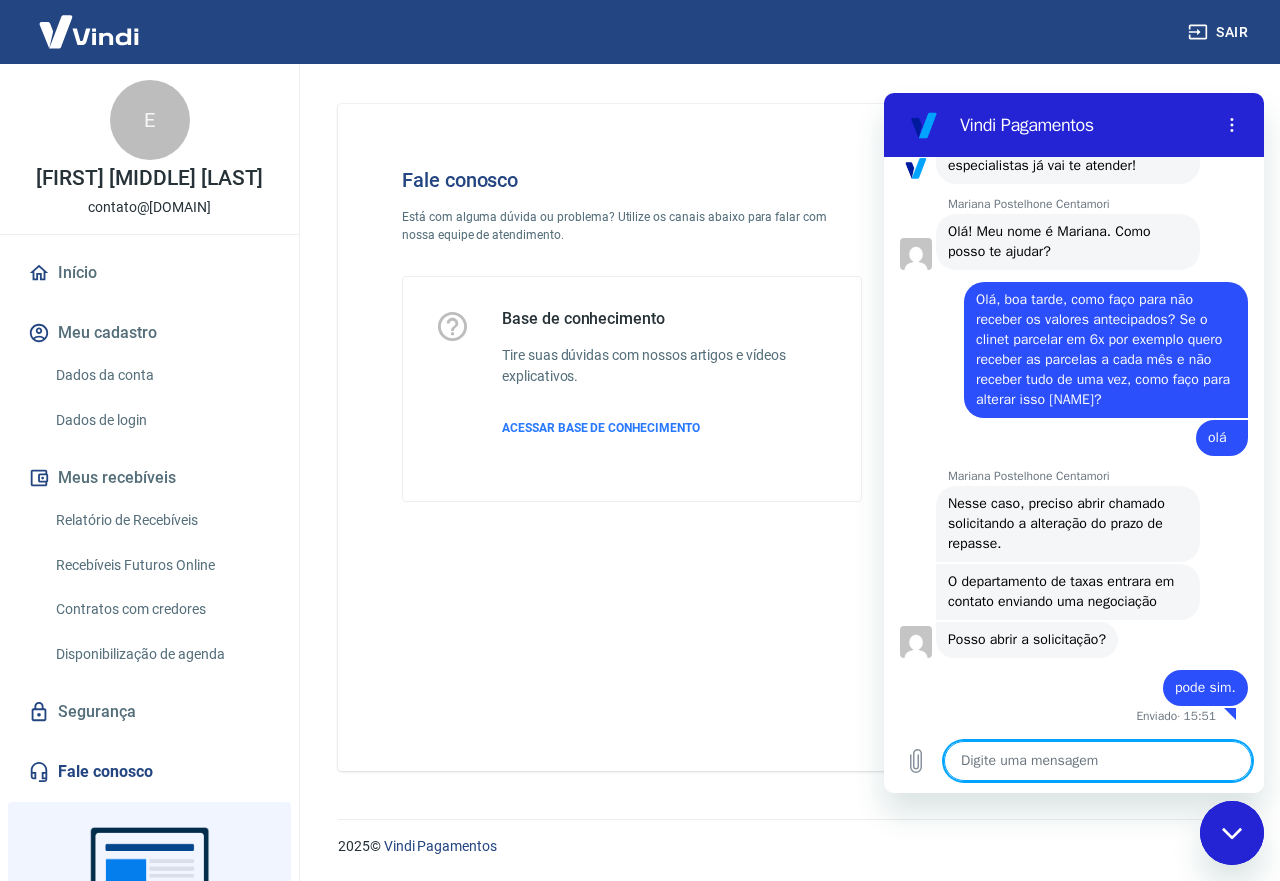 scroll, scrollTop: 1249, scrollLeft: 0, axis: vertical 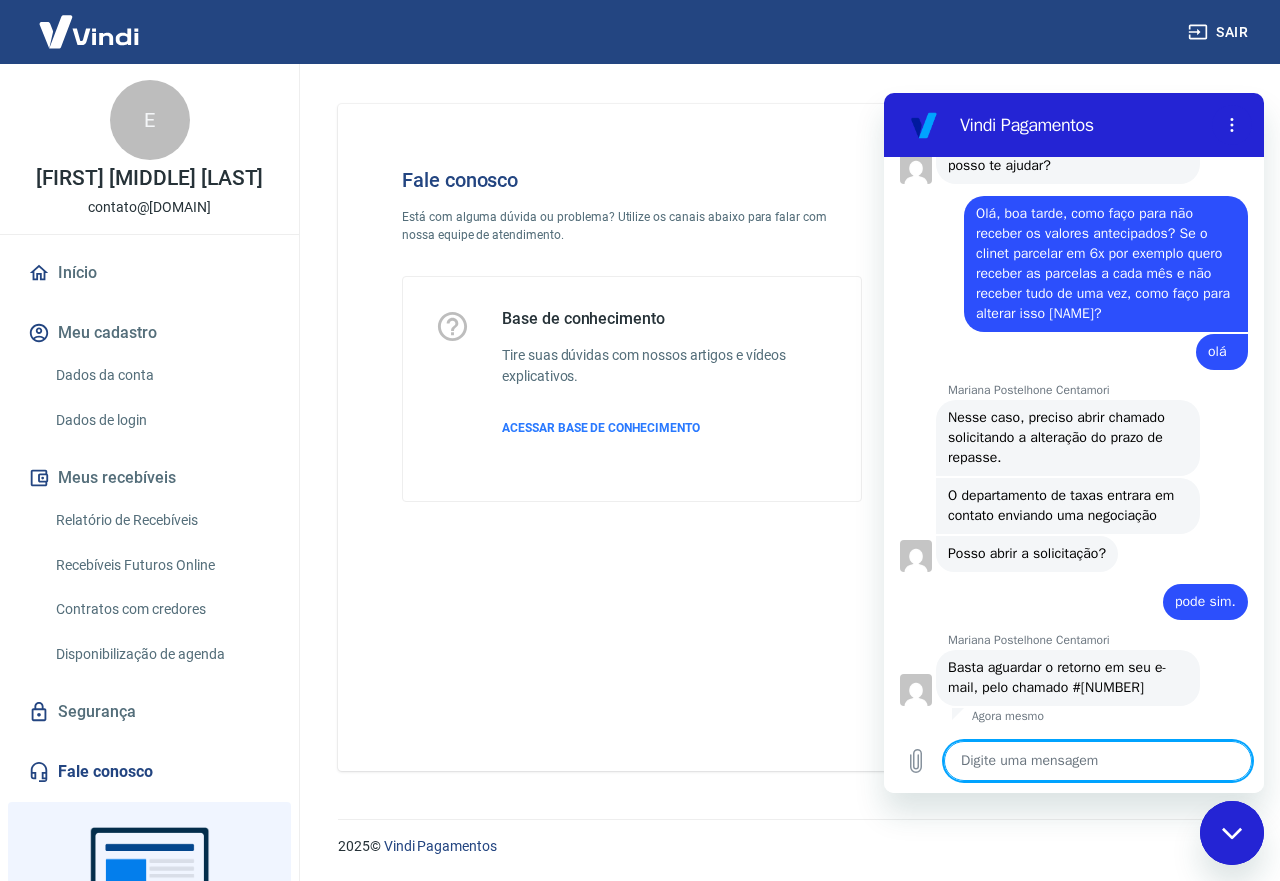 click at bounding box center [1098, 761] 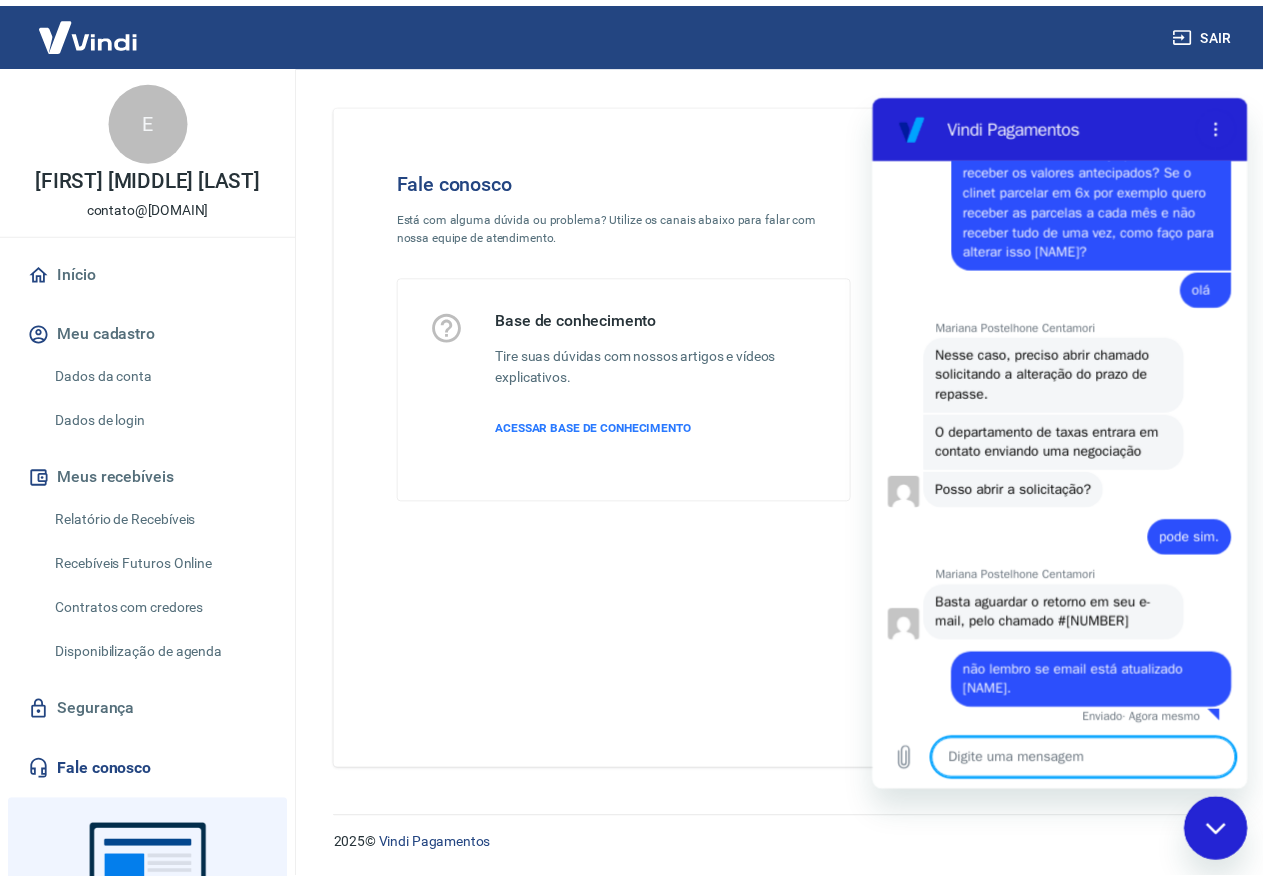 scroll, scrollTop: 1403, scrollLeft: 0, axis: vertical 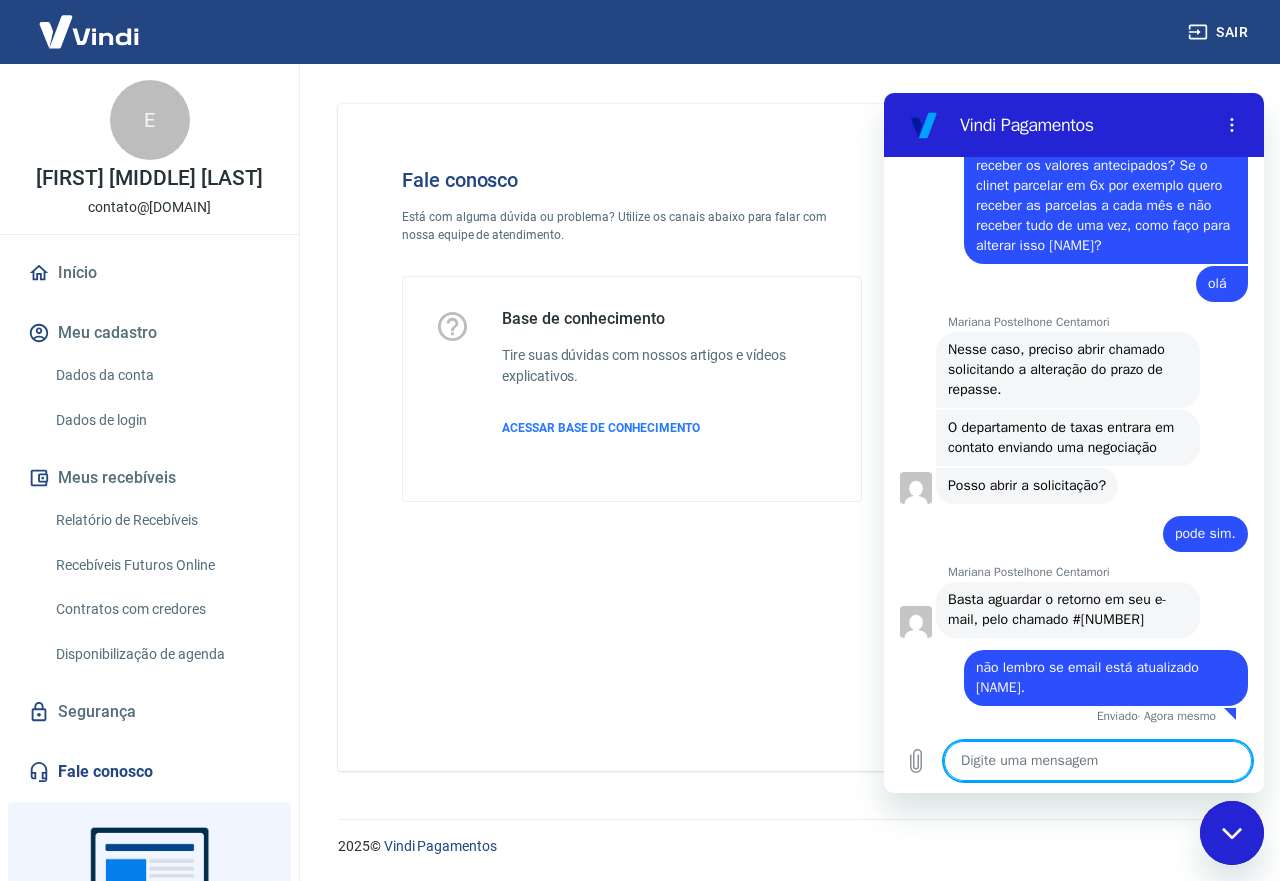 click on "Dados da conta" at bounding box center (161, 375) 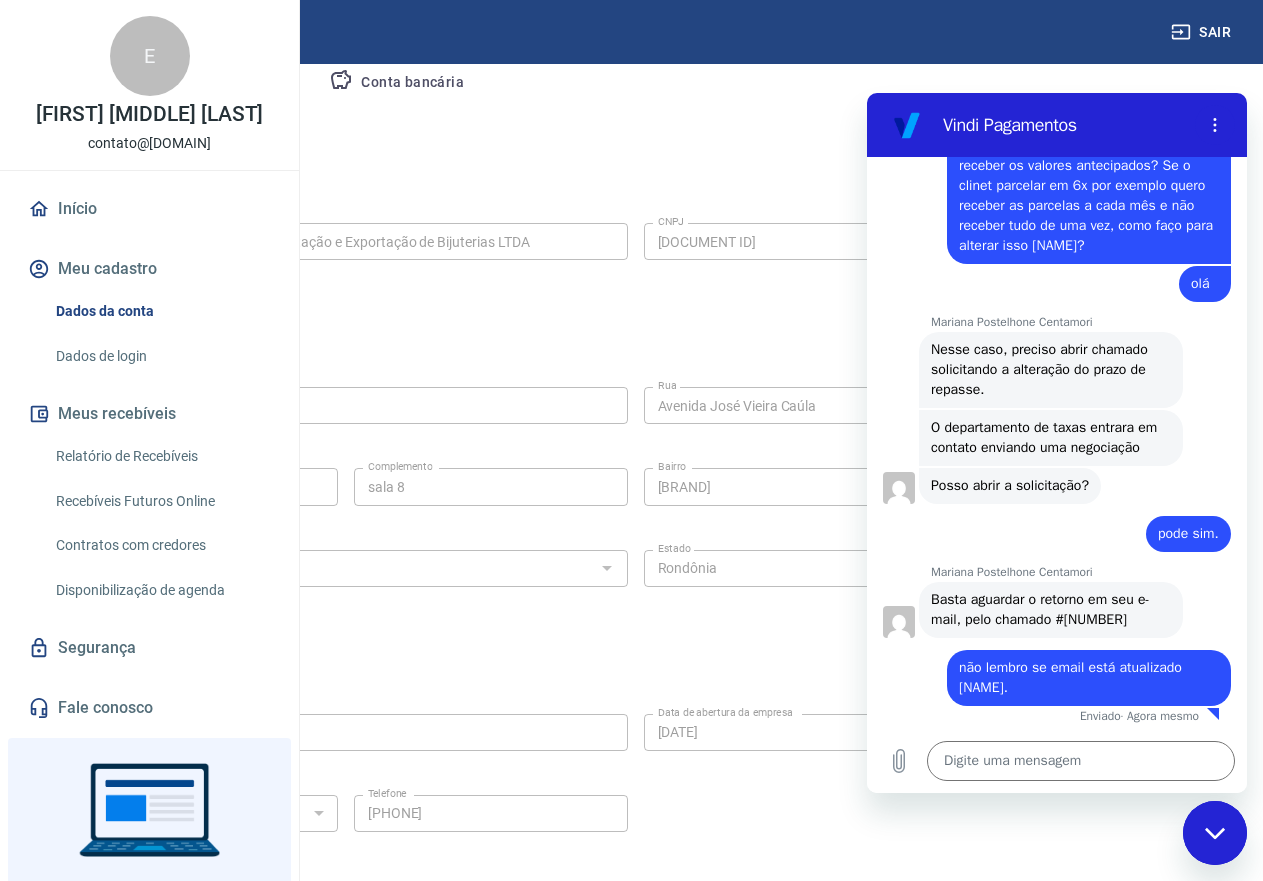 scroll, scrollTop: 500, scrollLeft: 0, axis: vertical 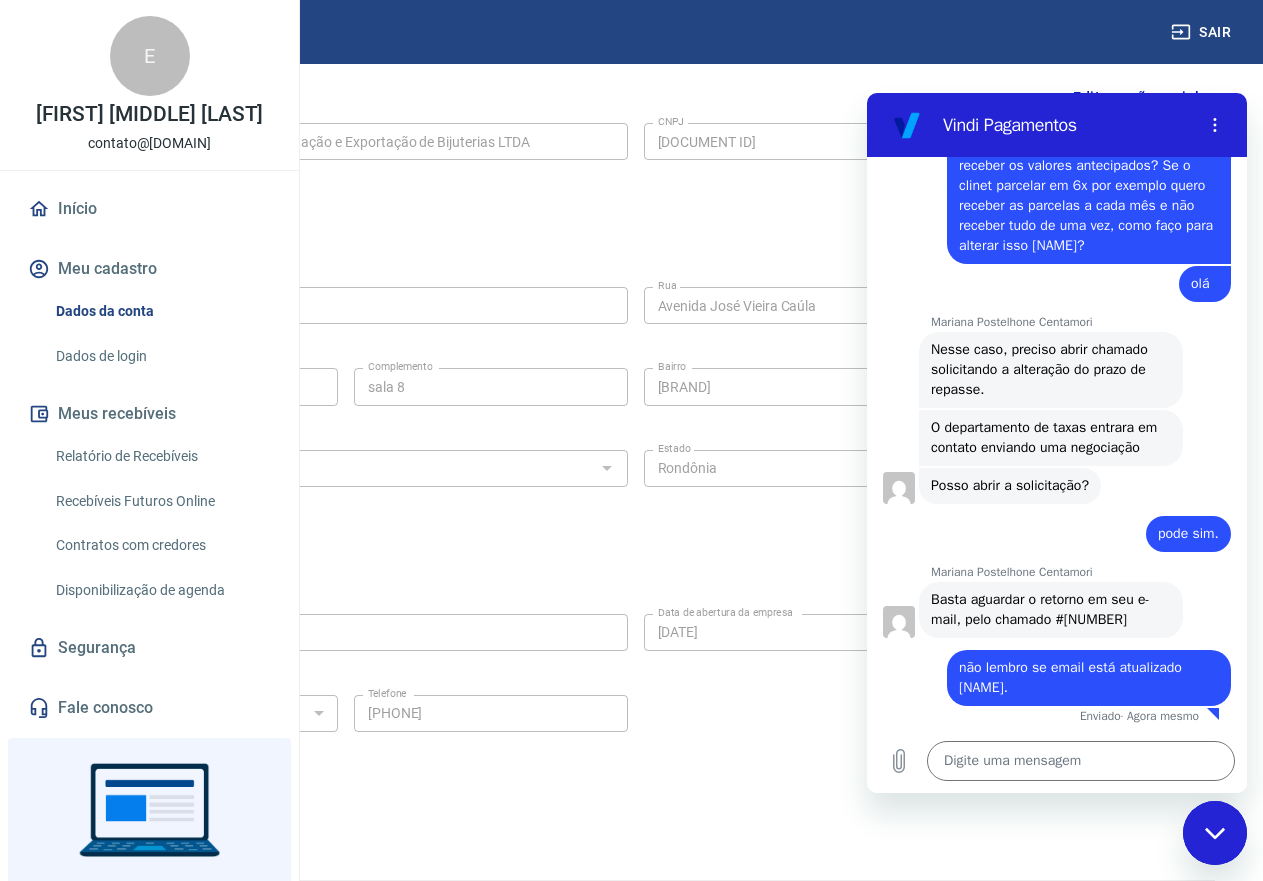 click on "Dados de login" at bounding box center [161, 356] 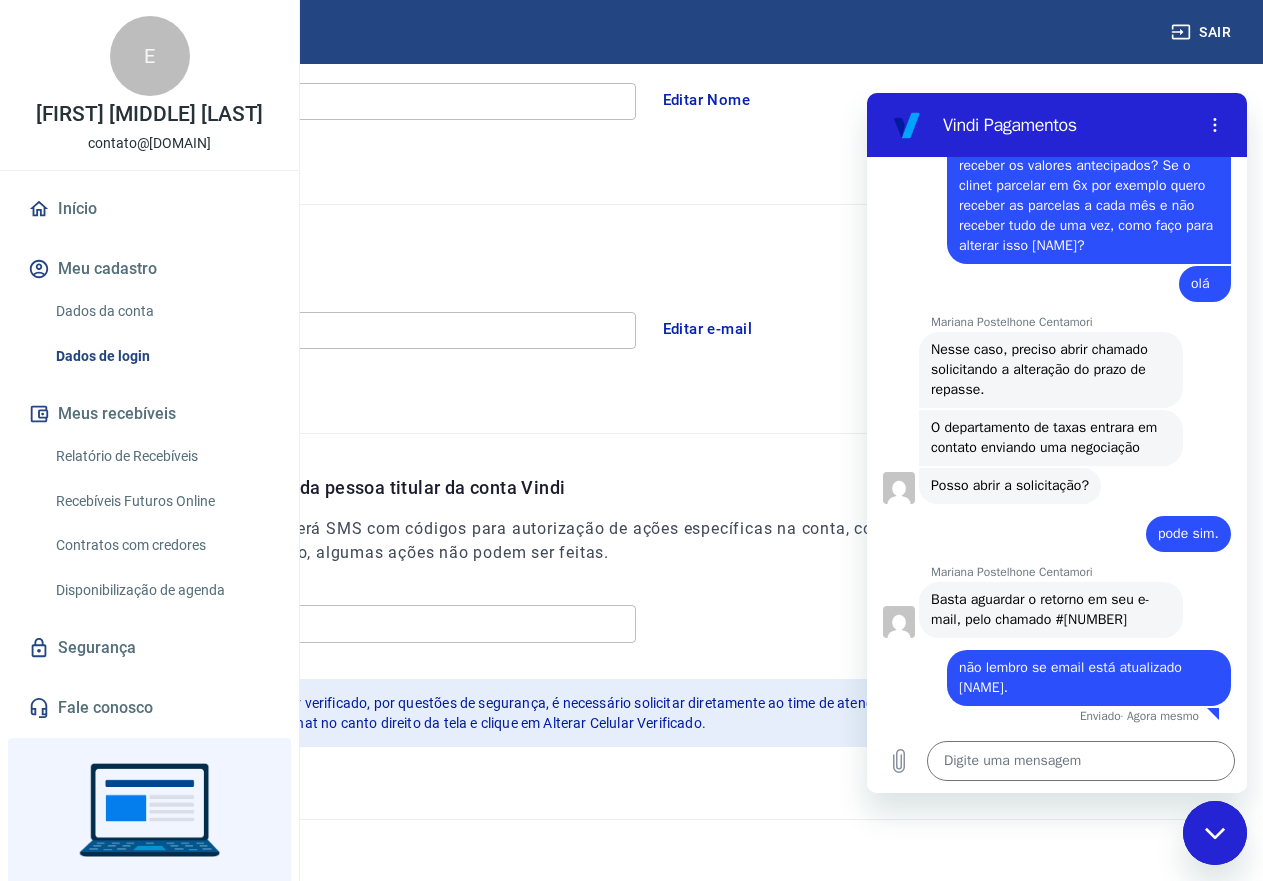 scroll, scrollTop: 339, scrollLeft: 0, axis: vertical 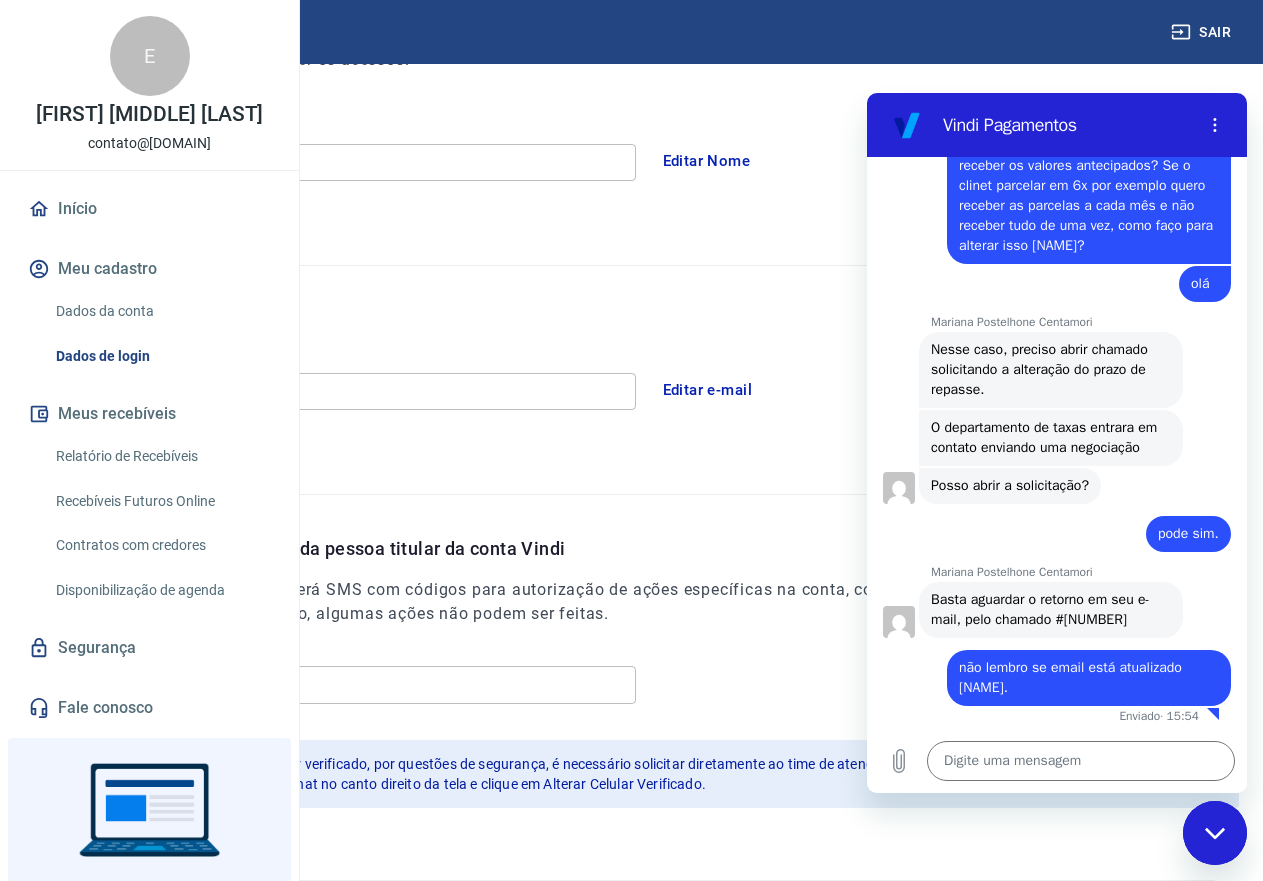 click on "Editar e-mail" at bounding box center (708, 390) 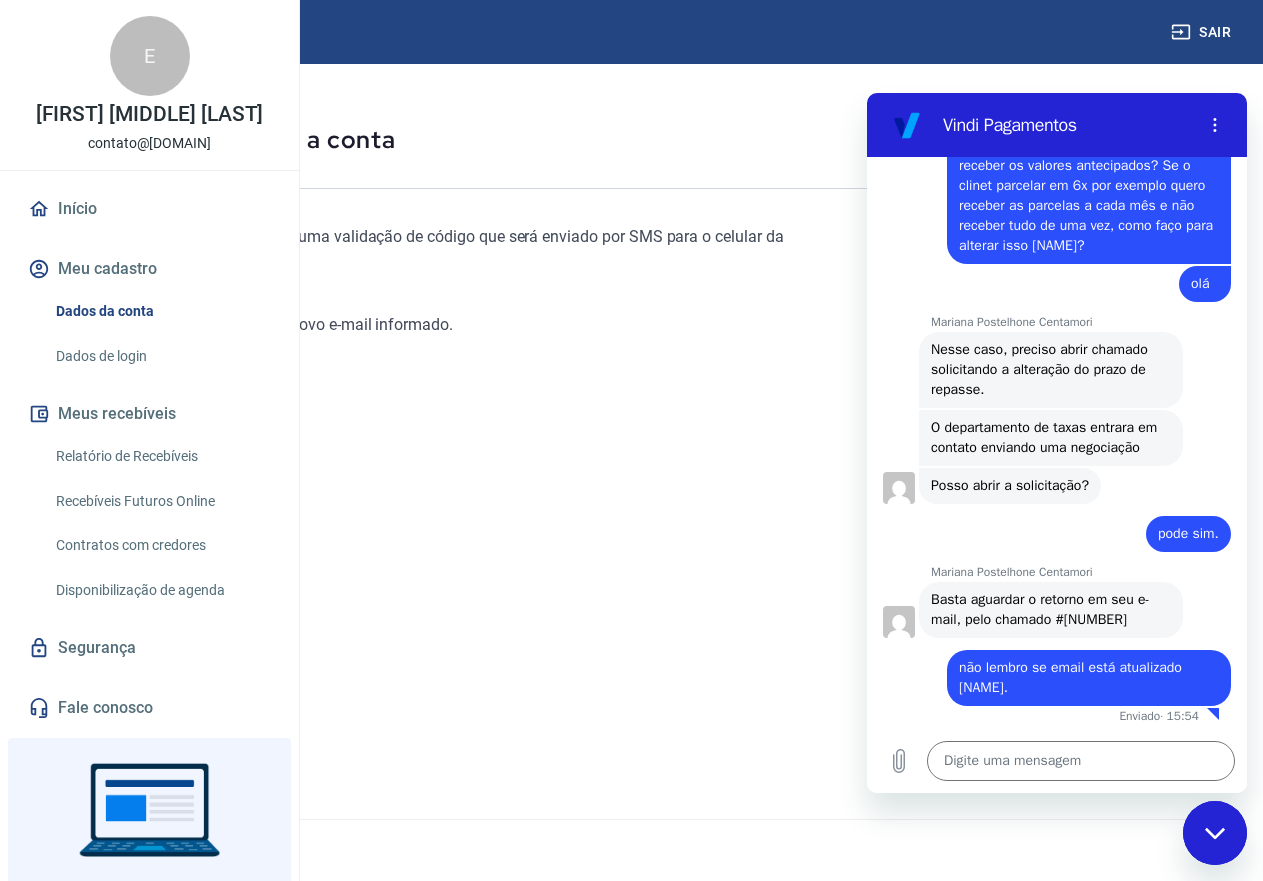 scroll, scrollTop: 0, scrollLeft: 0, axis: both 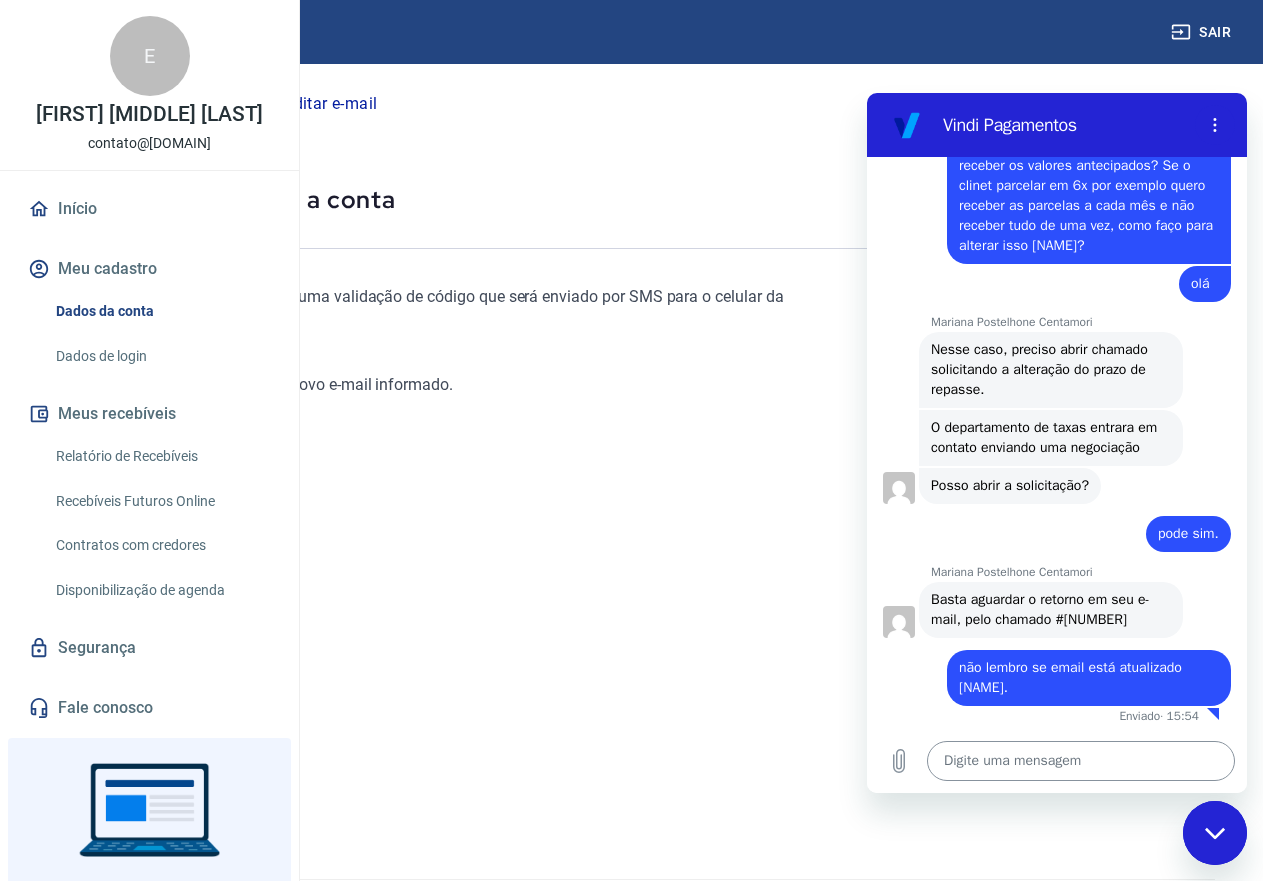 click at bounding box center (1081, 761) 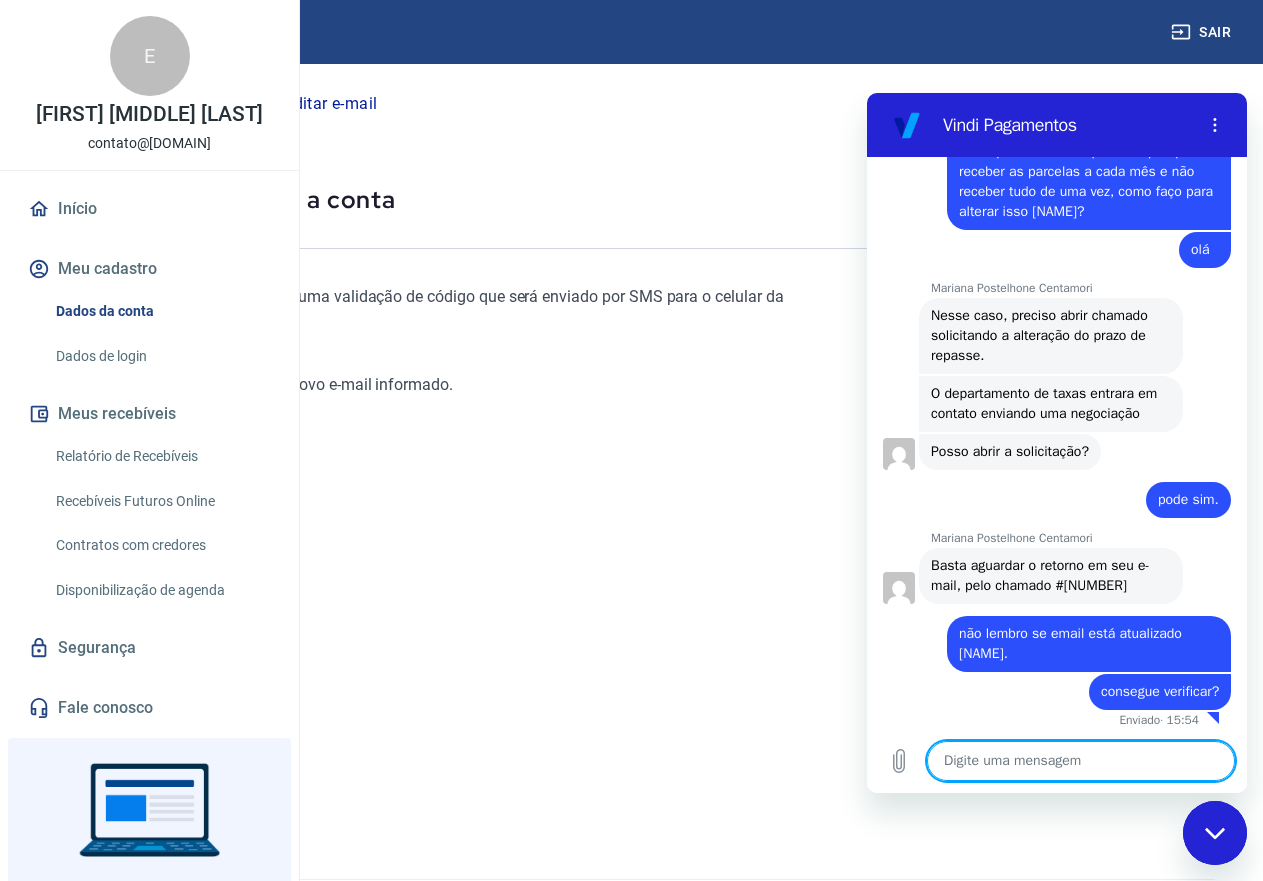 scroll, scrollTop: 1441, scrollLeft: 0, axis: vertical 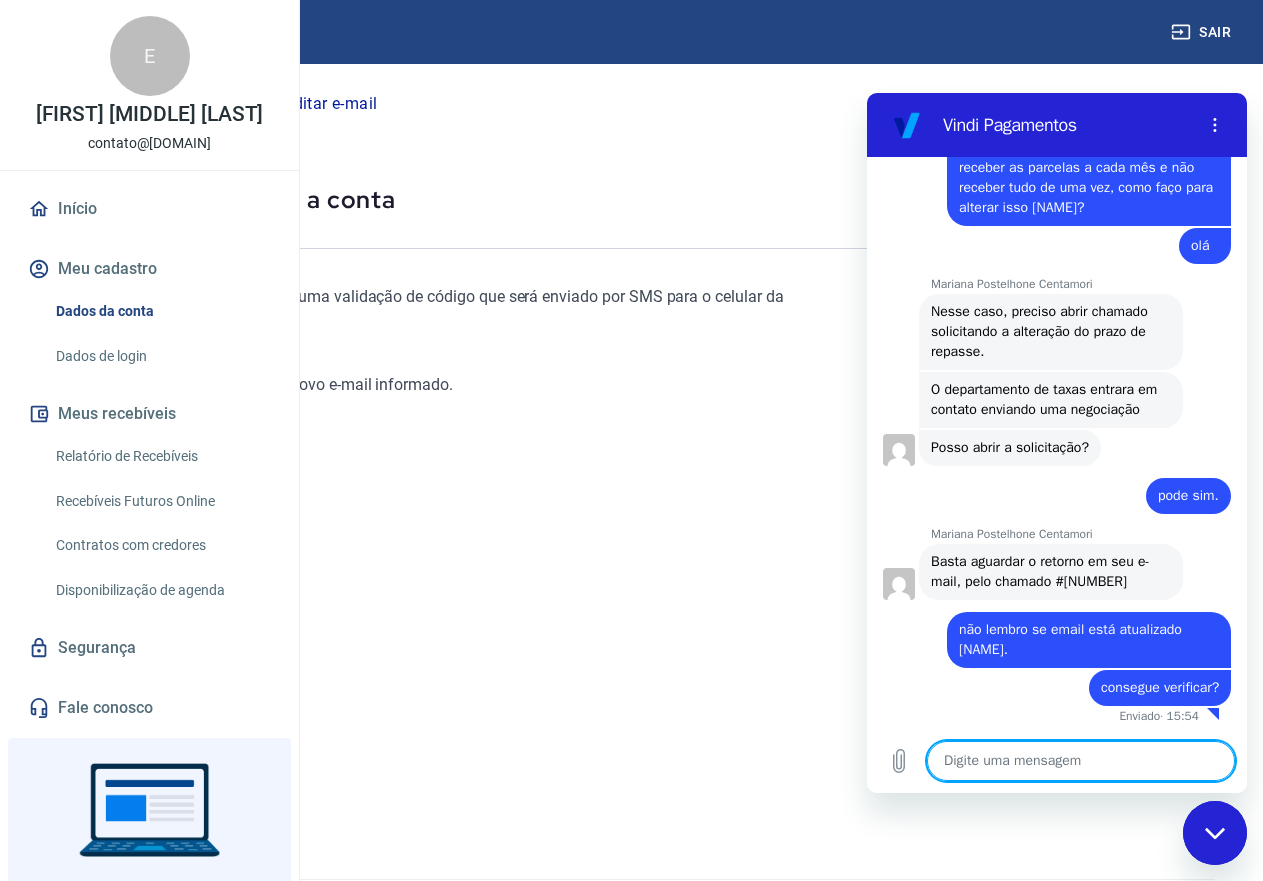 click on "Para editar o e-mail, é necessário fazer uma validação de código que será enviado por SMS para o celular da pessoa usuária. Importante:  O e-mail do login será alterado para o novo e-mail informado." at bounding box center (429, 504) 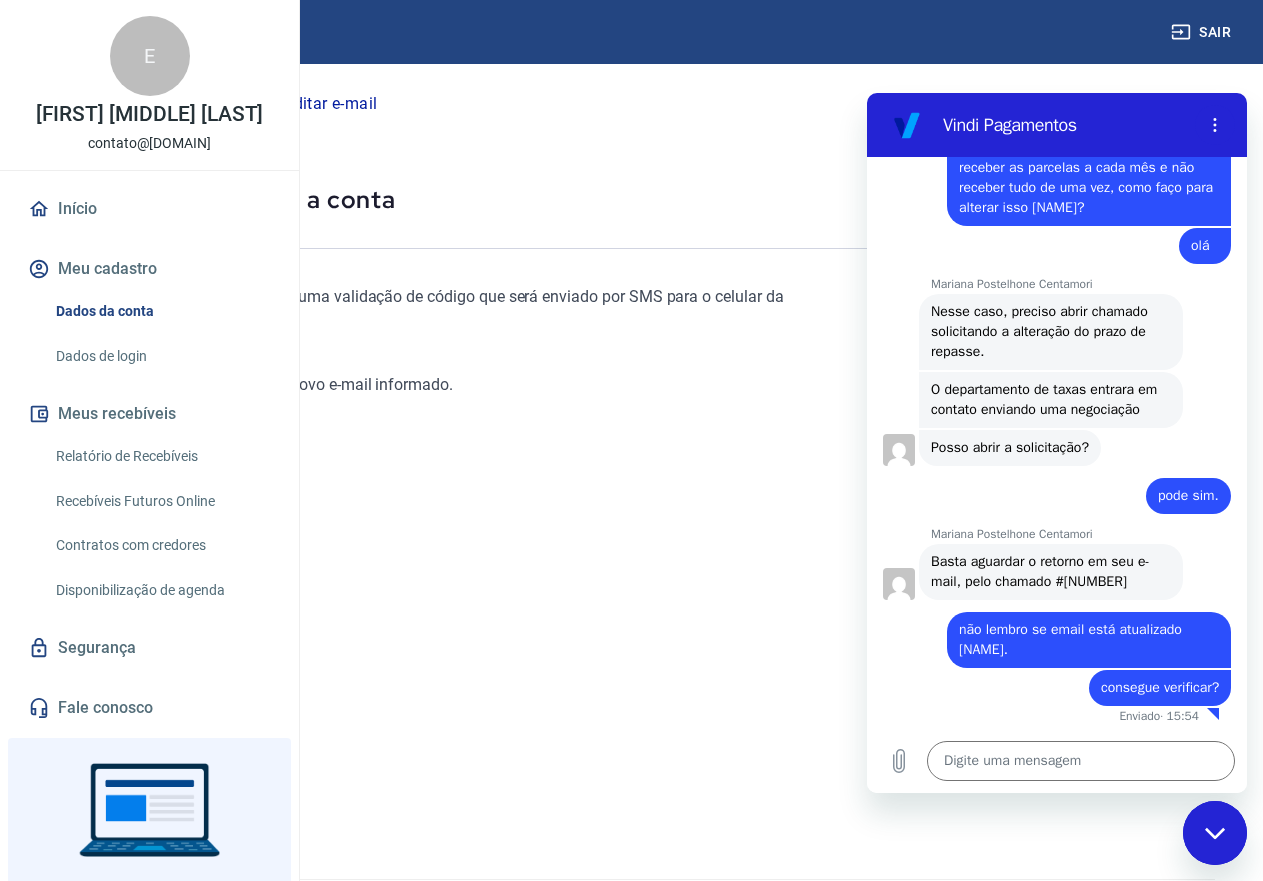 click on "Continuar" at bounding box center [79, 808] 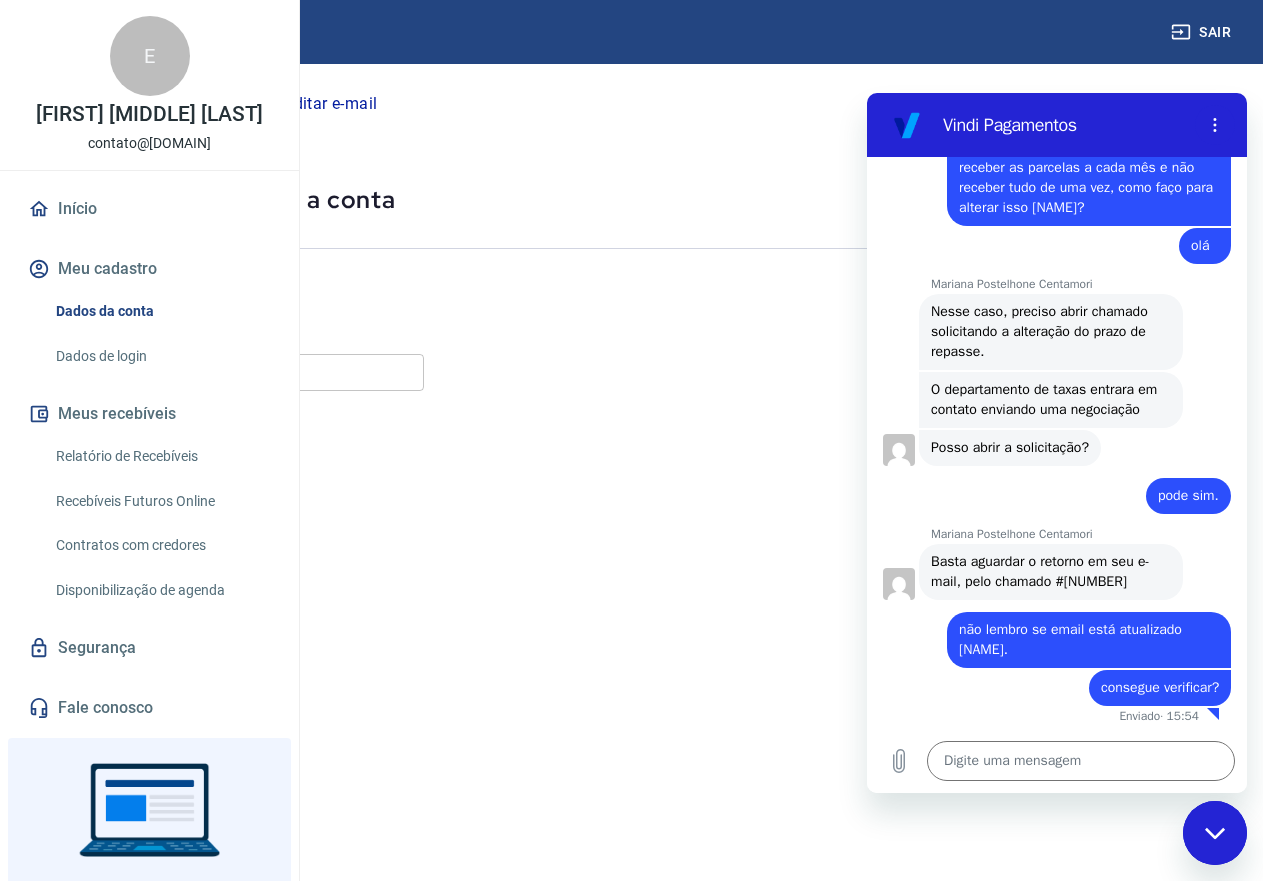 click on "E-mail" at bounding box center (224, 372) 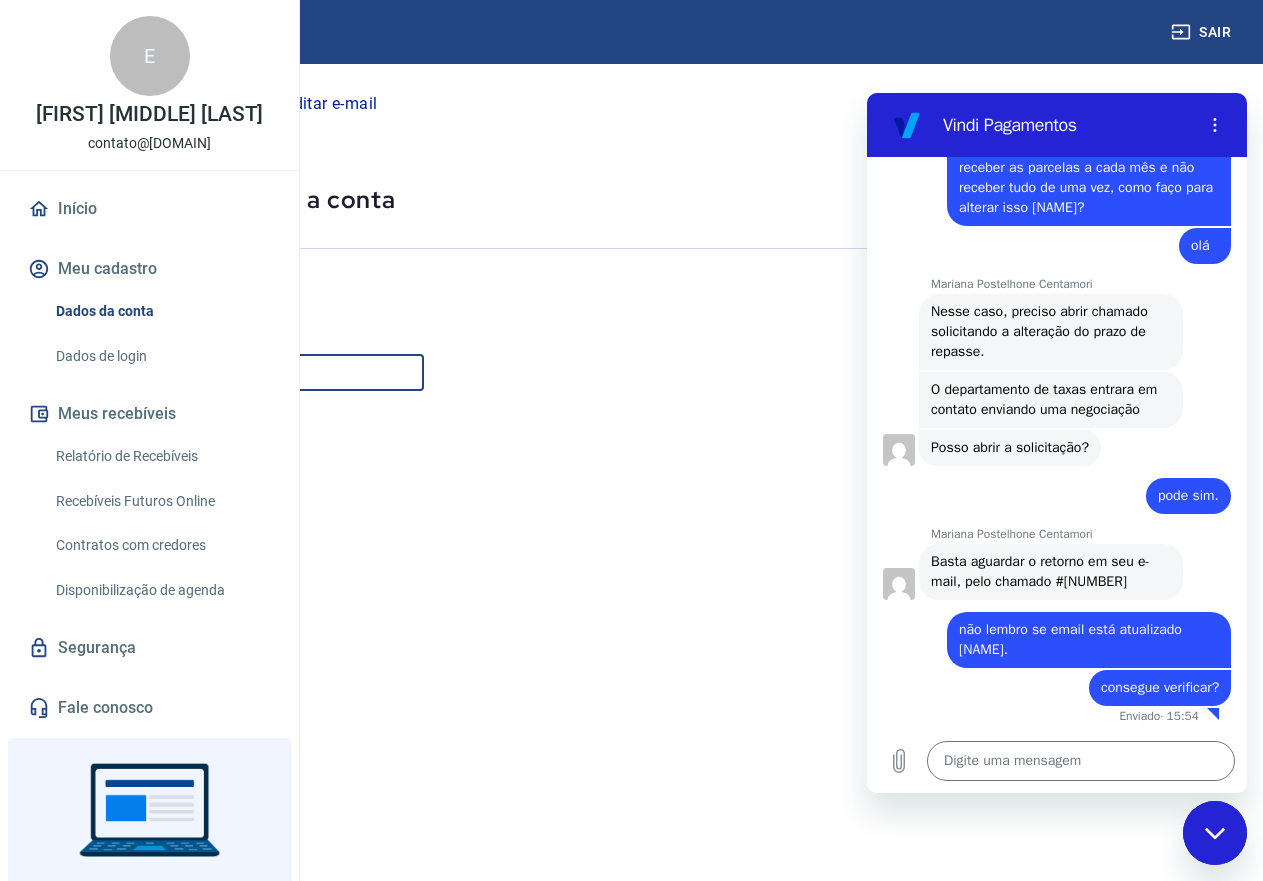 click on "Continuar" at bounding box center (79, 847) 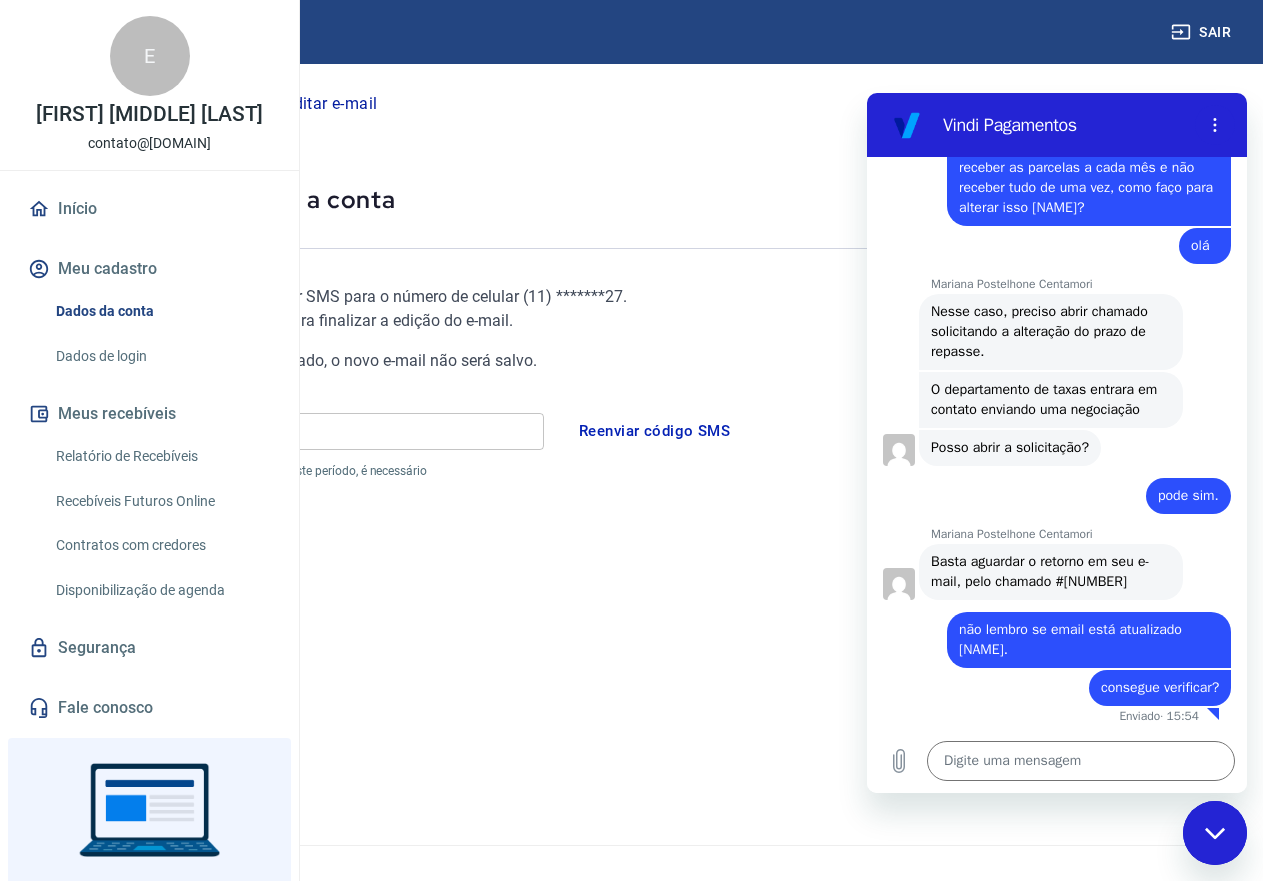 click on "Código" at bounding box center (284, 431) 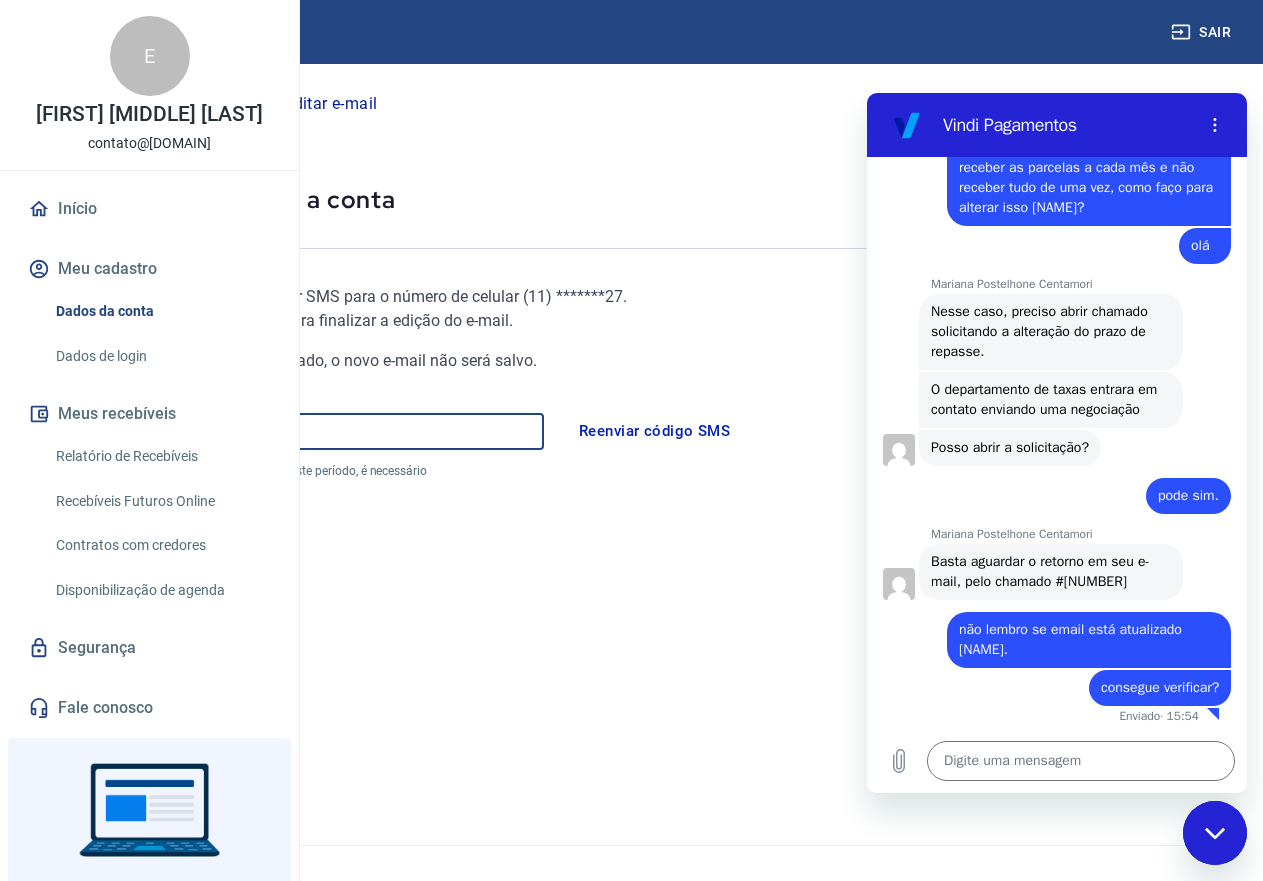 click on "Continuar" at bounding box center [79, 774] 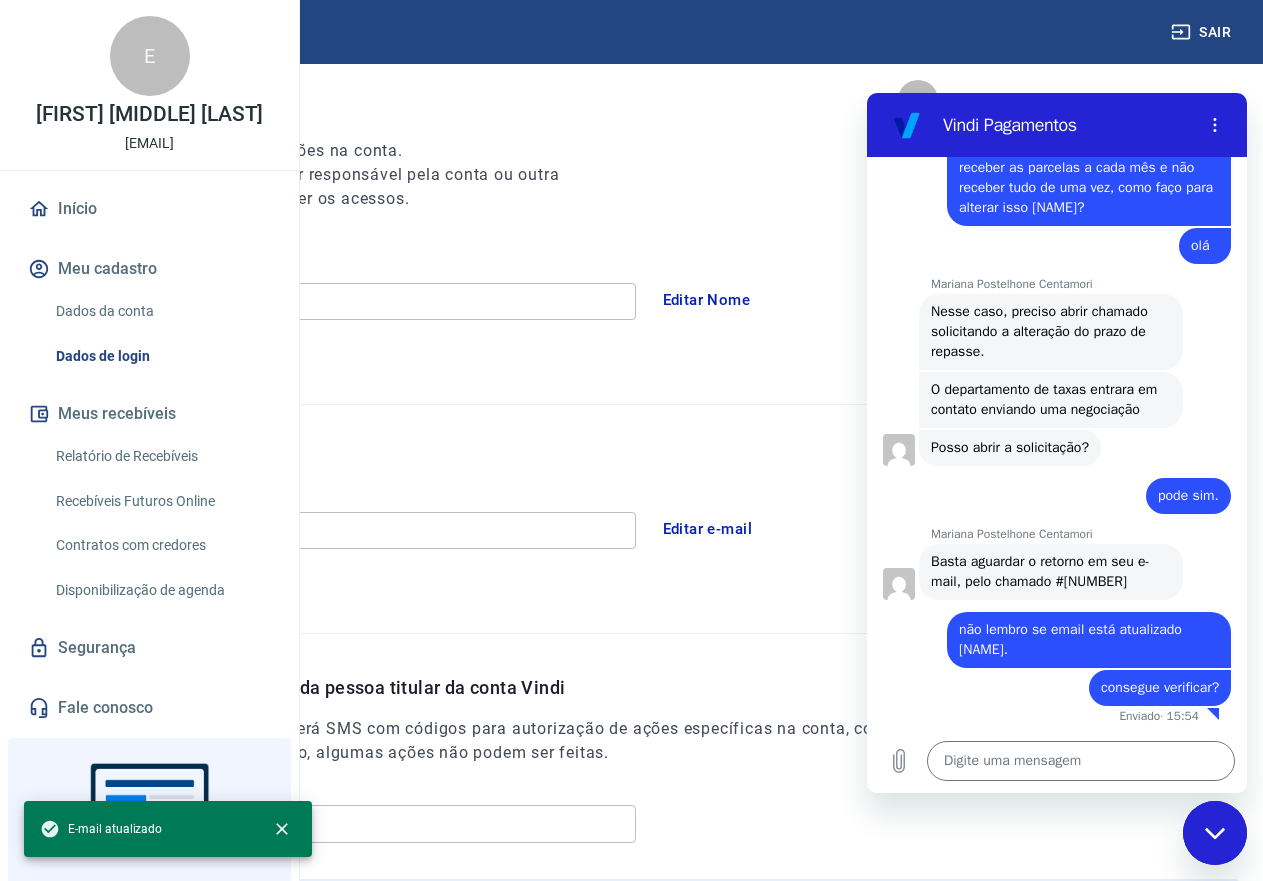 scroll, scrollTop: 400, scrollLeft: 0, axis: vertical 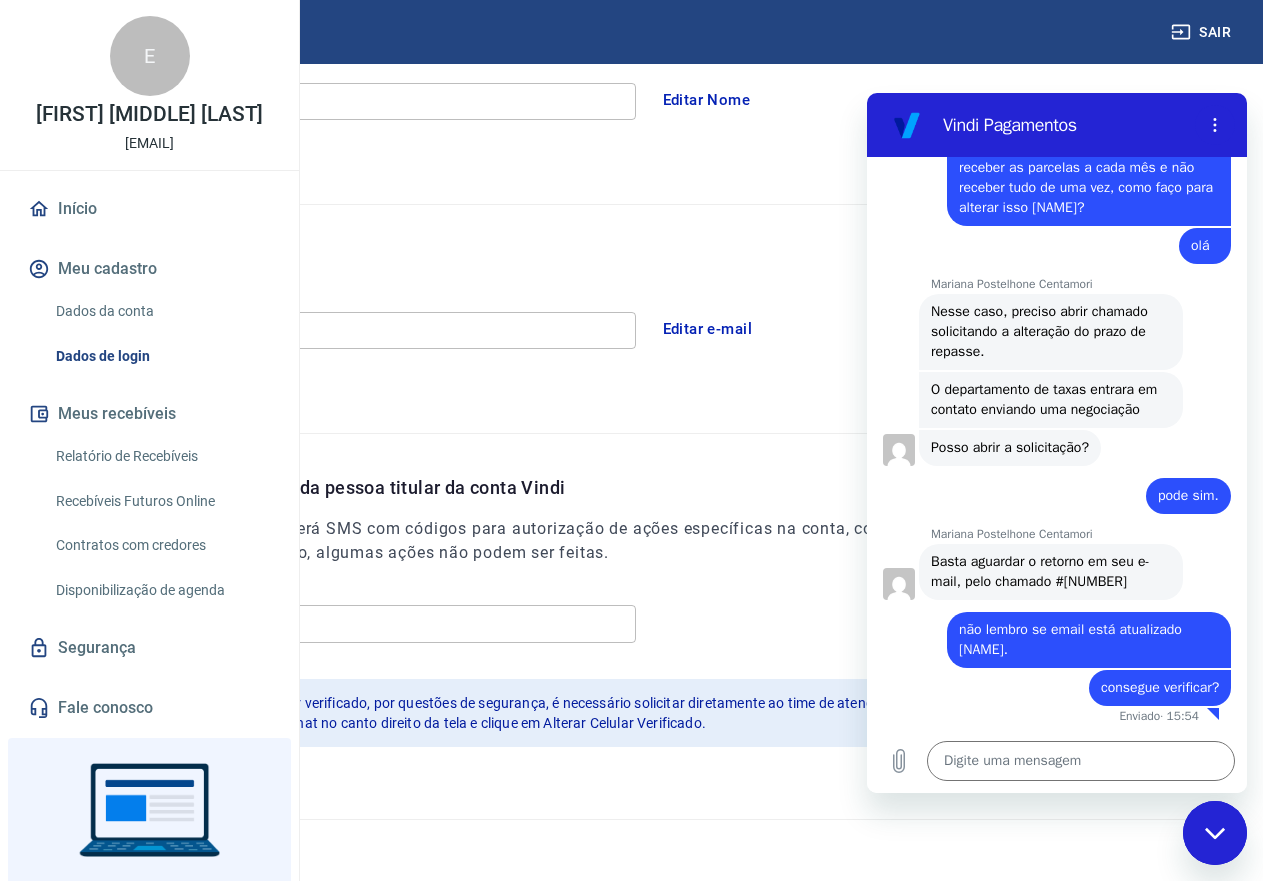 click at bounding box center (1215, 833) 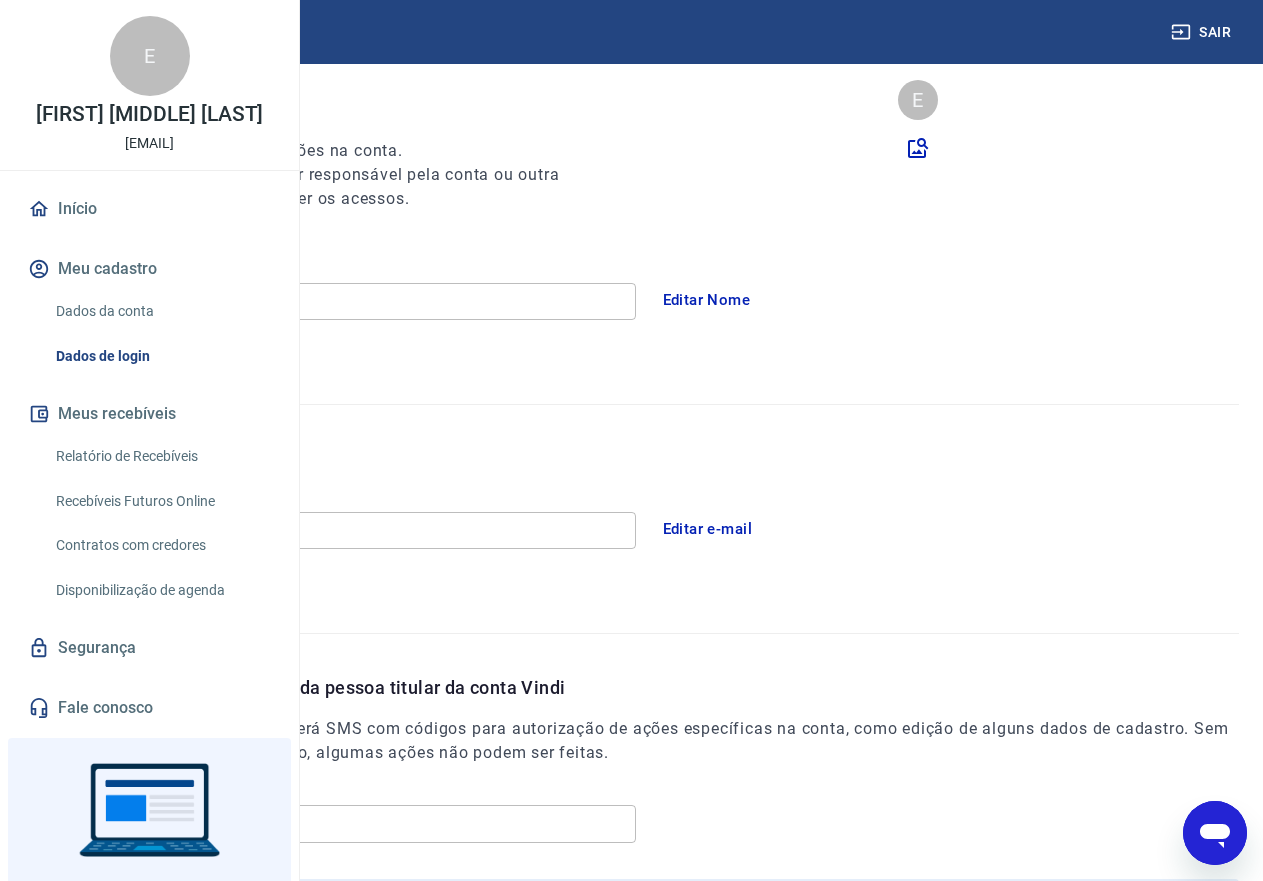 scroll, scrollTop: 100, scrollLeft: 0, axis: vertical 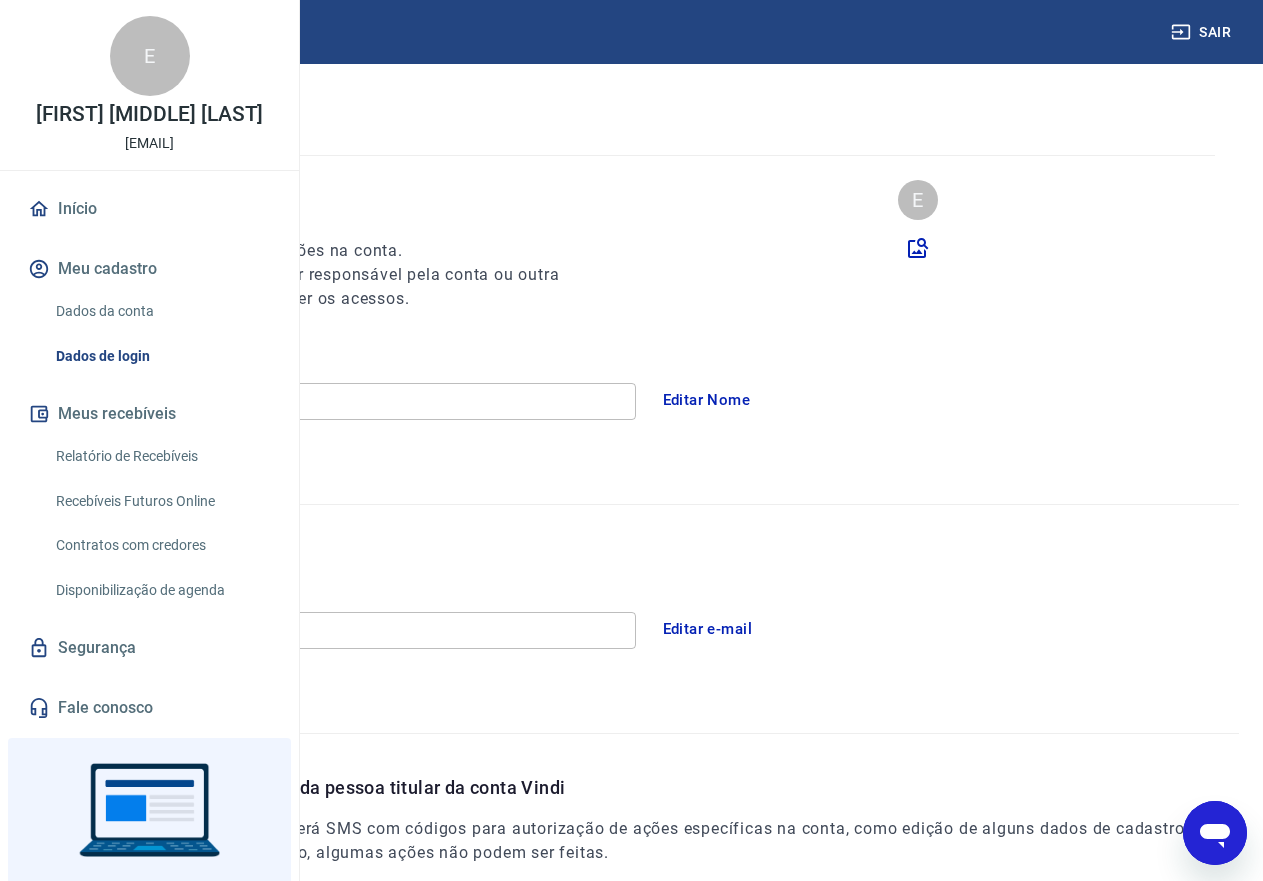 click 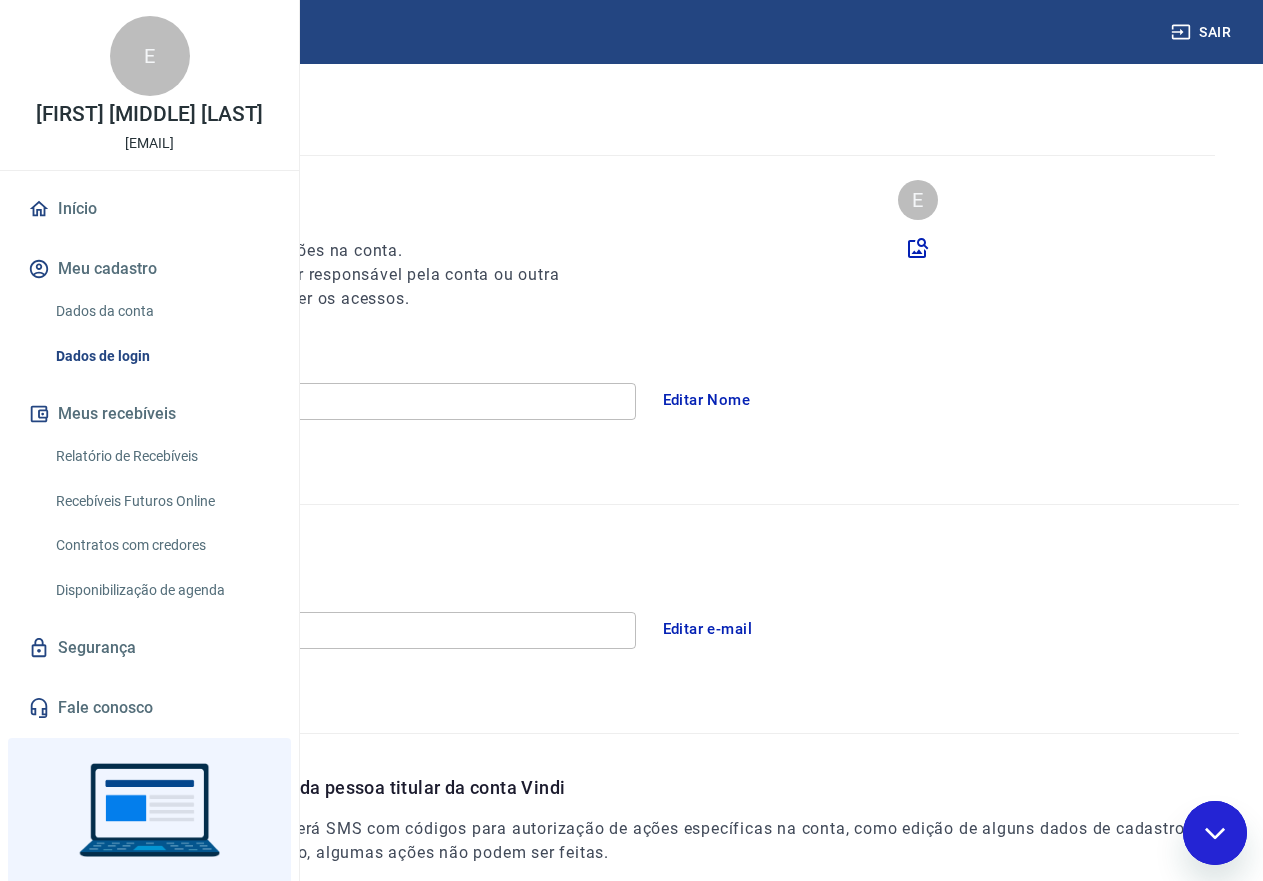 scroll, scrollTop: 0, scrollLeft: 0, axis: both 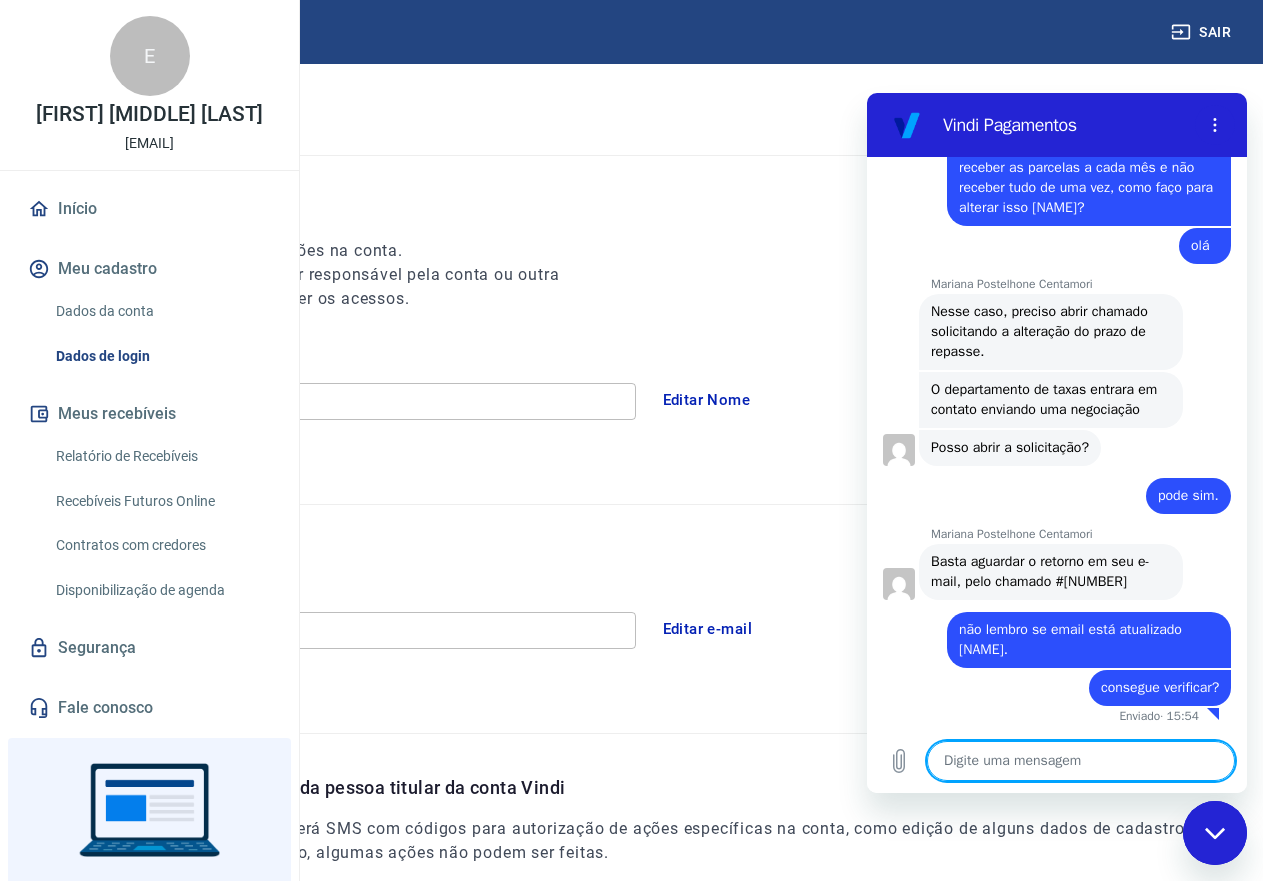 click at bounding box center (1081, 761) 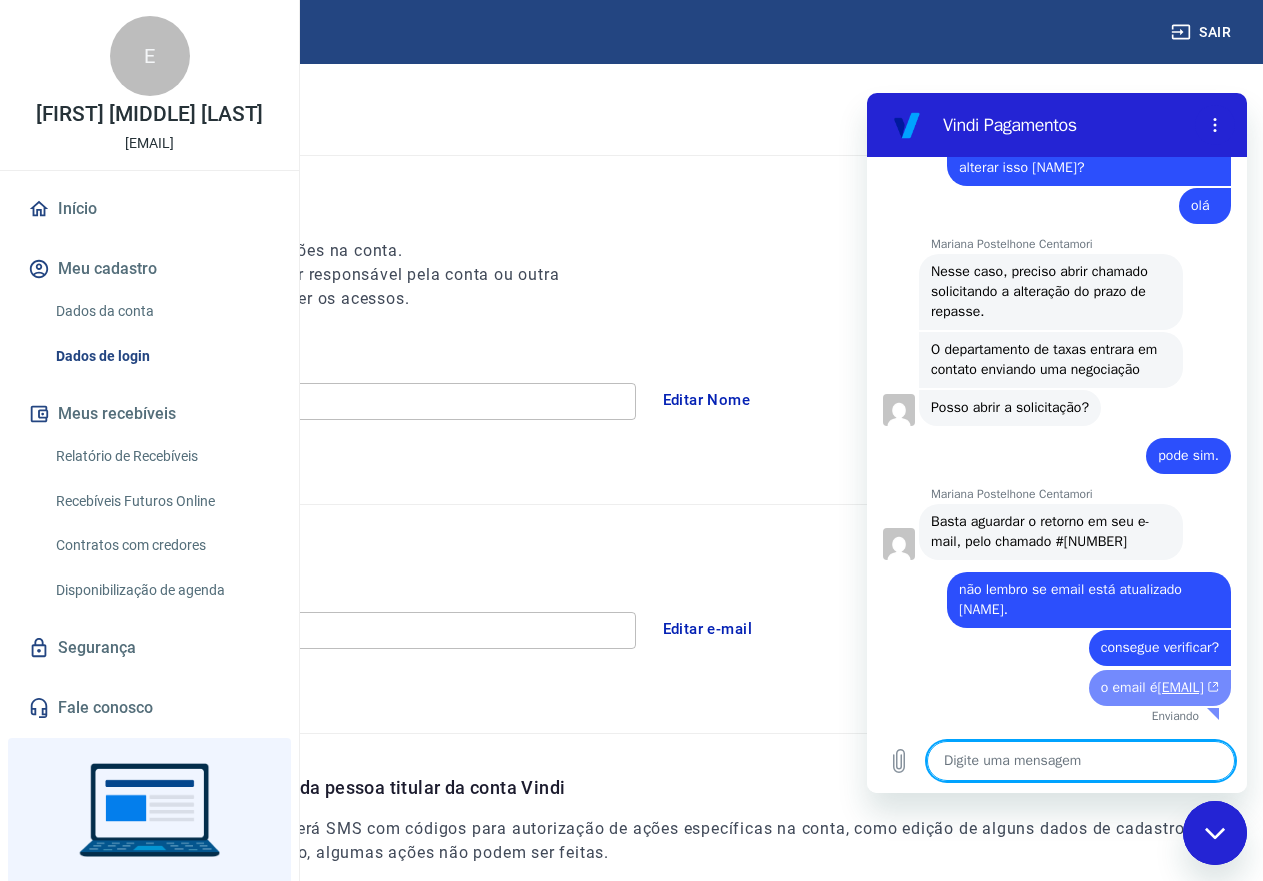 scroll, scrollTop: 1479, scrollLeft: 0, axis: vertical 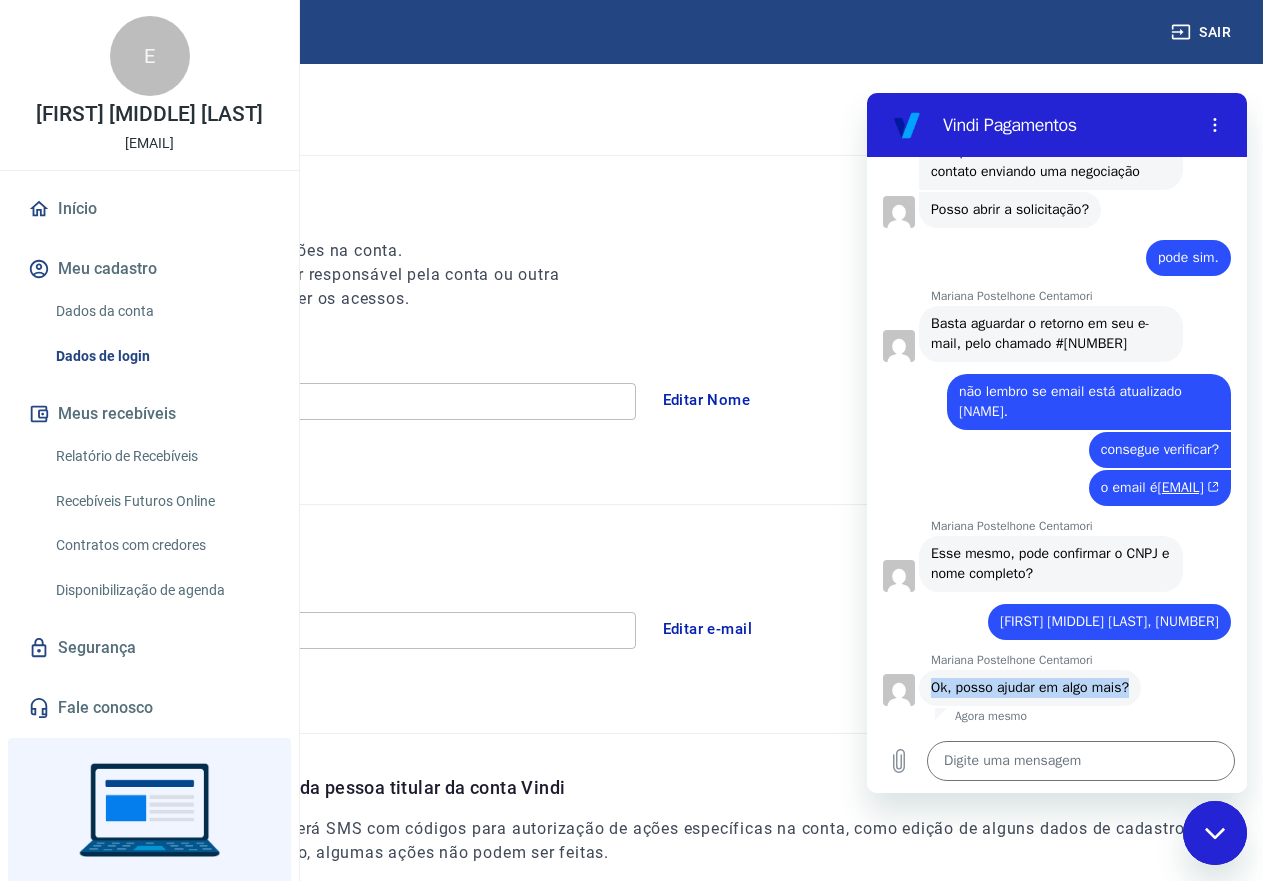 drag, startPoint x: 935, startPoint y: 687, endPoint x: 1126, endPoint y: 690, distance: 191.02356 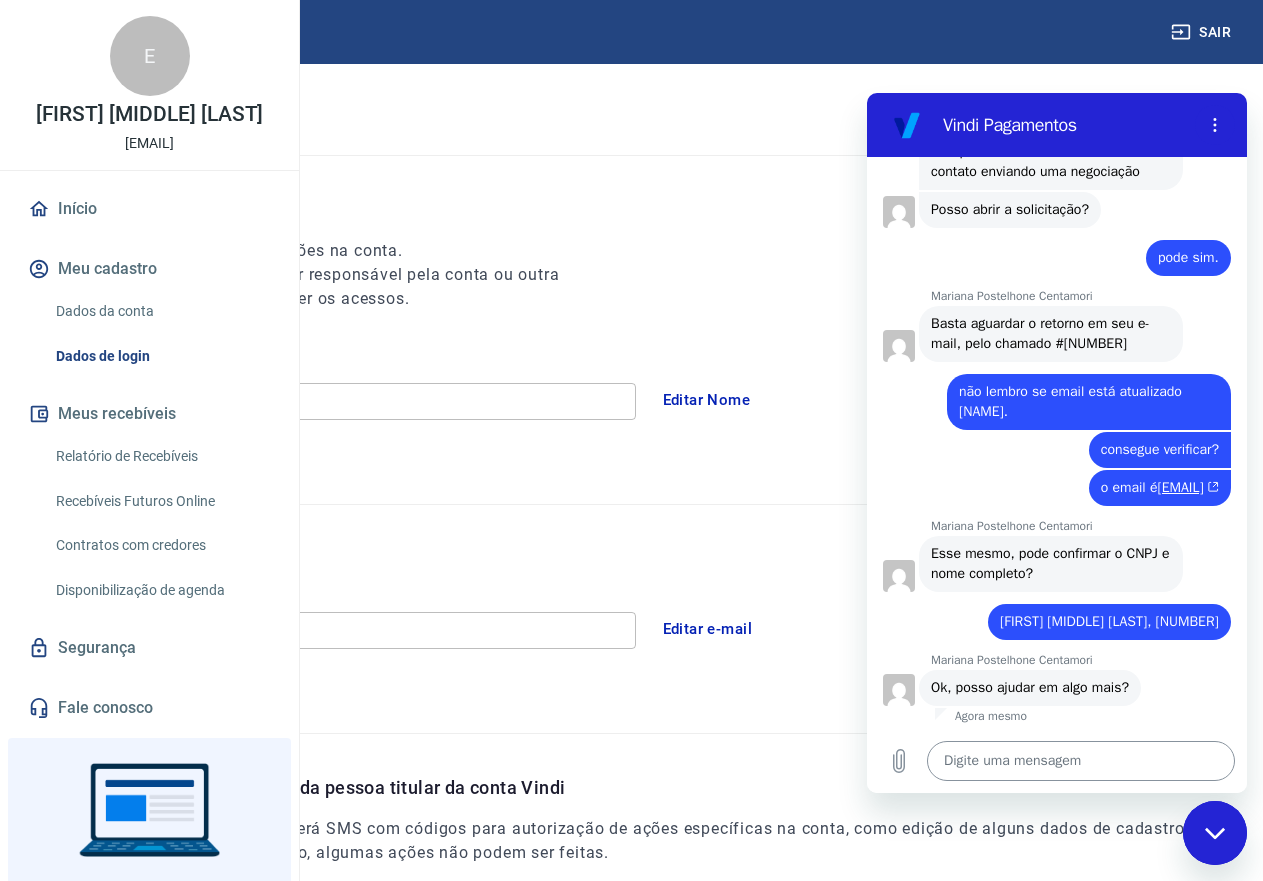 click at bounding box center (1081, 761) 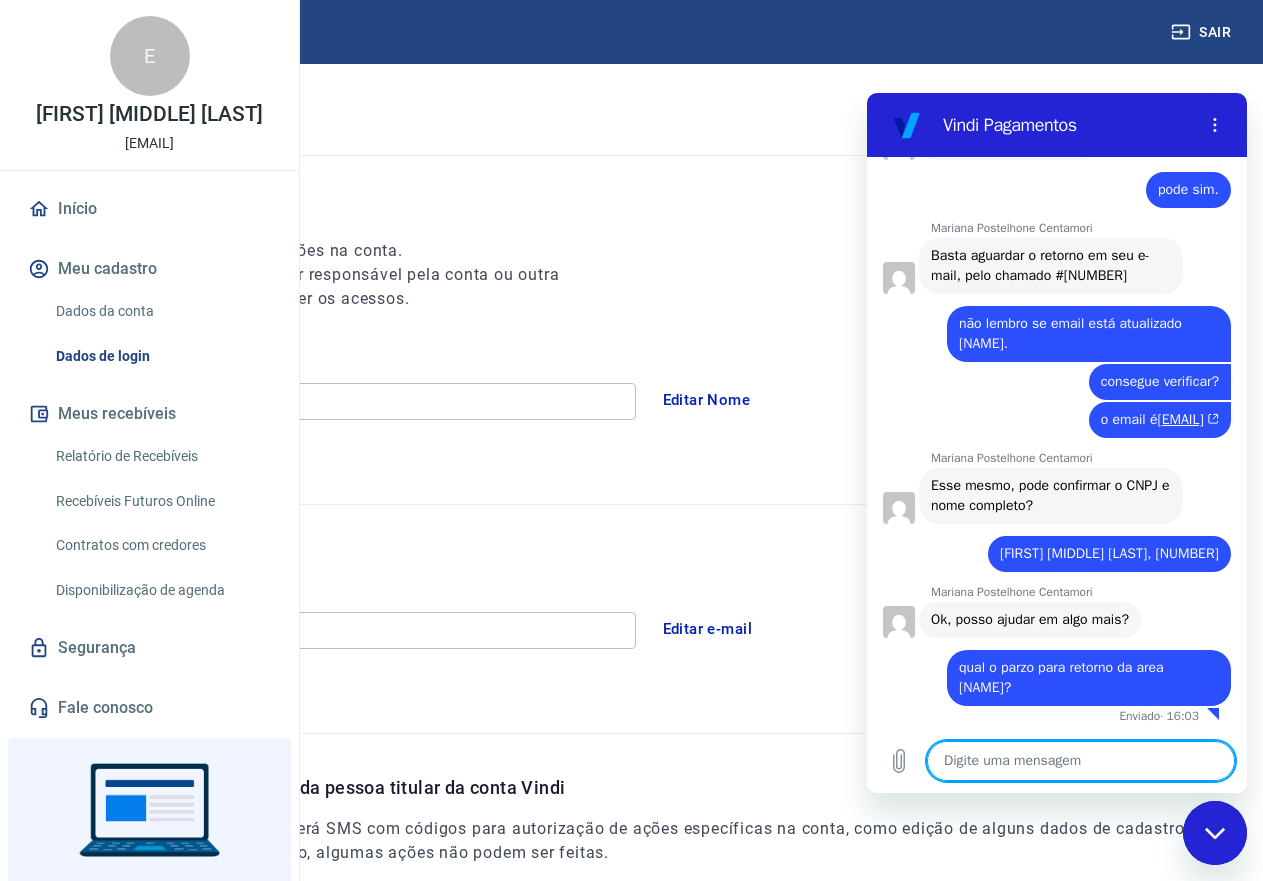 scroll, scrollTop: 1747, scrollLeft: 0, axis: vertical 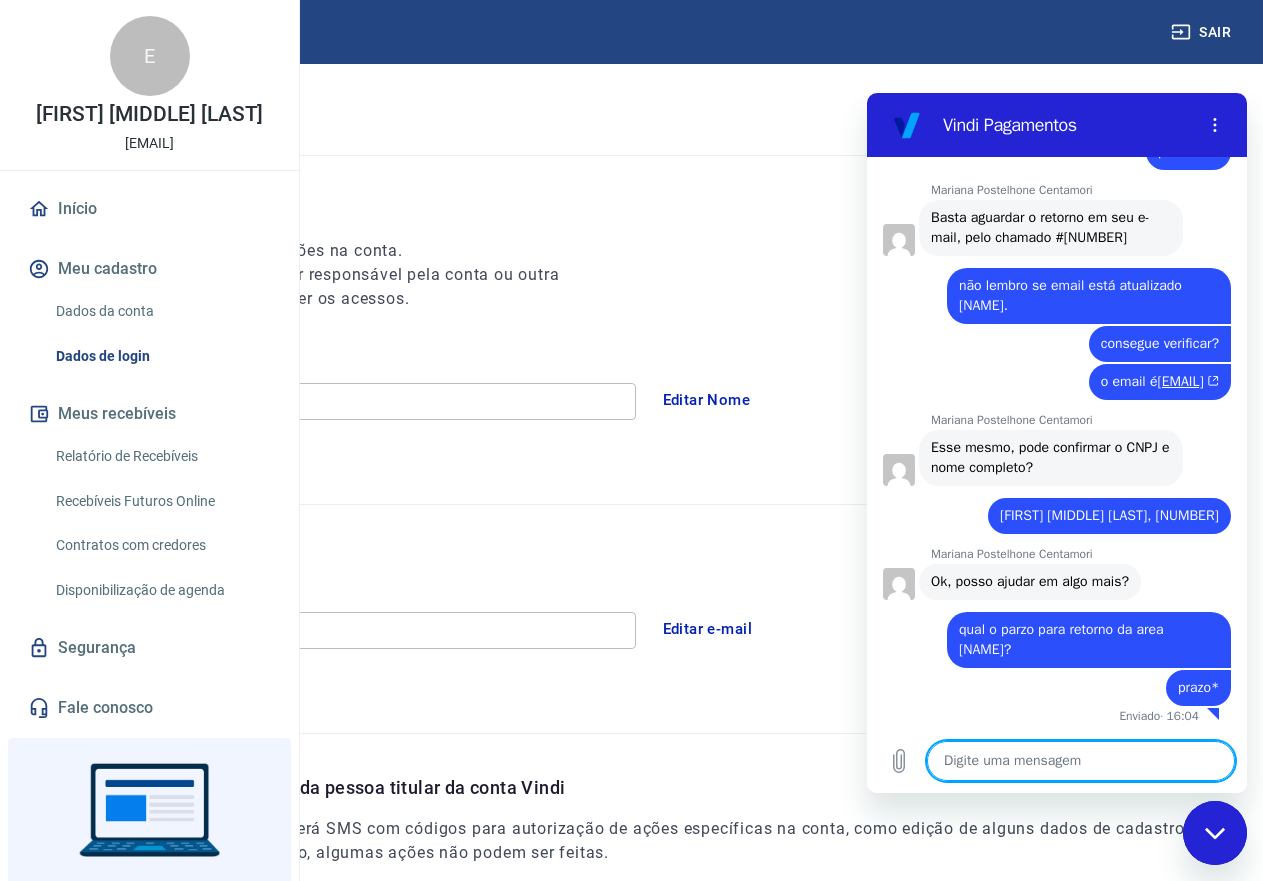 click at bounding box center (1081, 761) 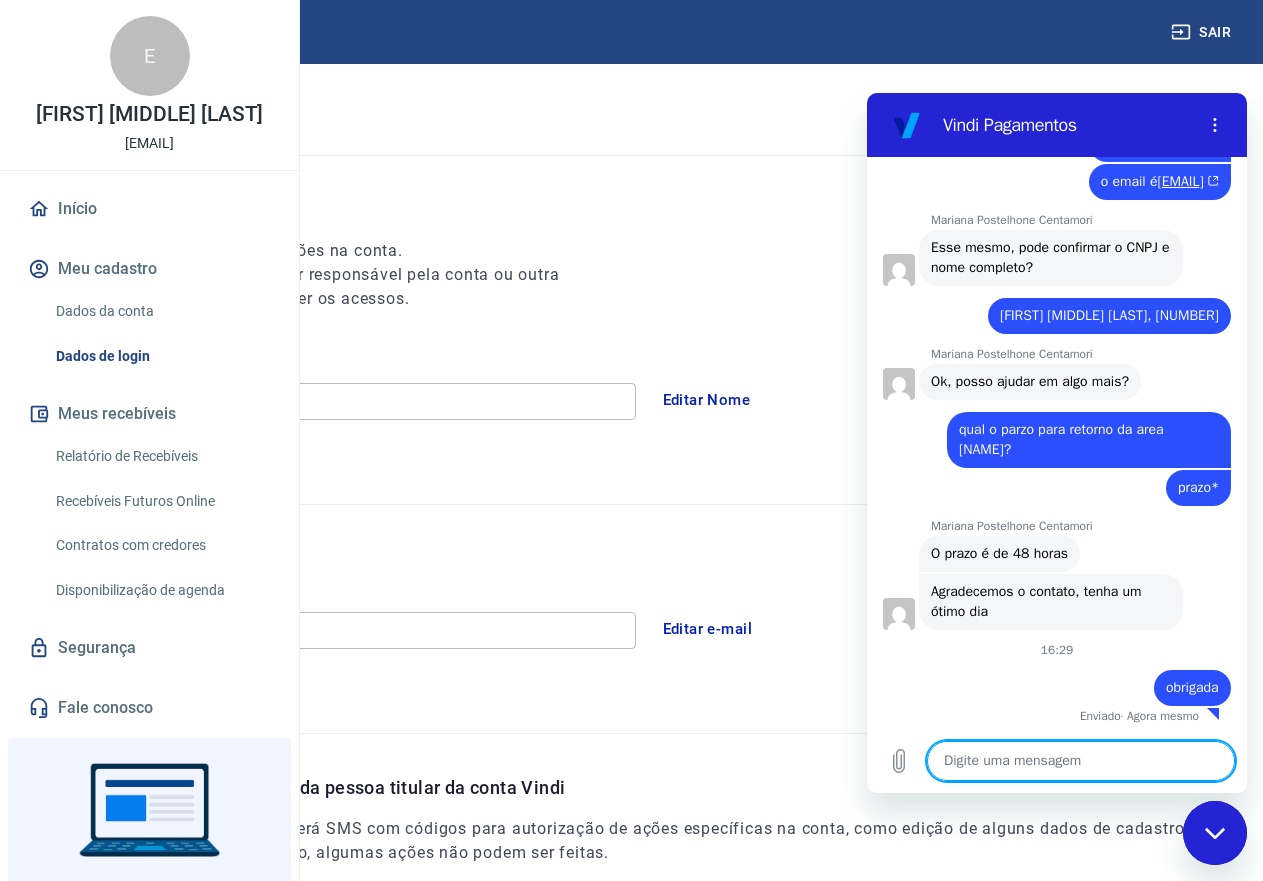 scroll, scrollTop: 1985, scrollLeft: 0, axis: vertical 